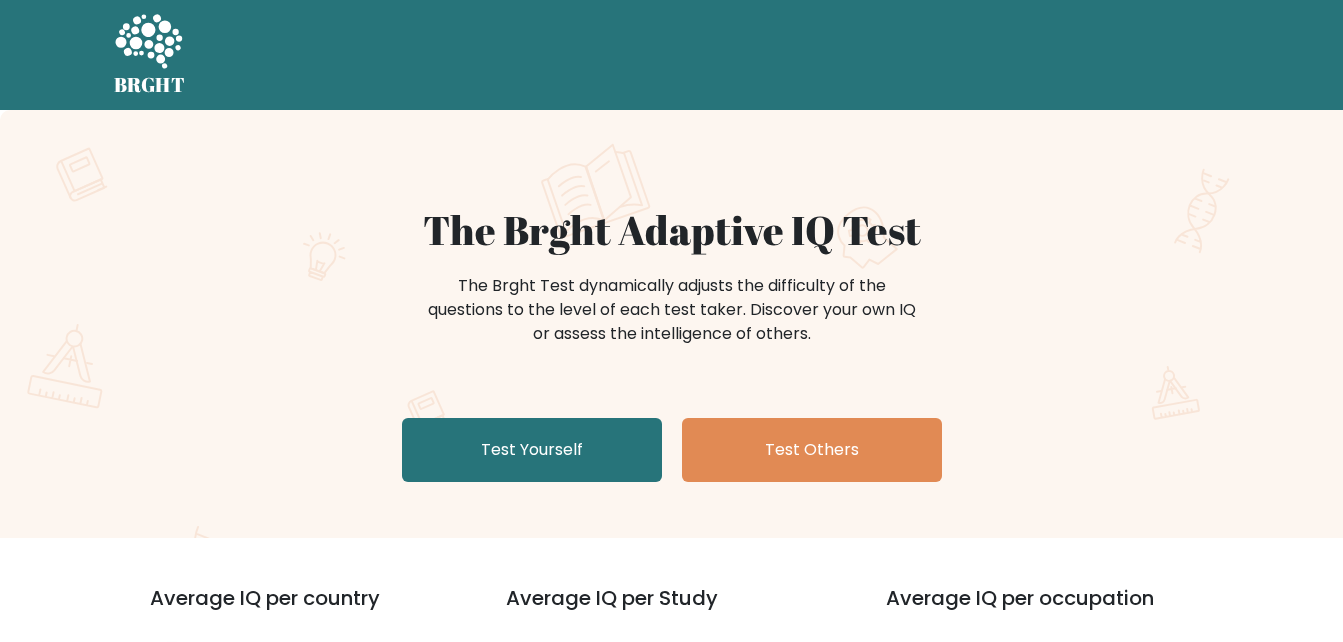 scroll, scrollTop: 0, scrollLeft: 0, axis: both 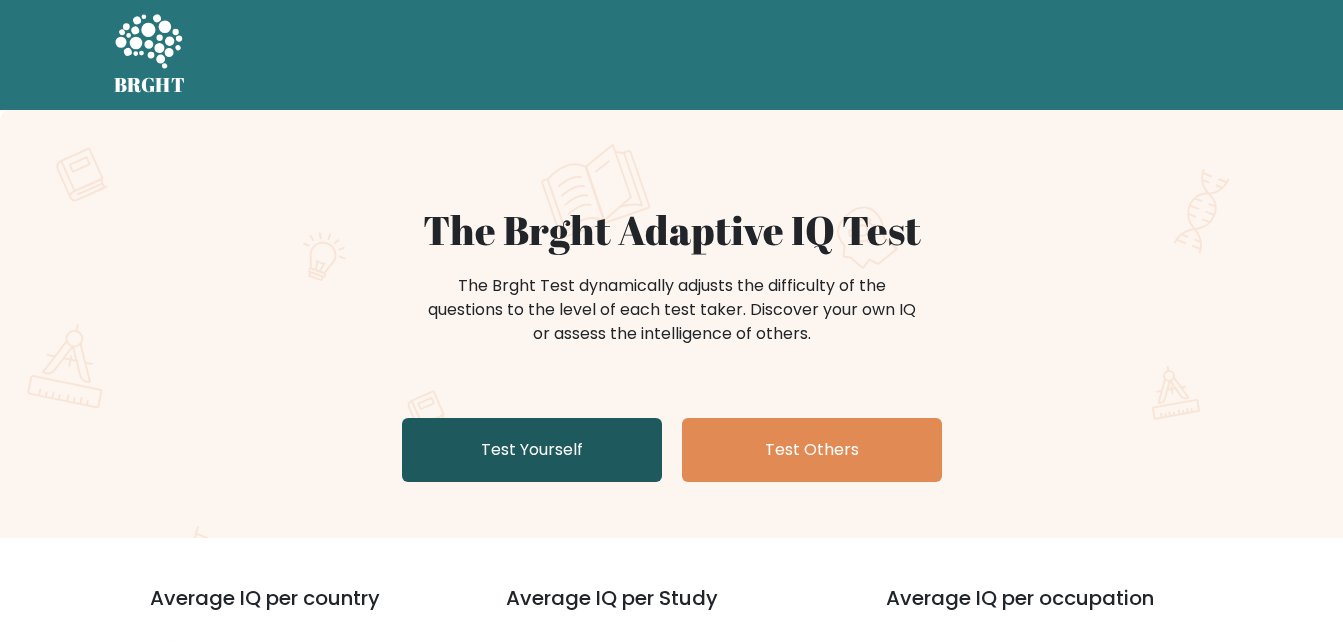 click on "Test Yourself" at bounding box center (532, 450) 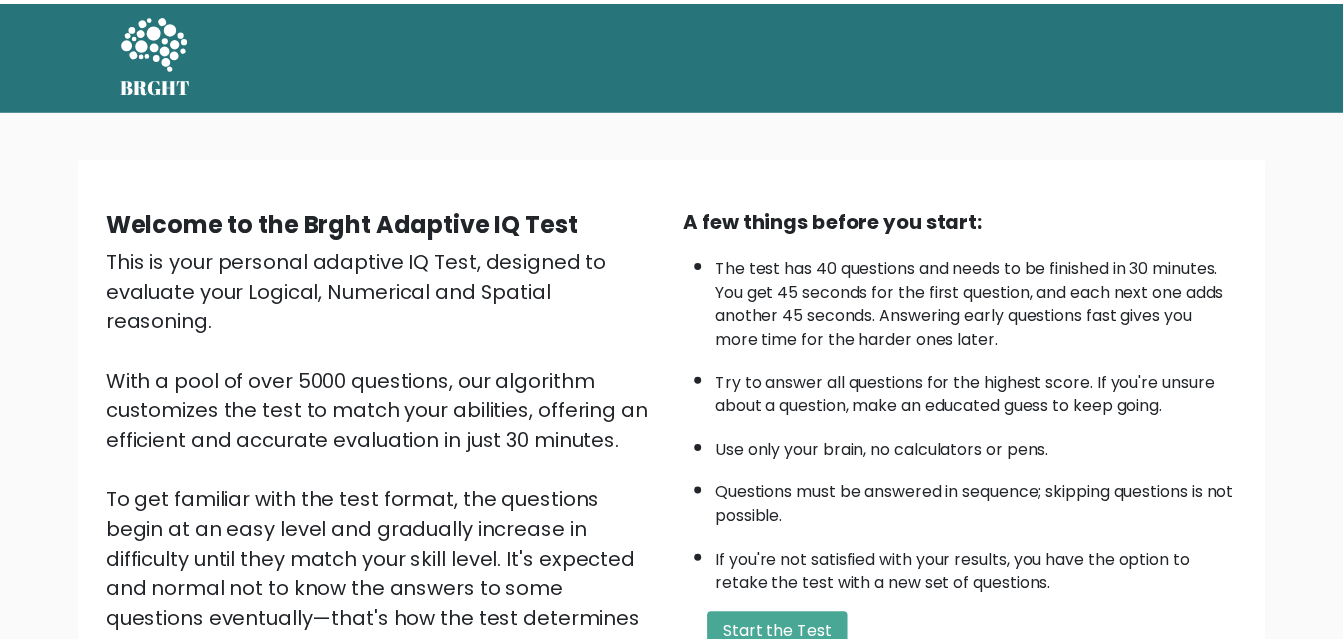 scroll, scrollTop: 0, scrollLeft: 0, axis: both 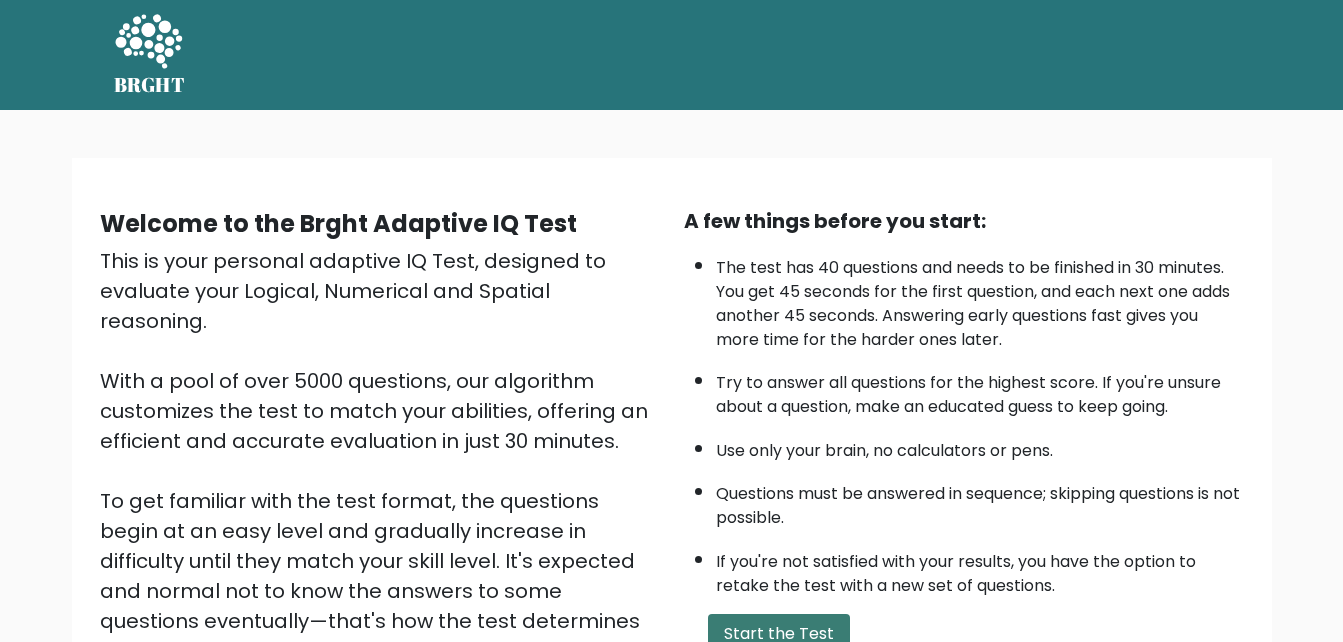 click on "Start the Test" at bounding box center (779, 634) 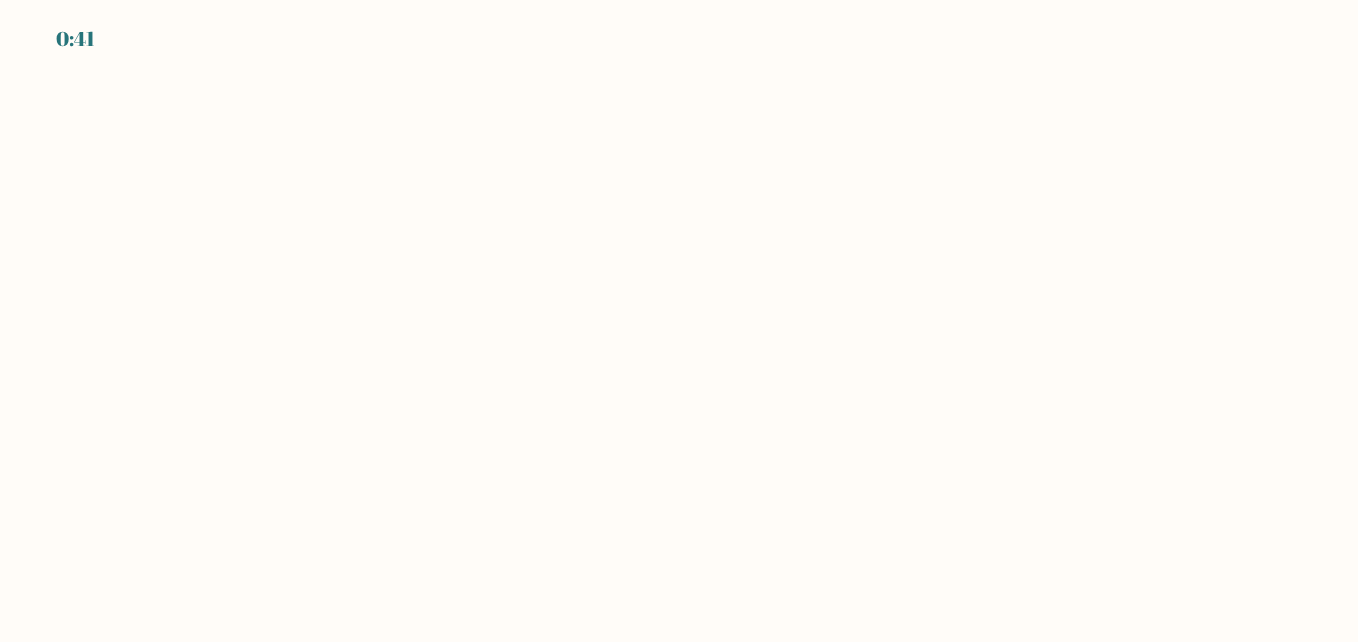 scroll, scrollTop: 0, scrollLeft: 0, axis: both 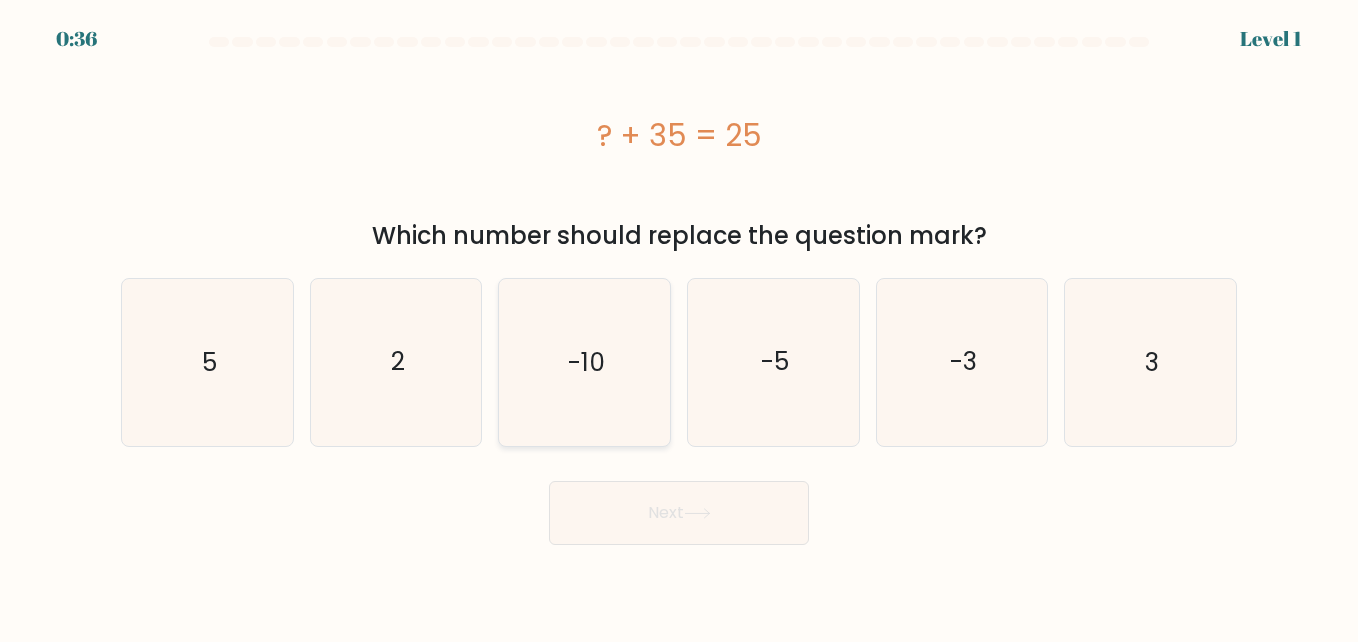 click on "-10" 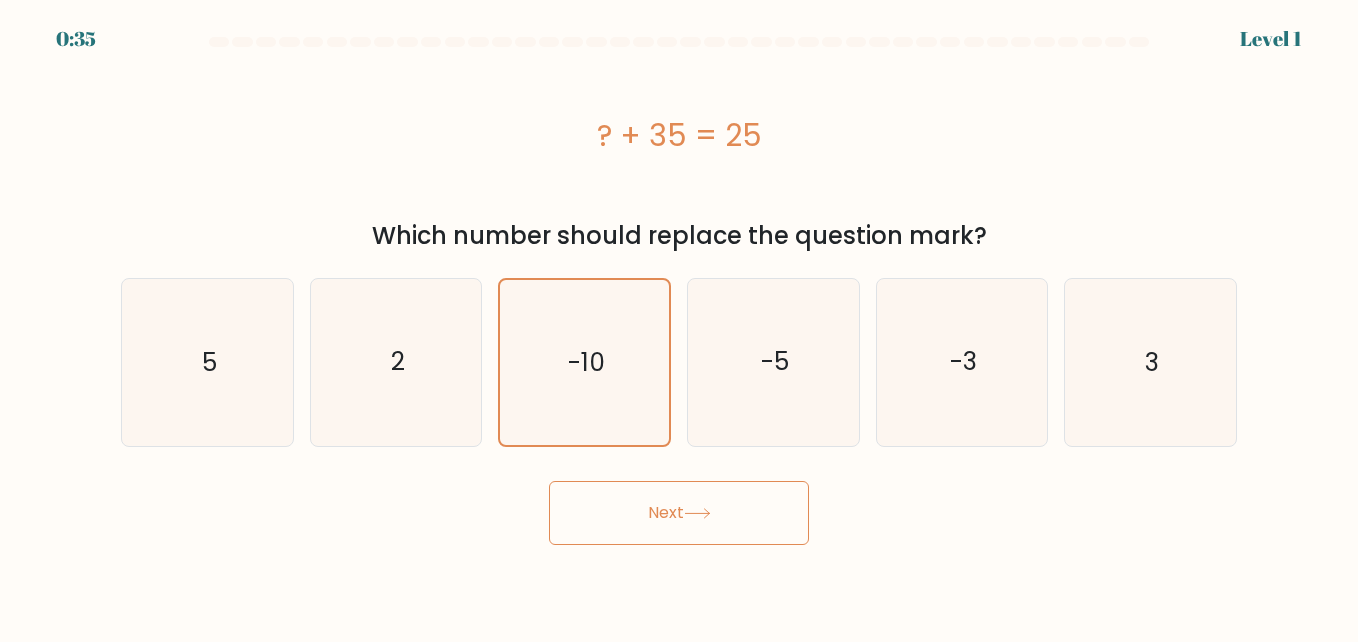 click on "Next" at bounding box center (679, 513) 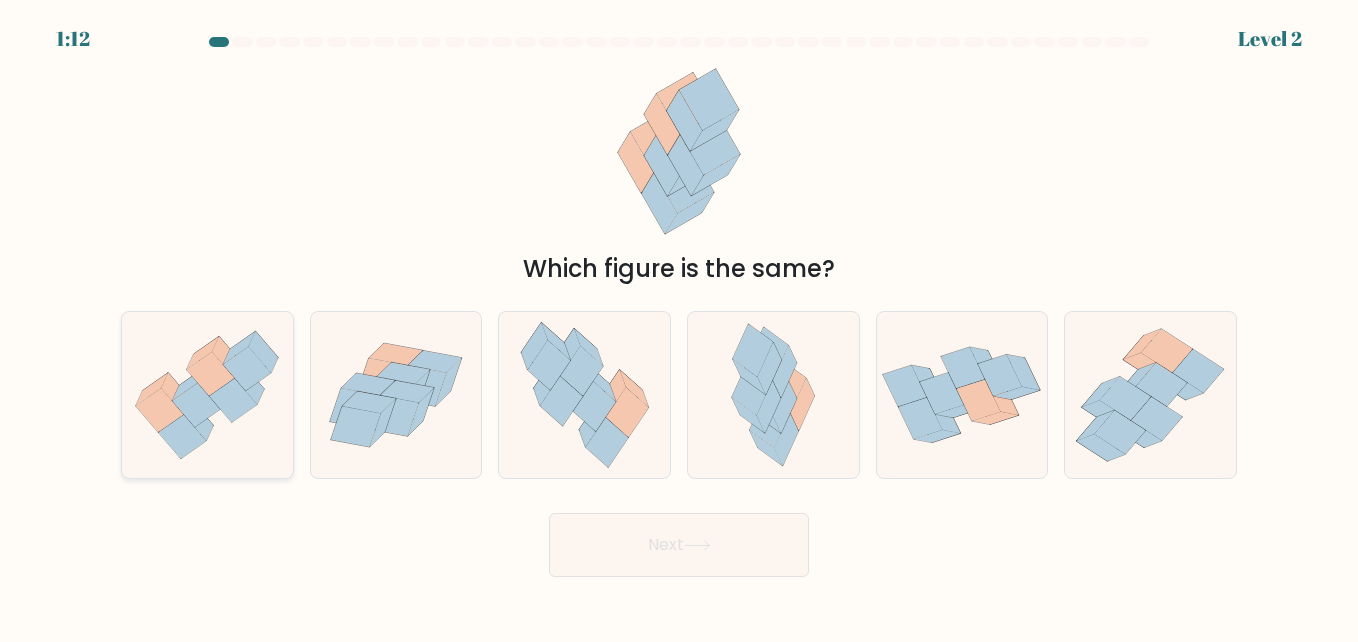 click 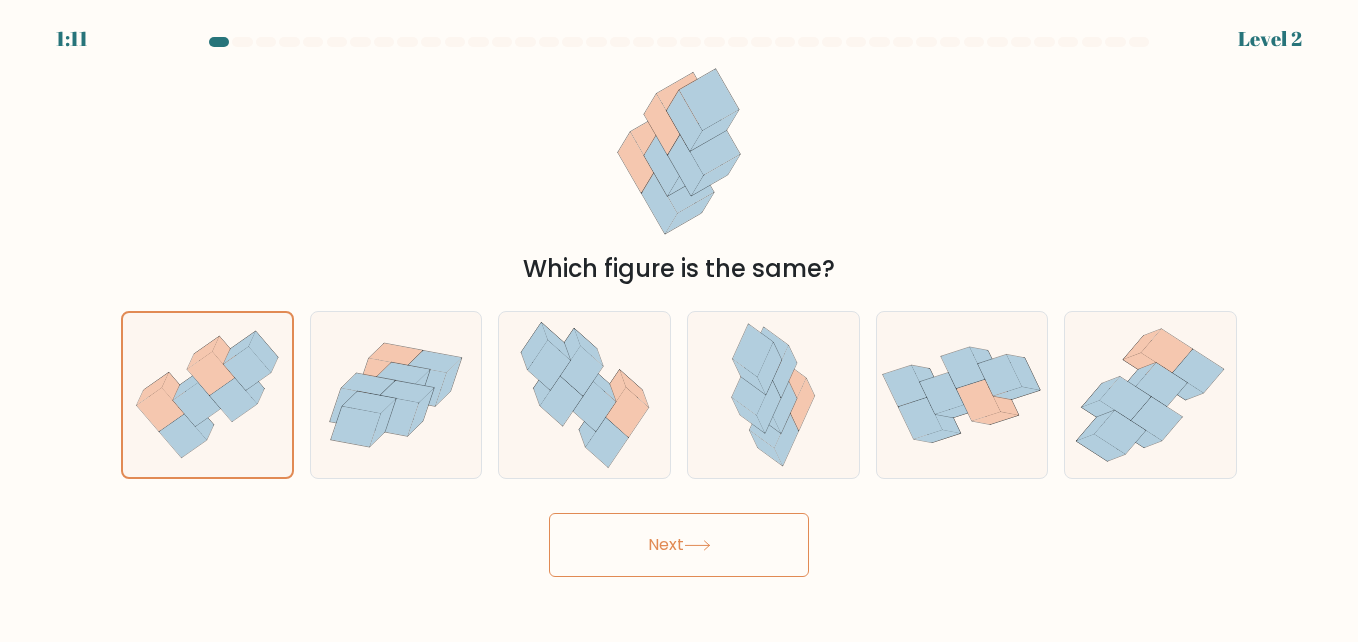 click on "Next" at bounding box center [679, 545] 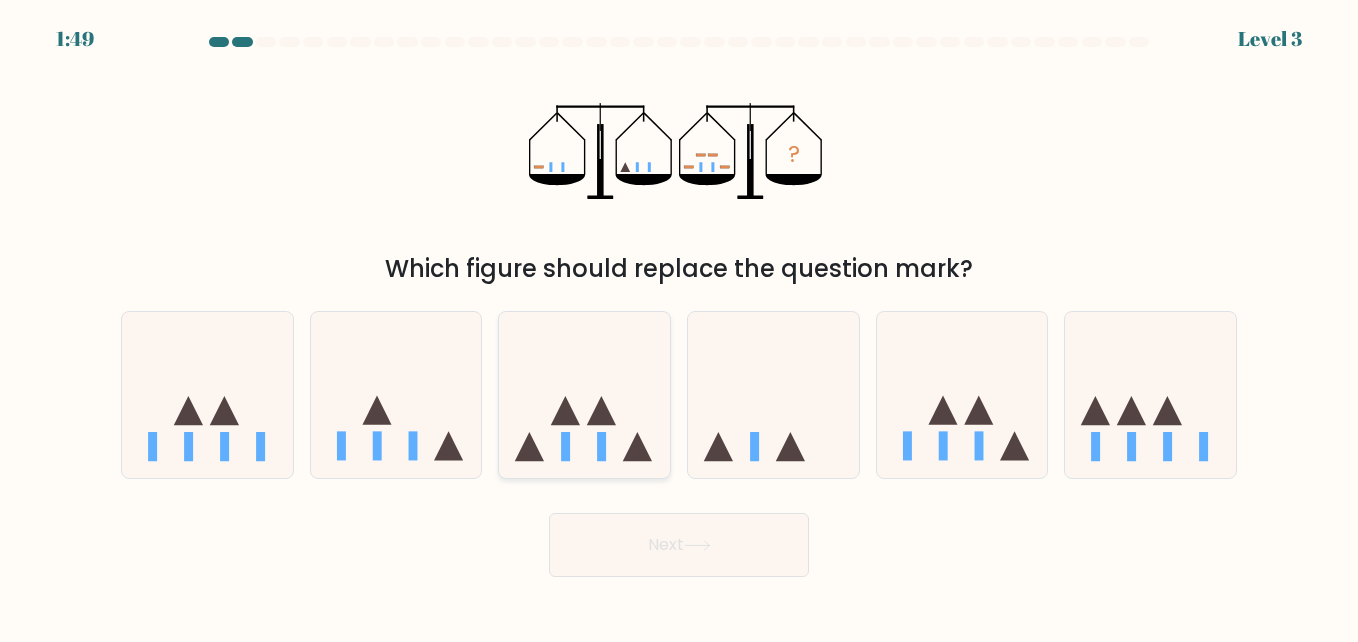 click 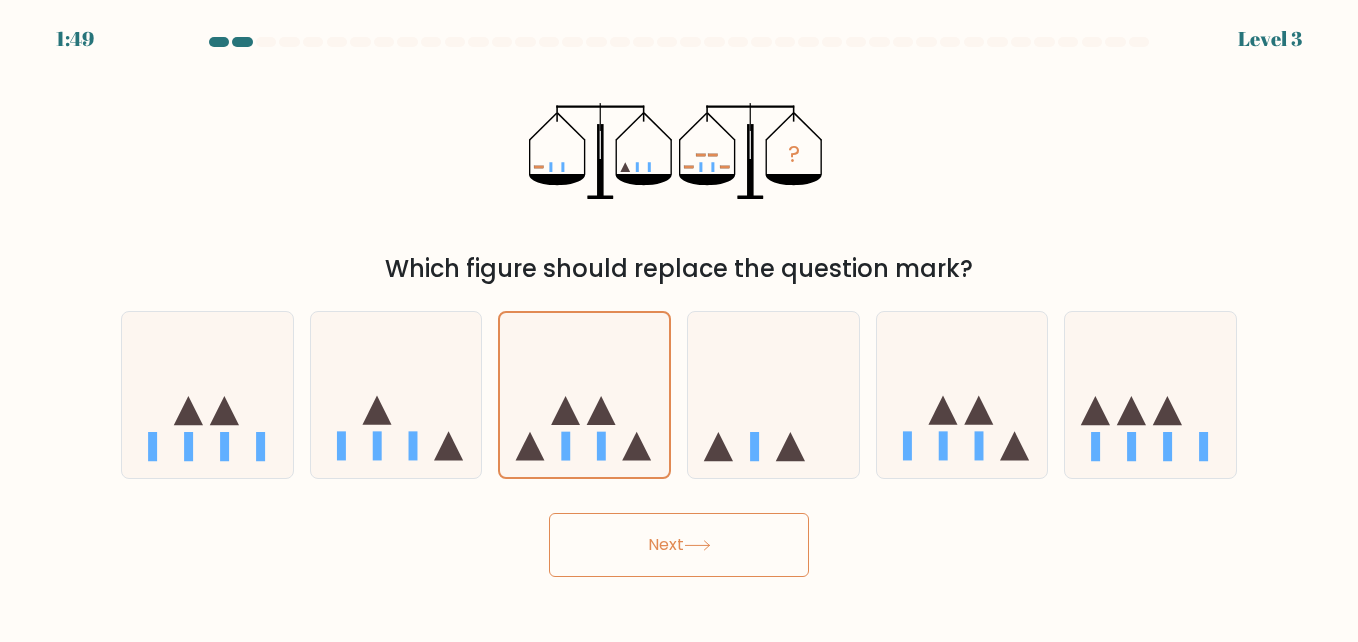 click on "Next" at bounding box center [679, 545] 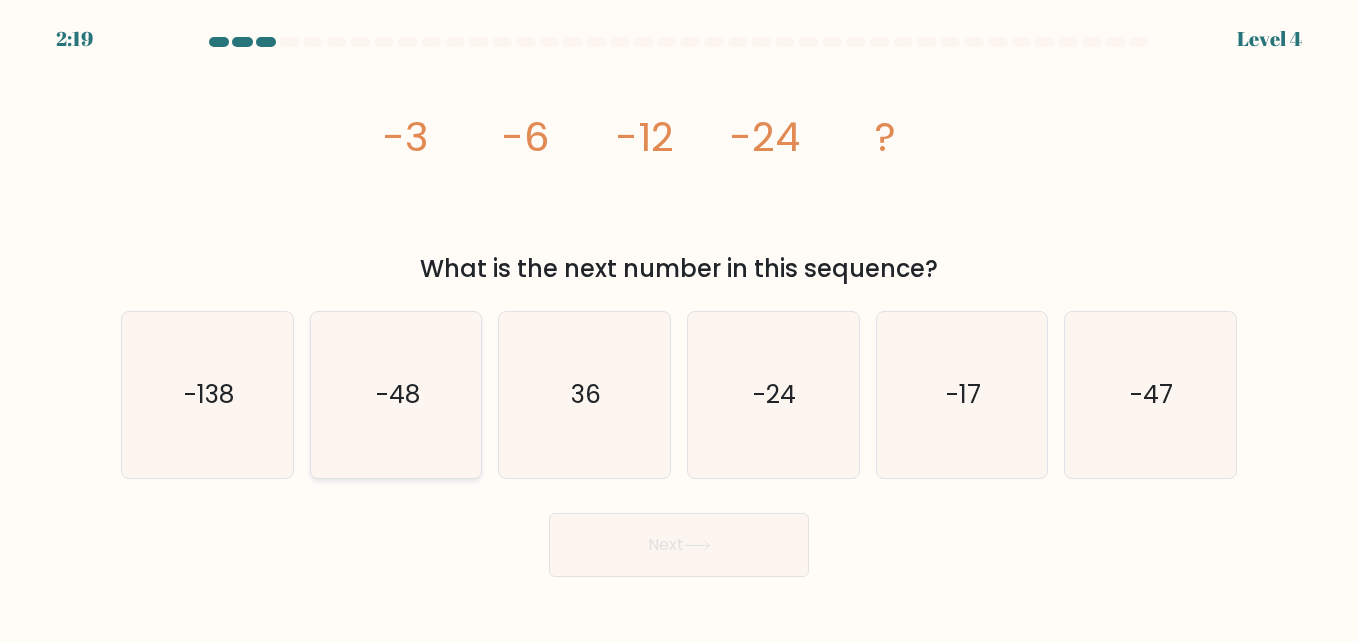 click on "-48" 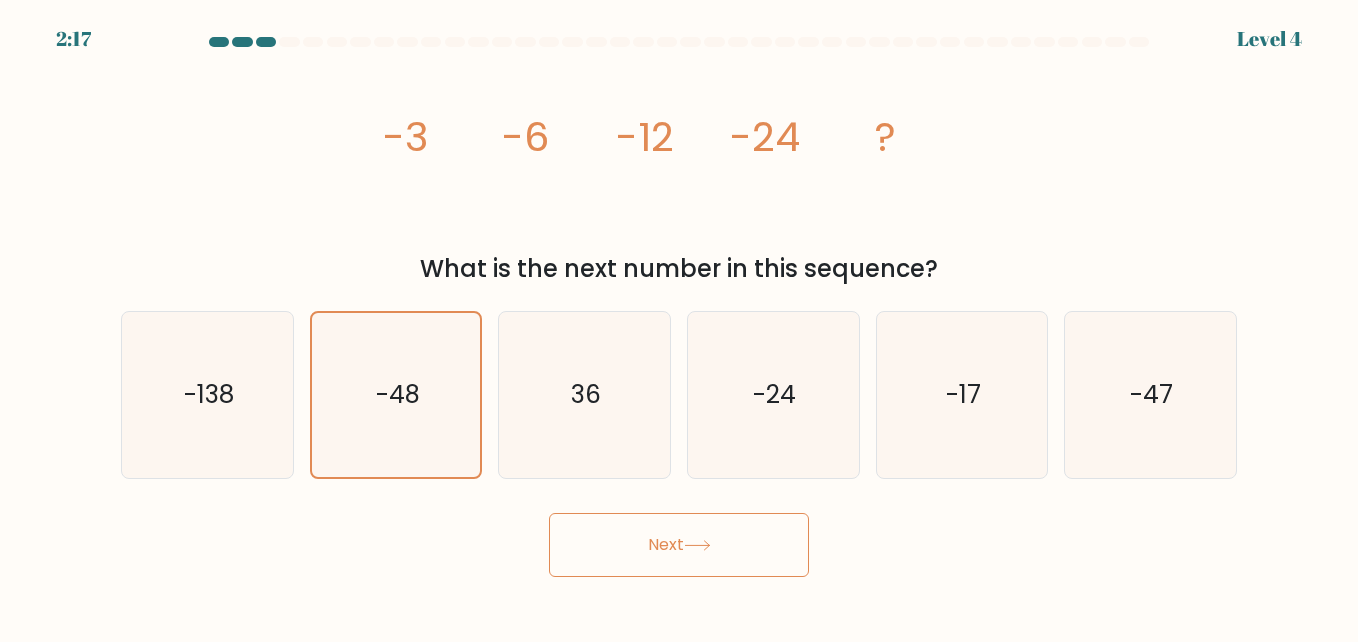click on "Next" at bounding box center (679, 545) 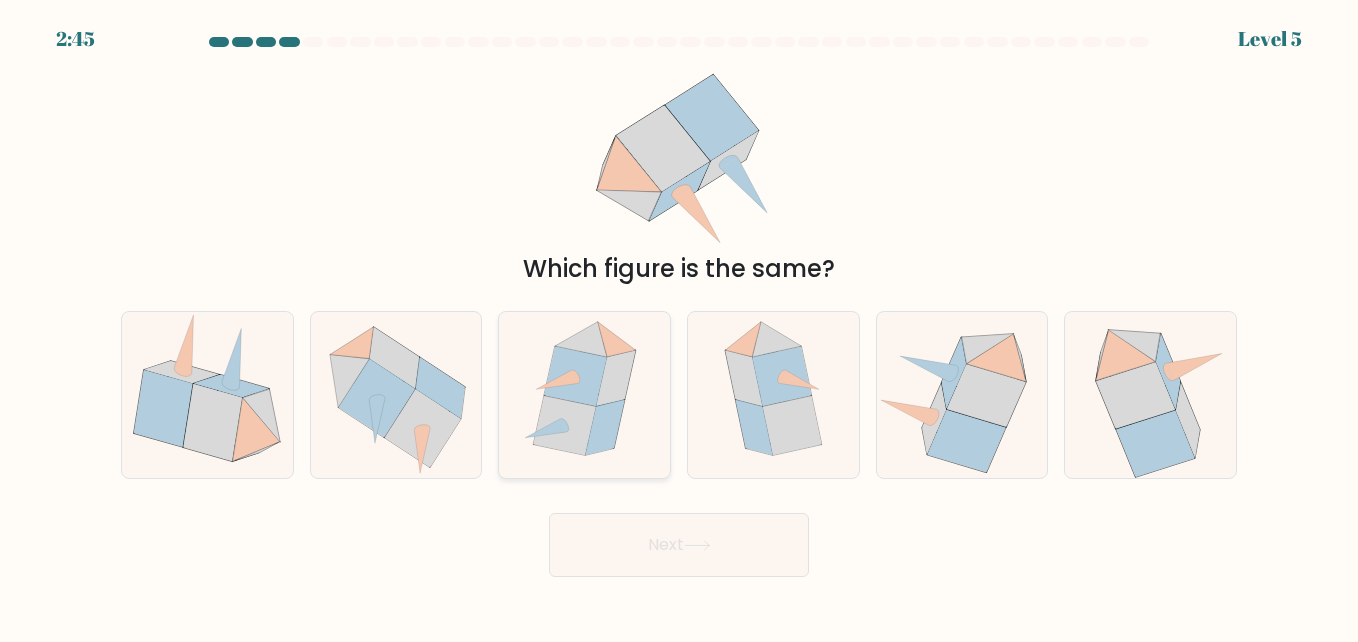 click 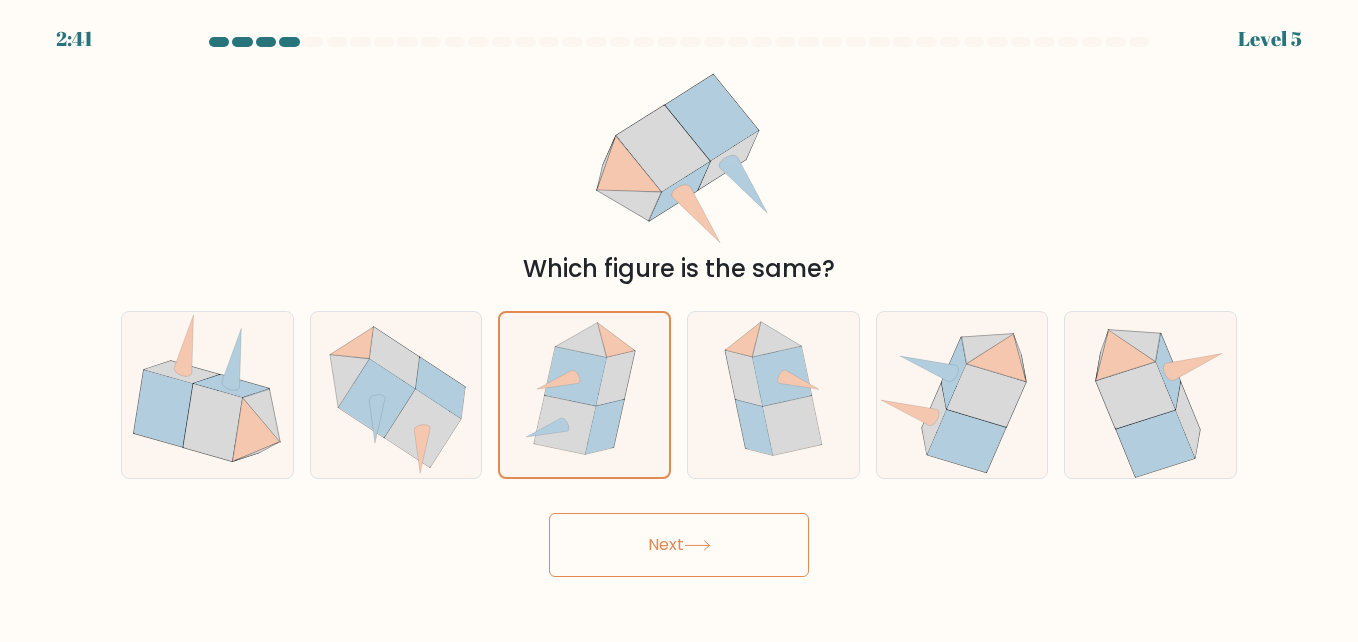 click on "Next" at bounding box center [679, 545] 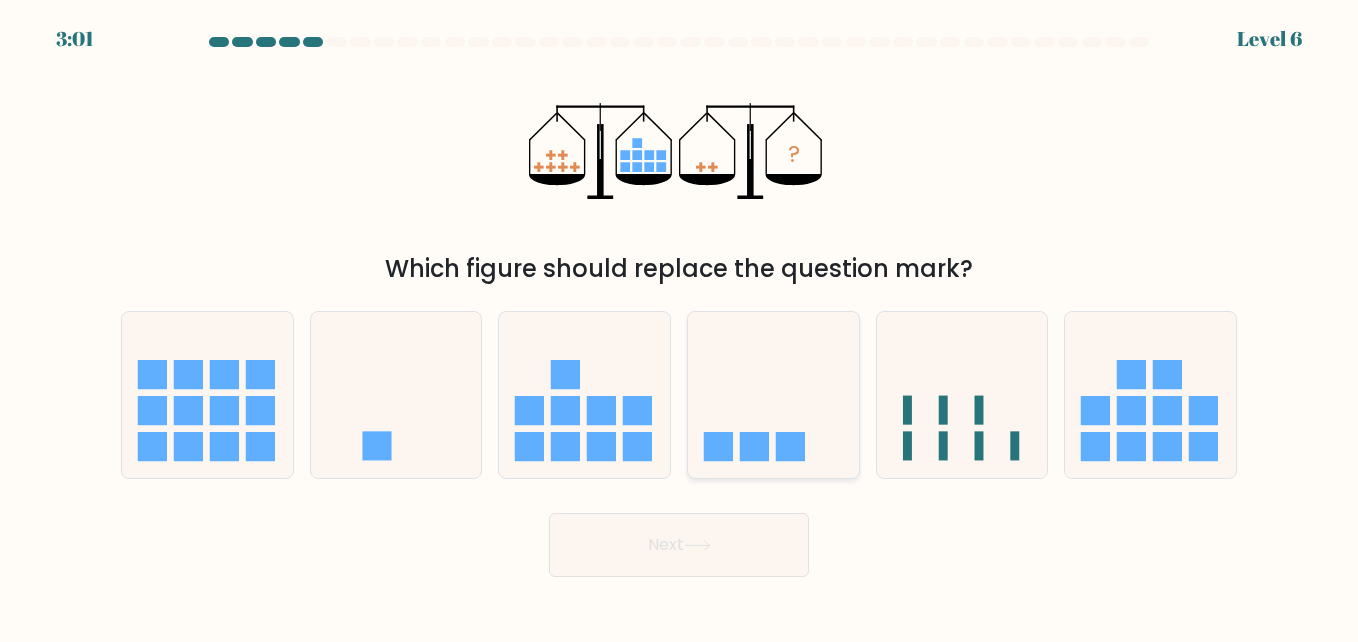 drag, startPoint x: 781, startPoint y: 433, endPoint x: 771, endPoint y: 457, distance: 26 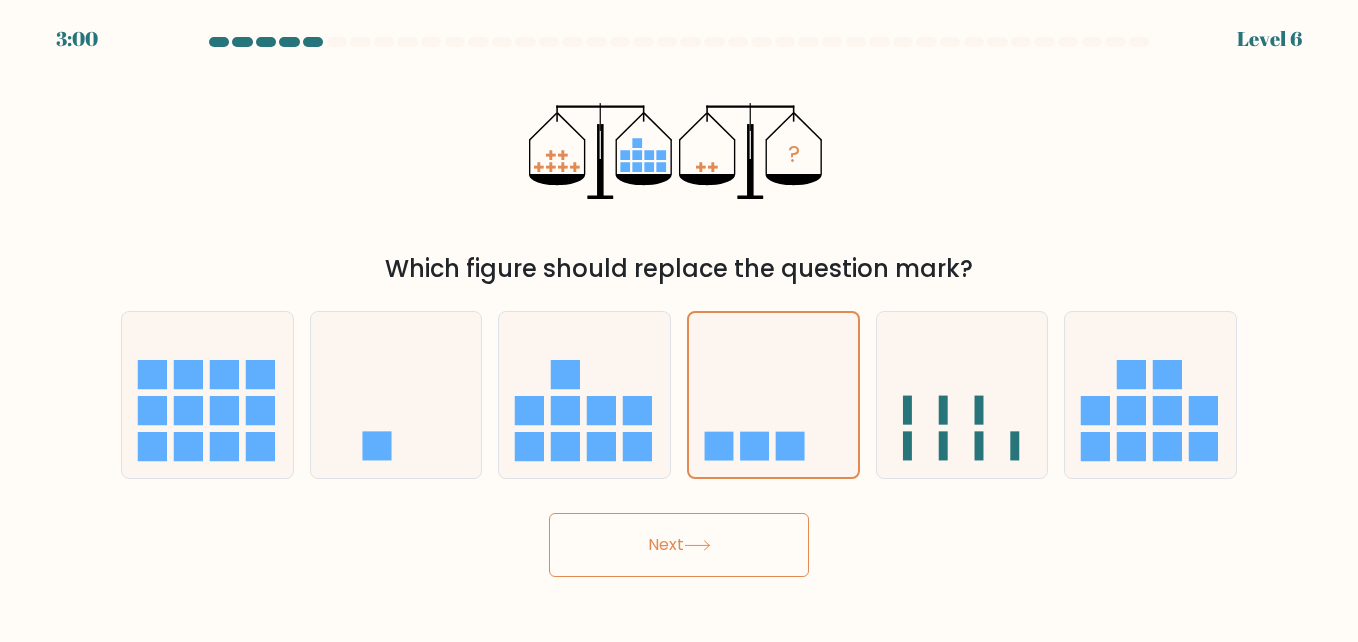 click on "Next" at bounding box center (679, 545) 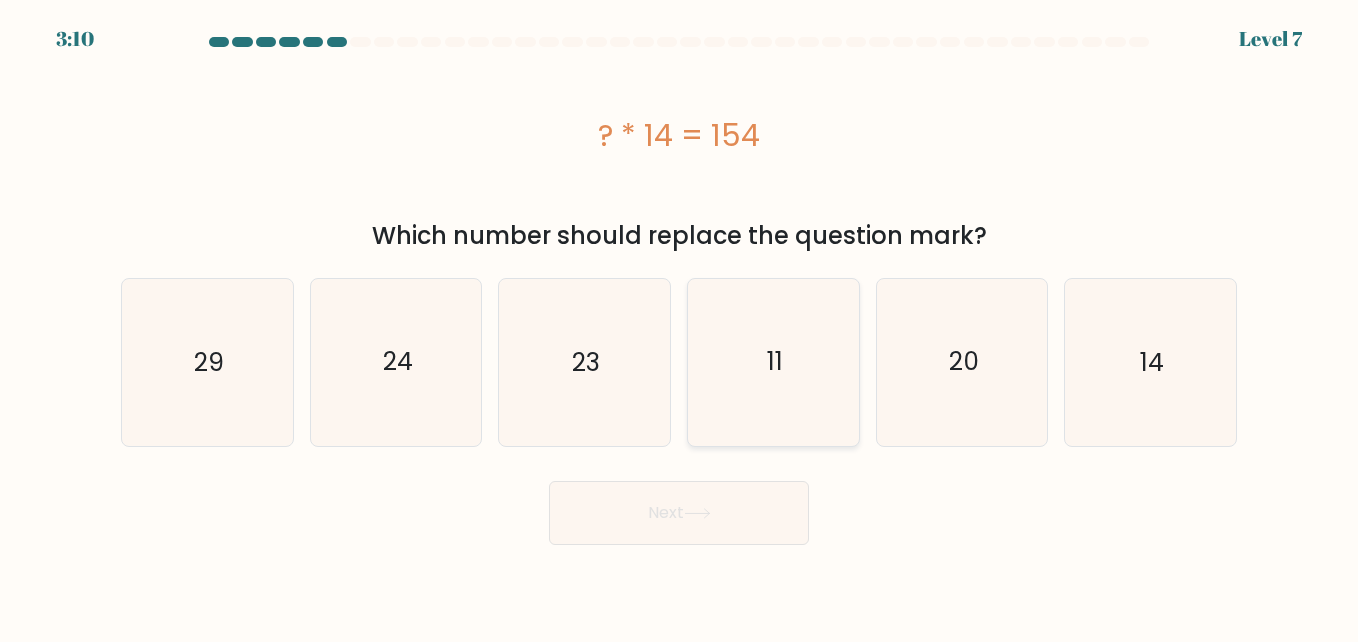 click on "11" 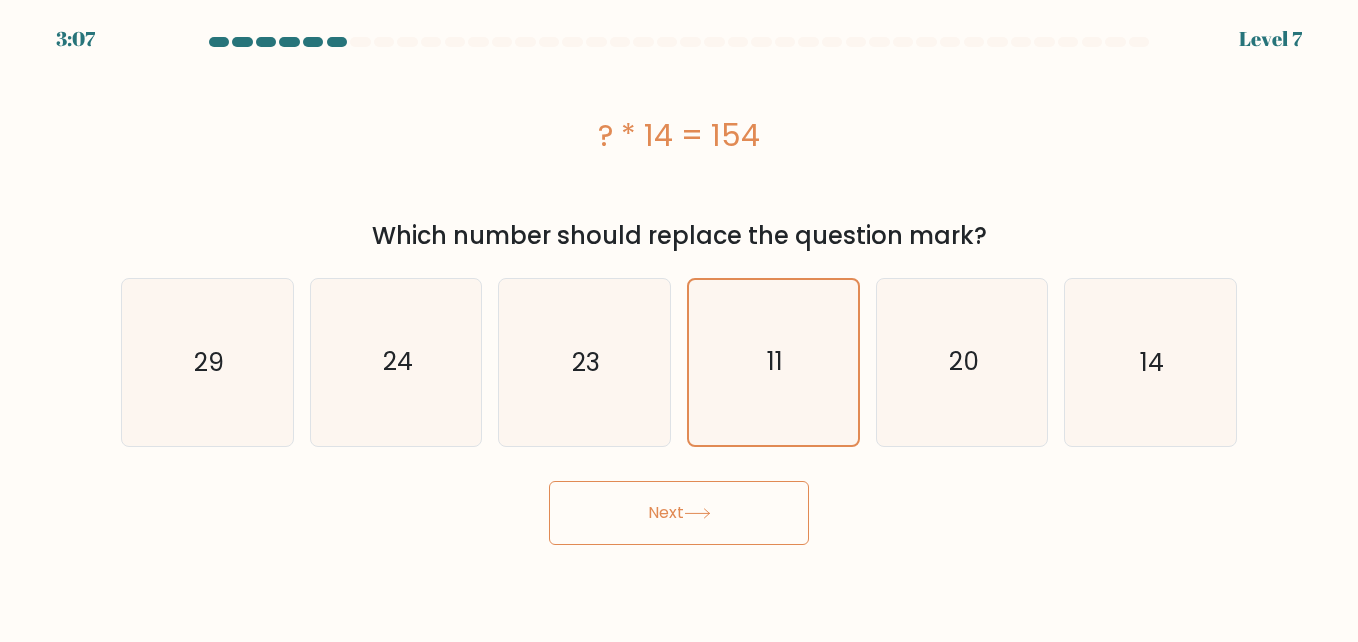 click on "Next" at bounding box center [679, 513] 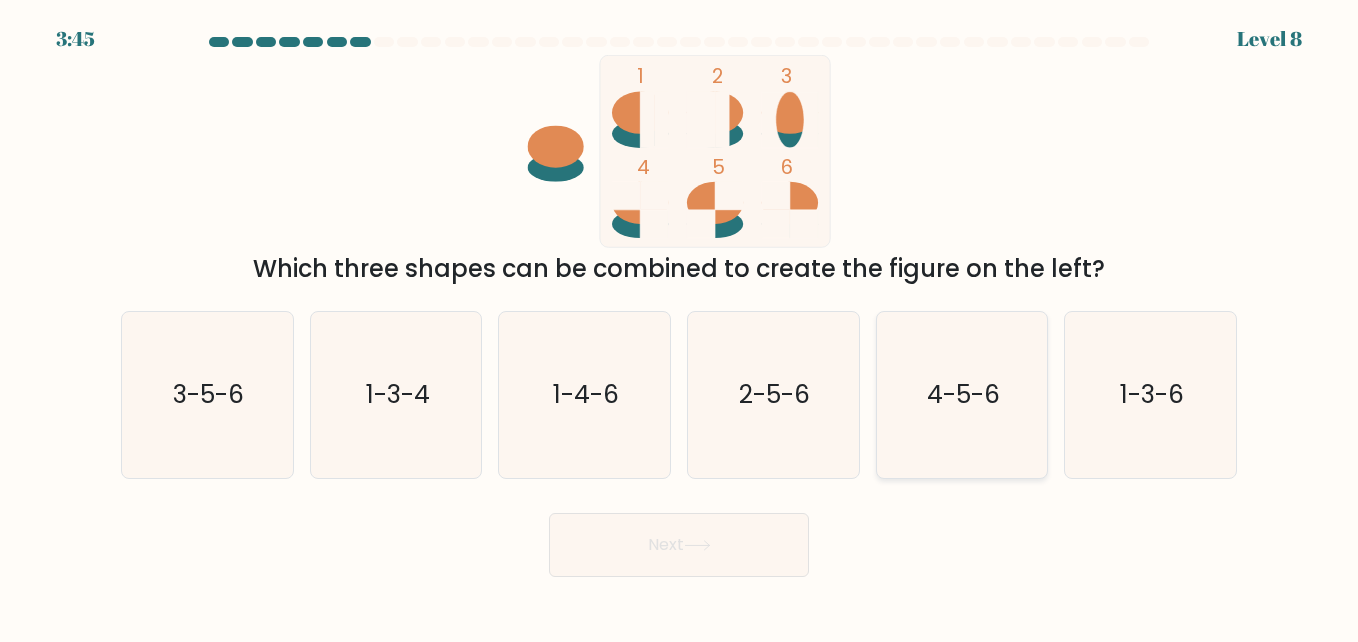click on "4-5-6" 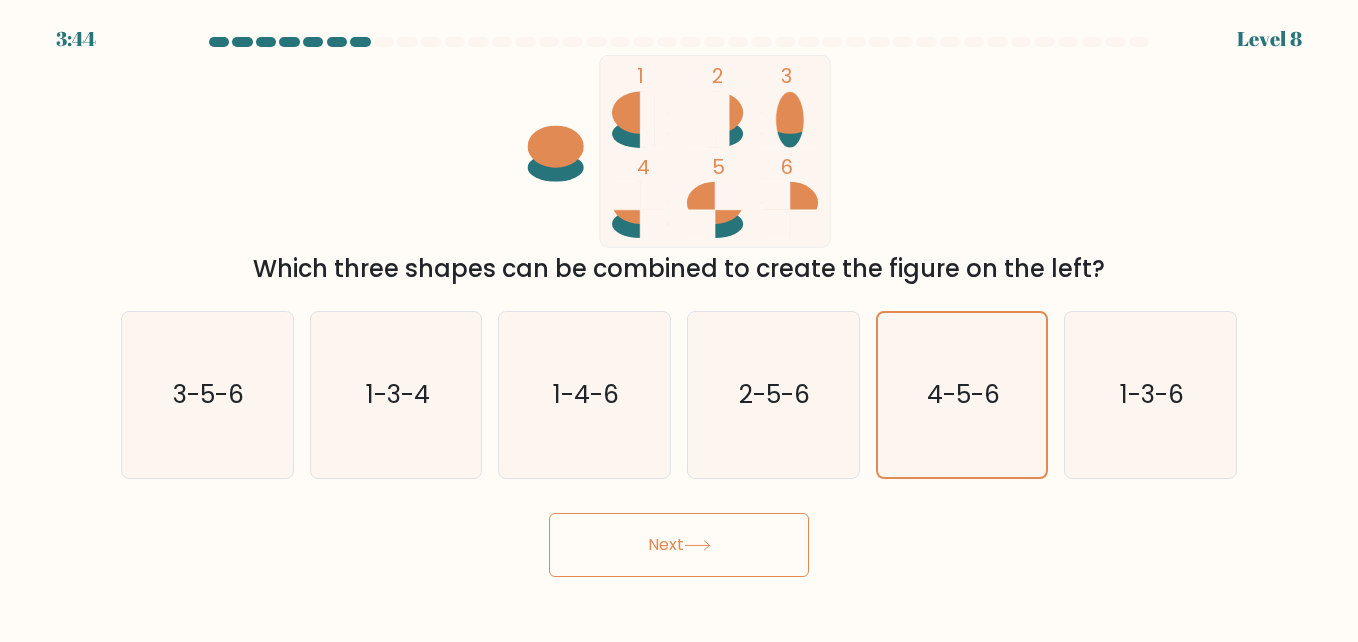 click on "Next" at bounding box center [679, 545] 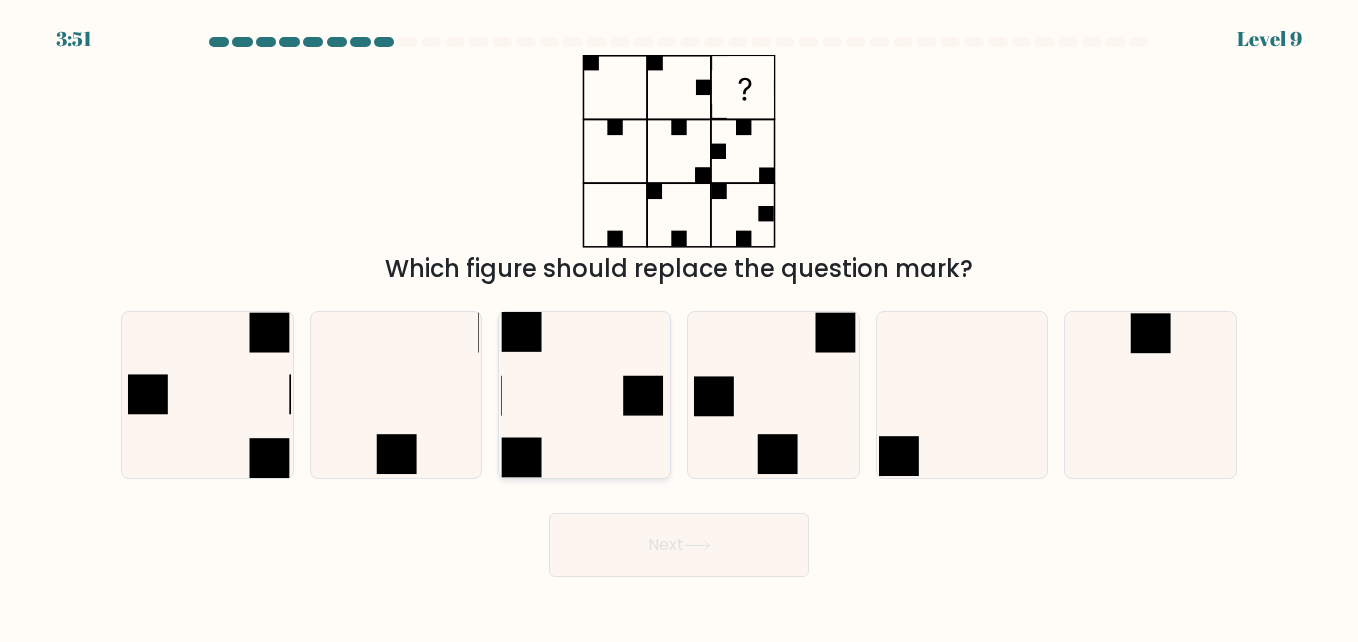 click 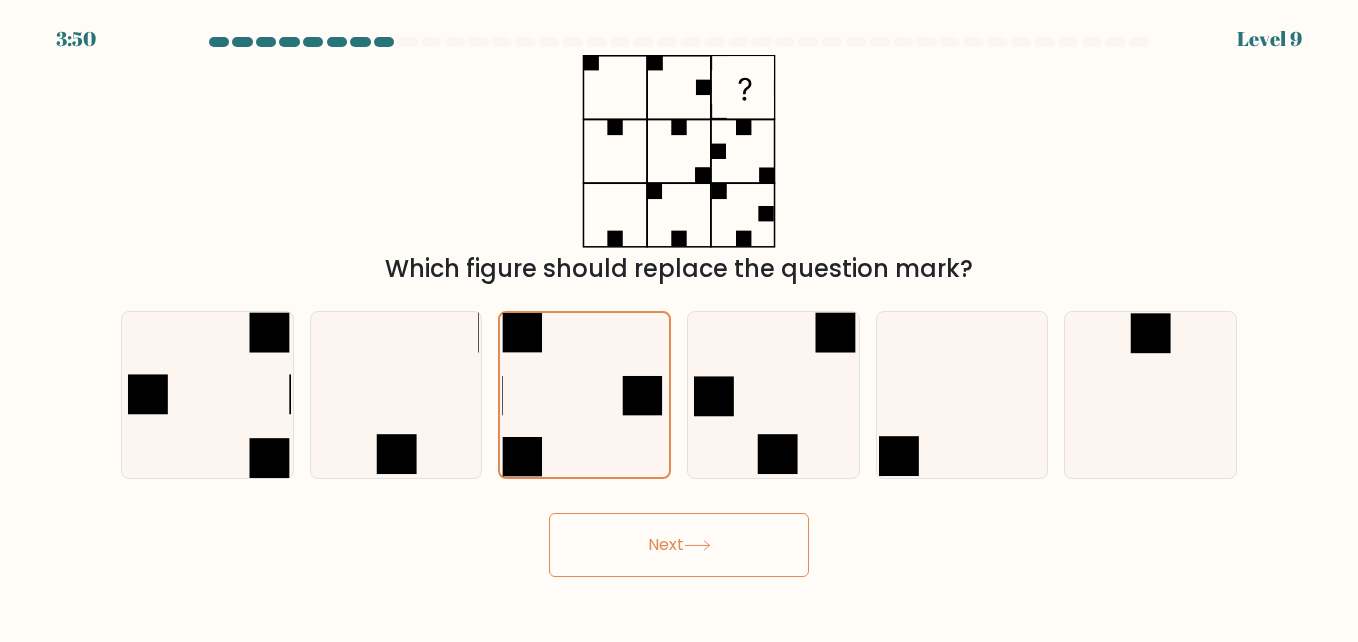 click on "Next" at bounding box center [679, 545] 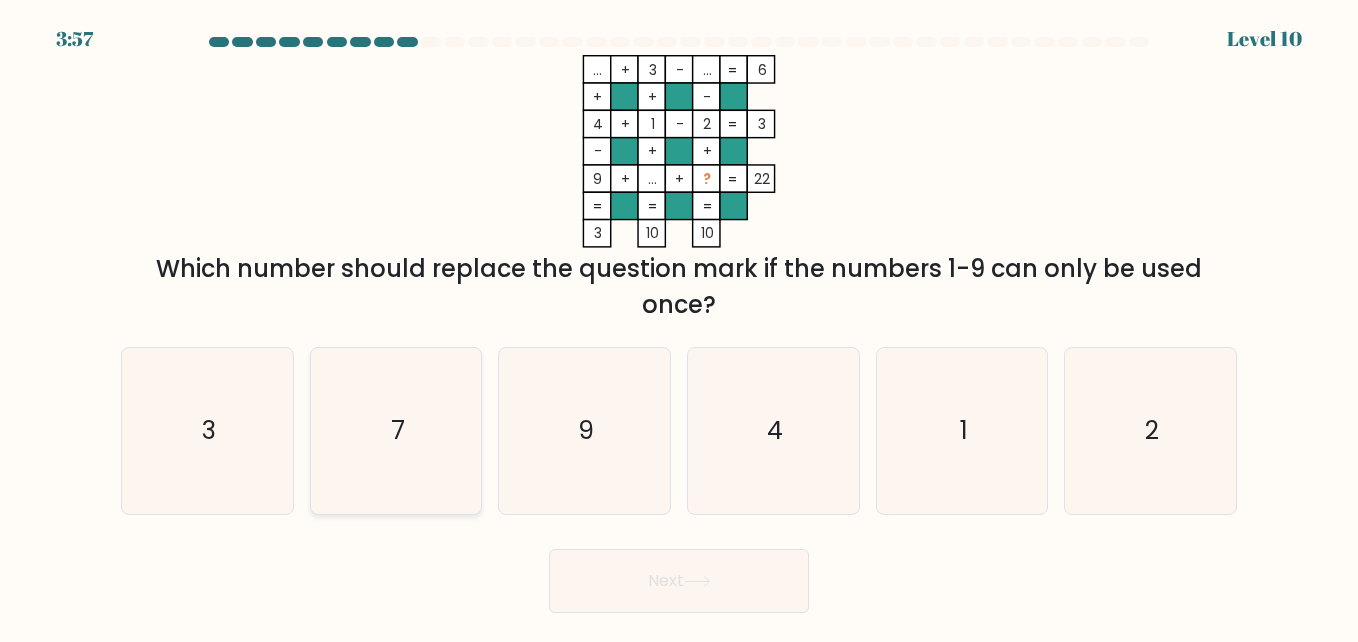 click on "7" 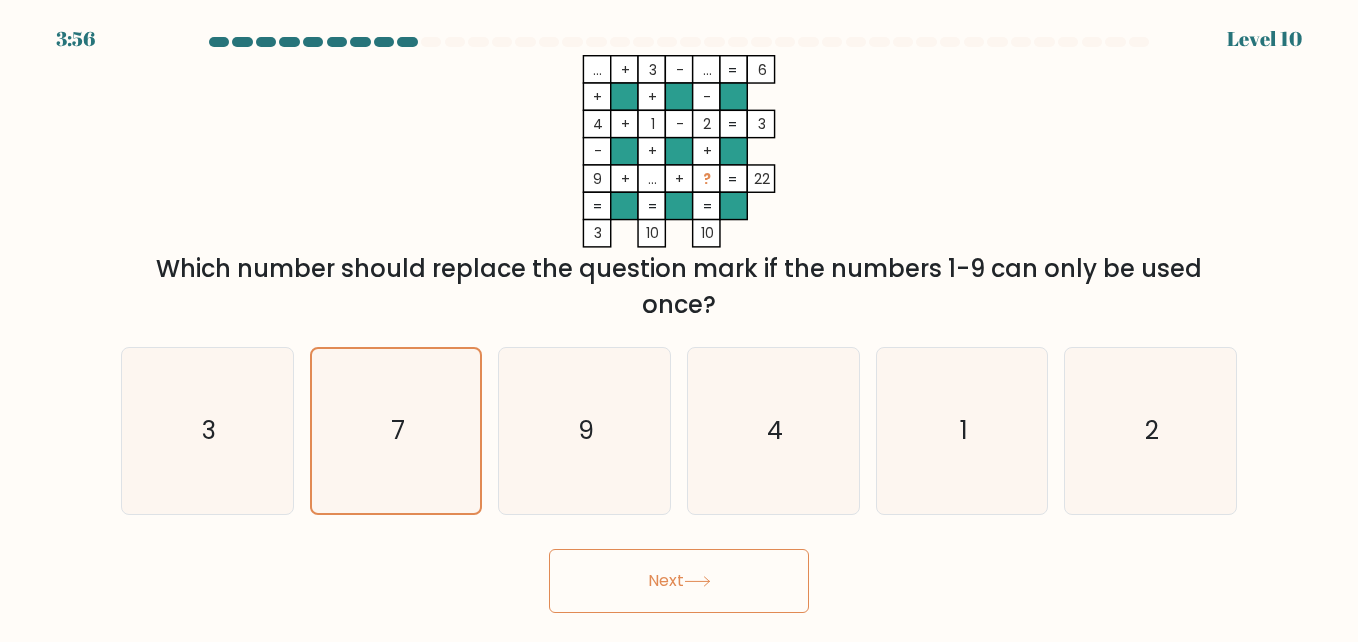 click on "Next" at bounding box center [679, 581] 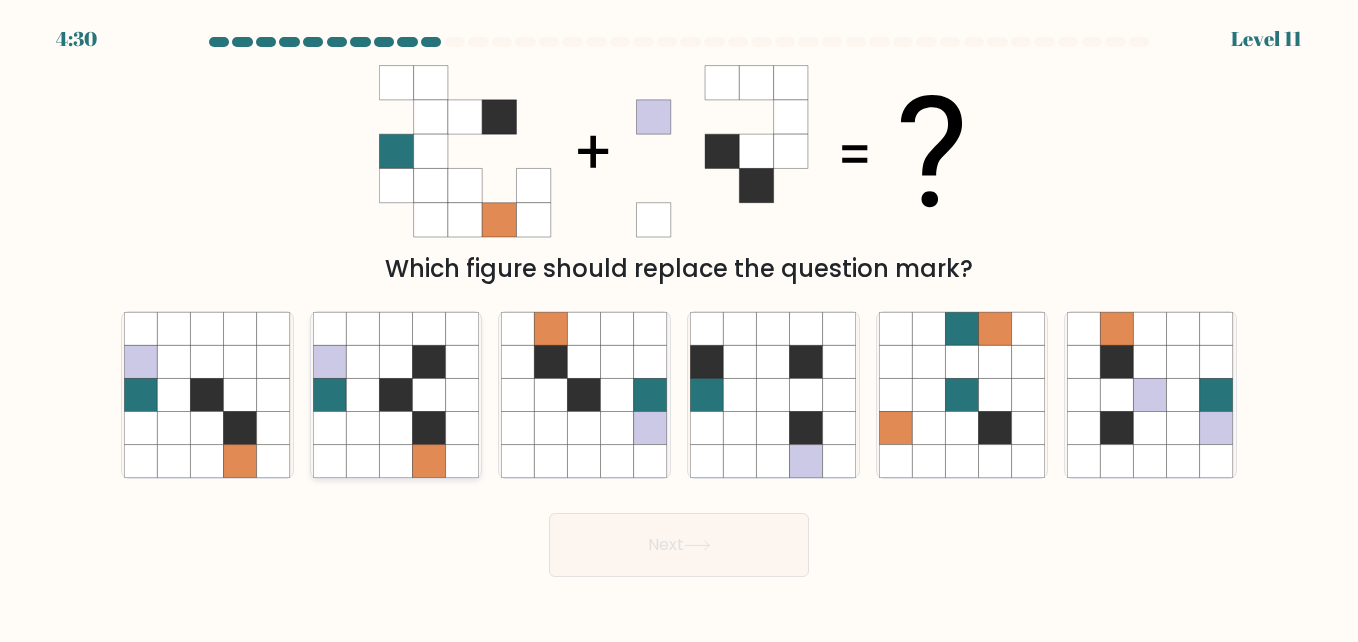 click 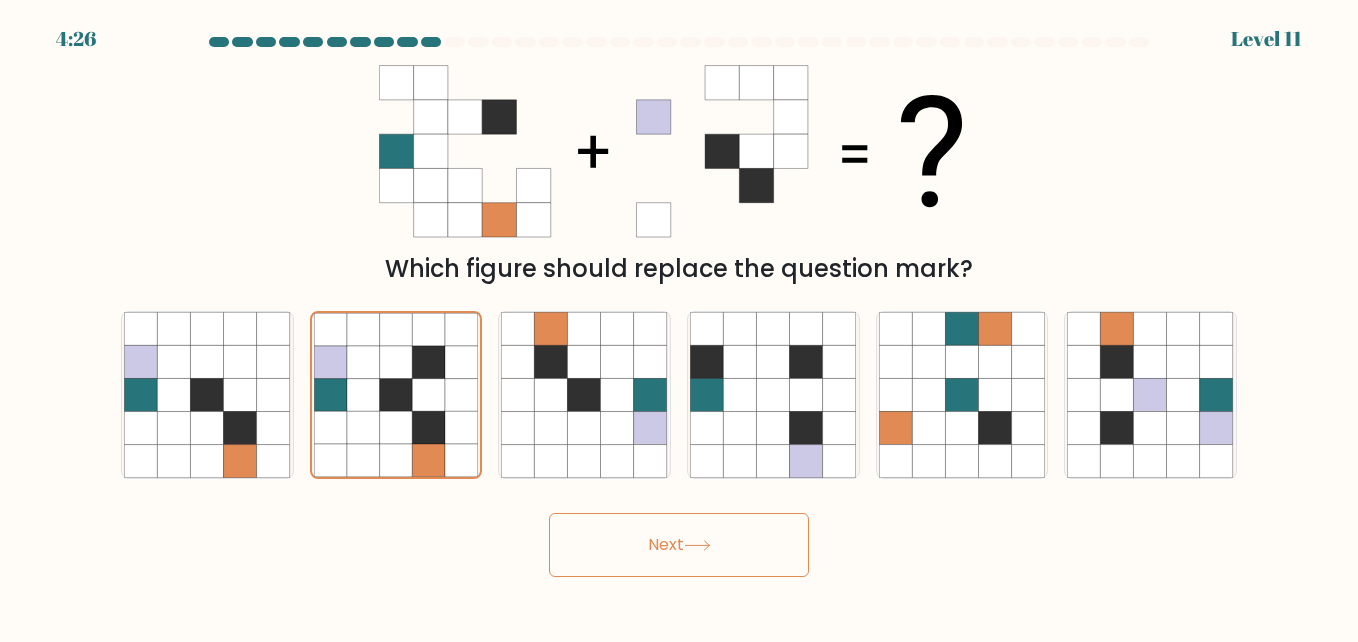 click on "Next" at bounding box center [679, 545] 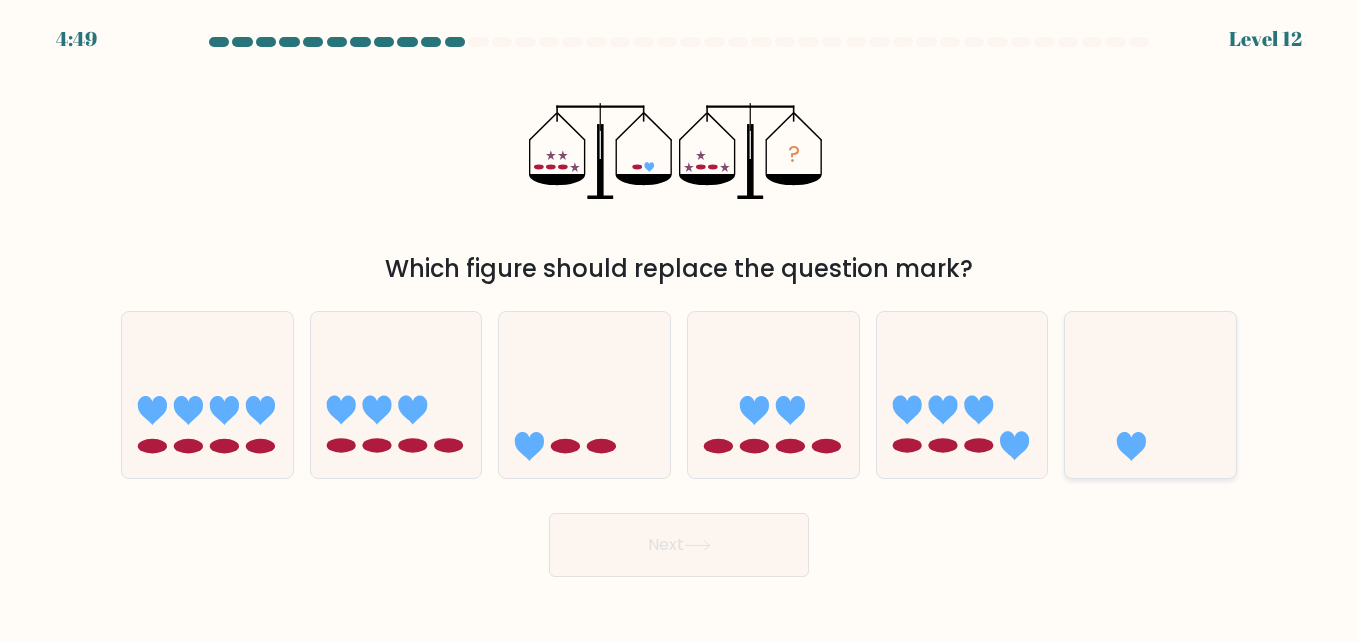 click 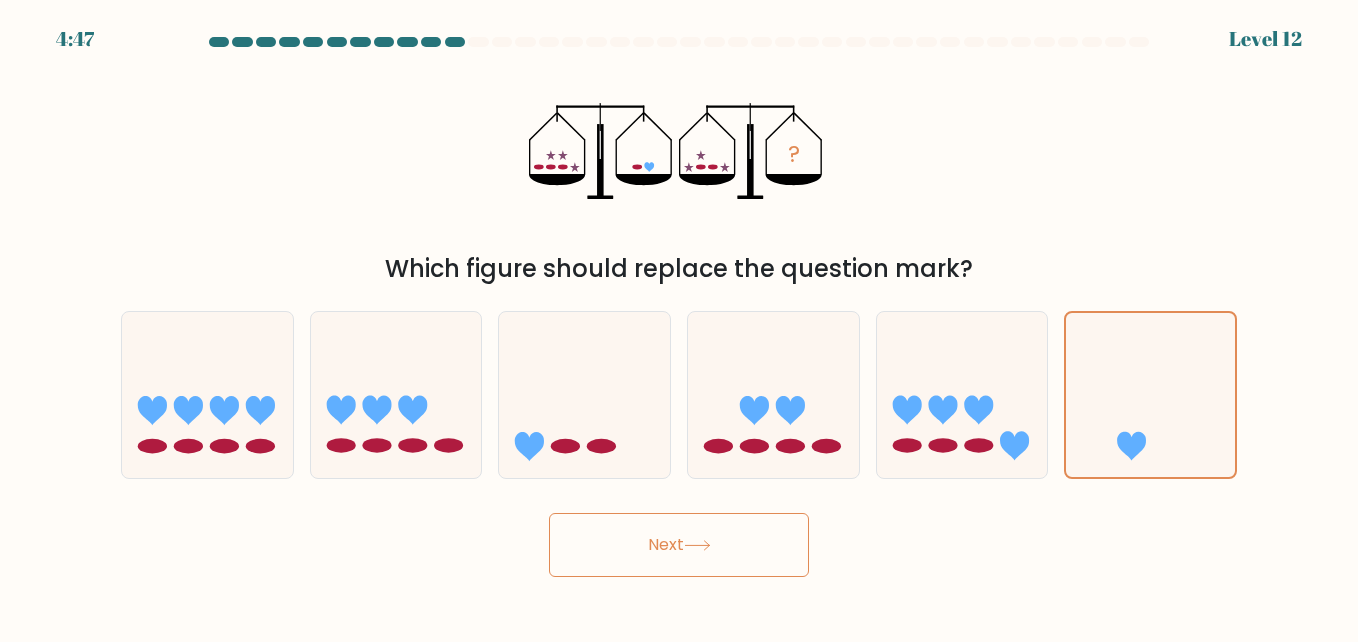 click on "Next" at bounding box center (679, 545) 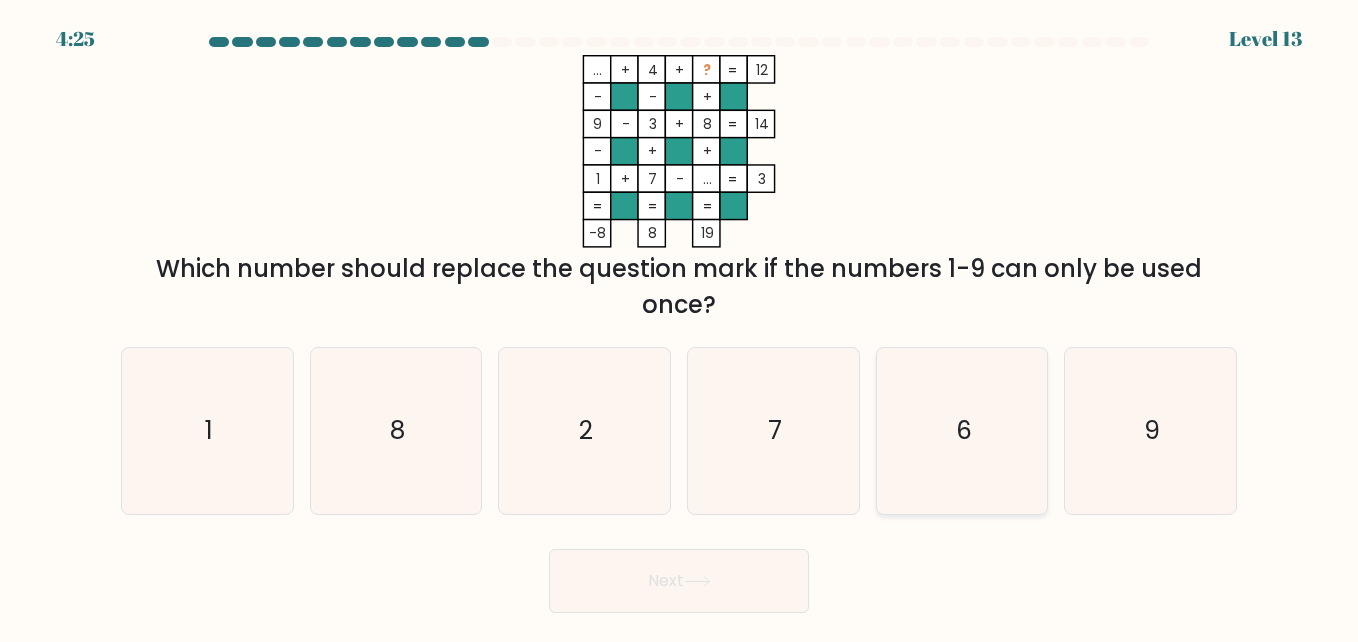 click on "6" 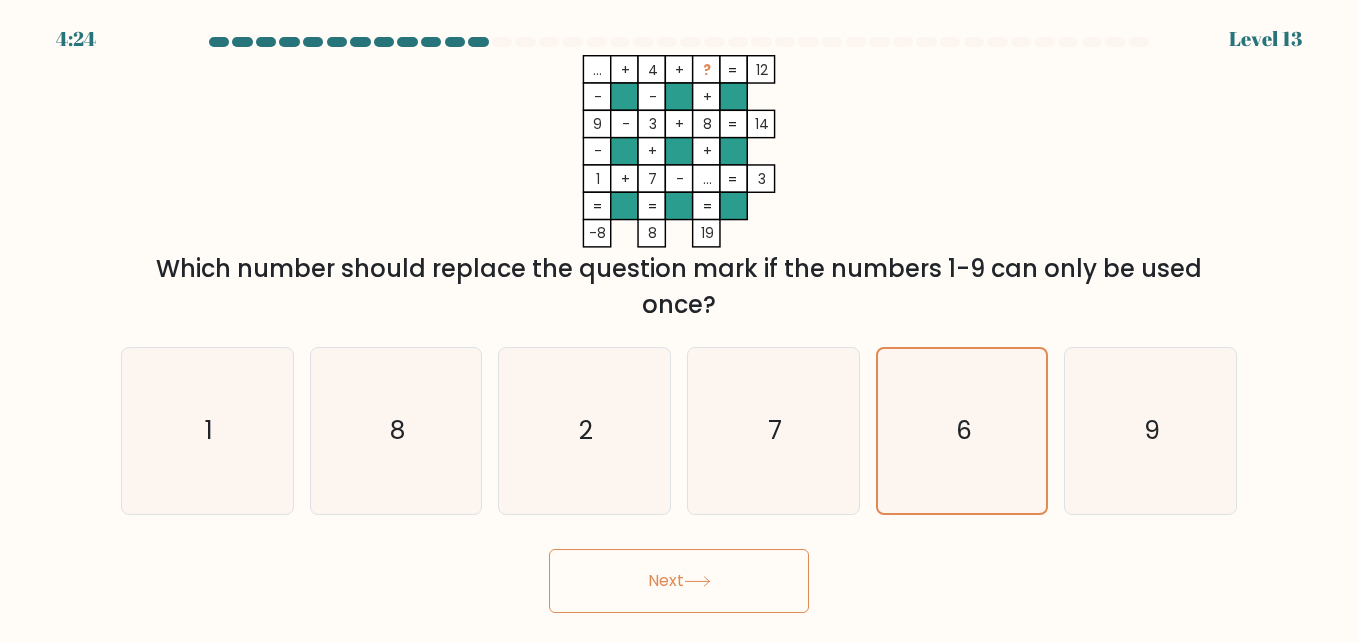 click on "Next" at bounding box center (679, 581) 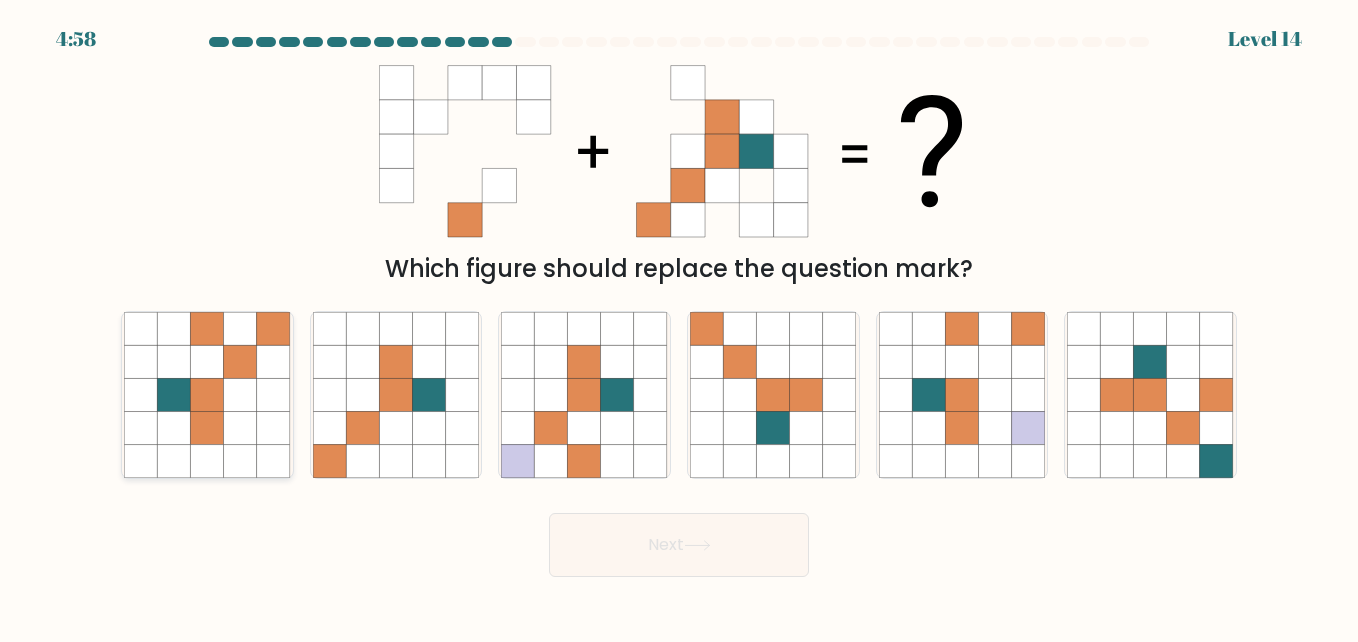 click 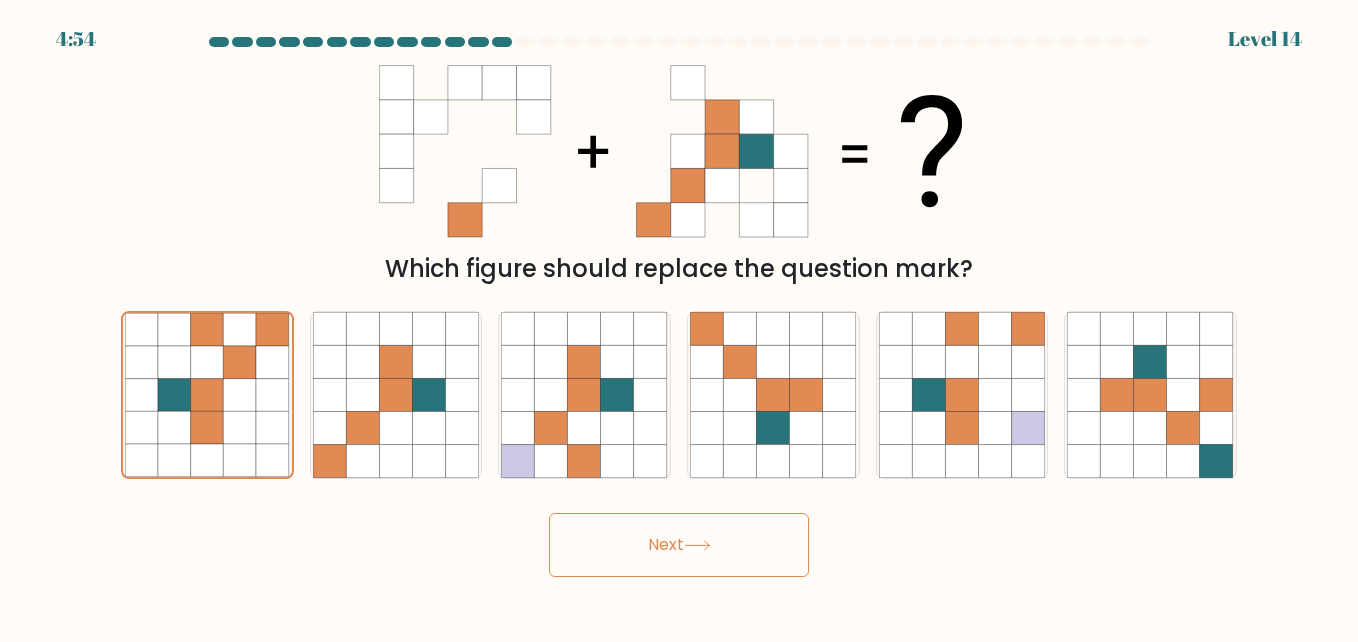click on "Next" at bounding box center (679, 545) 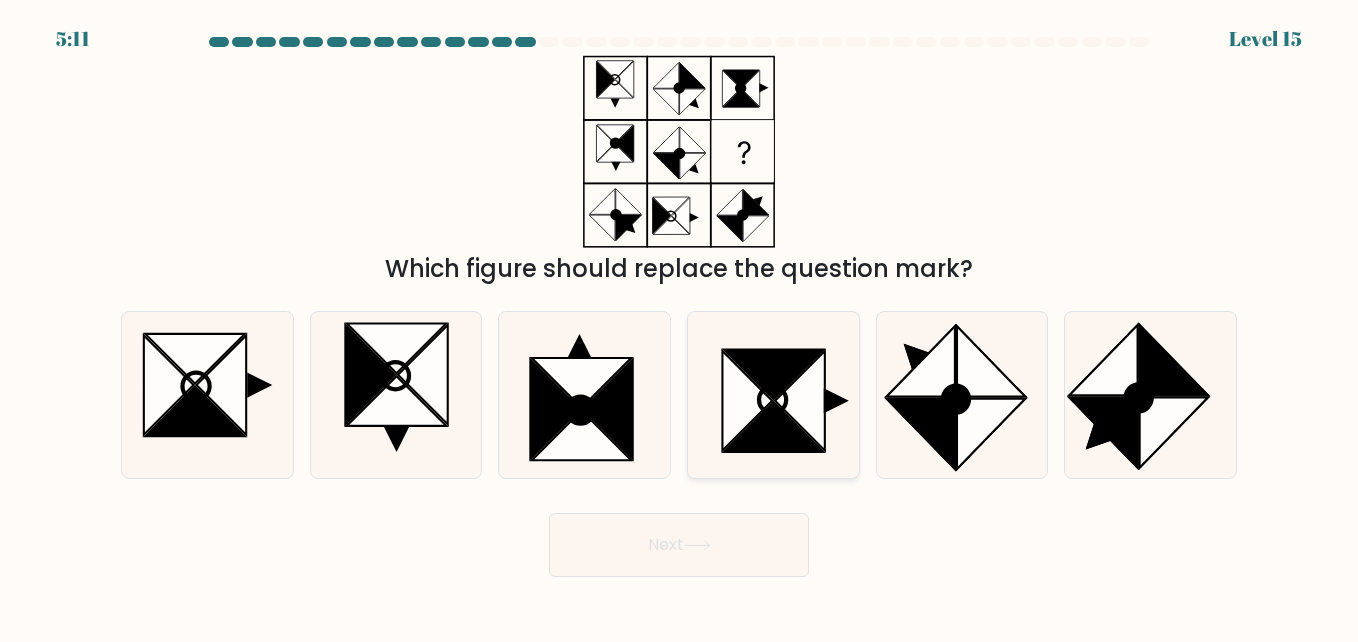 click 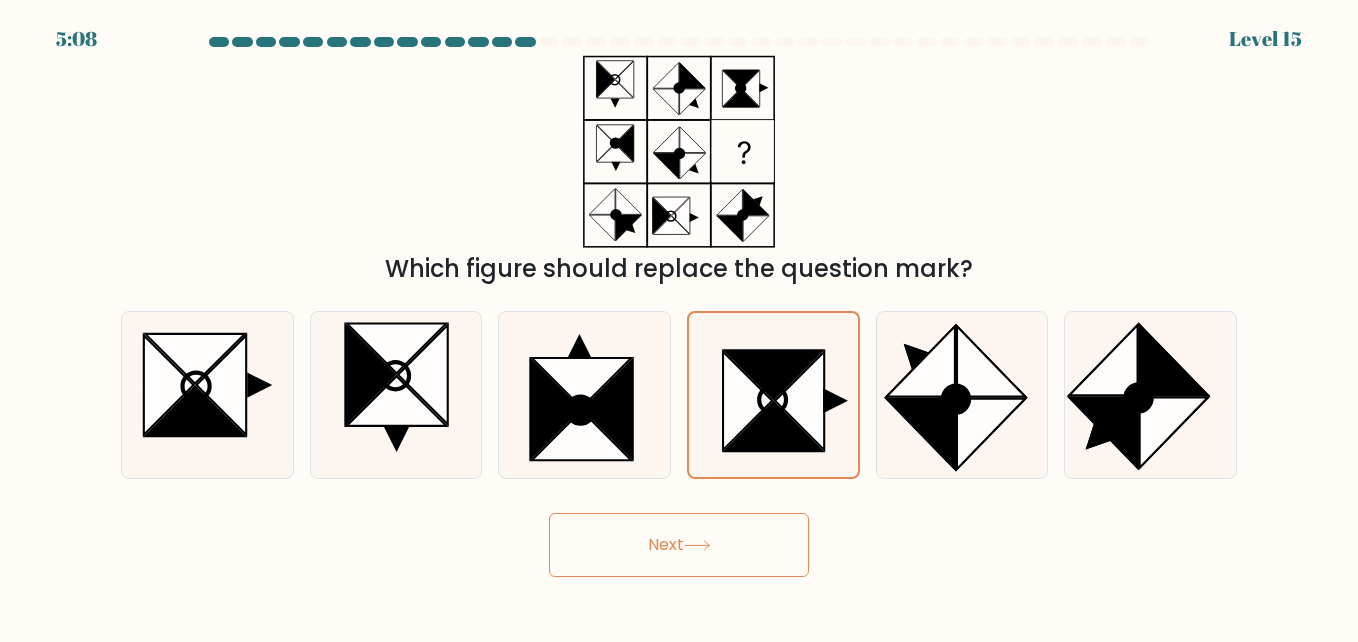 click 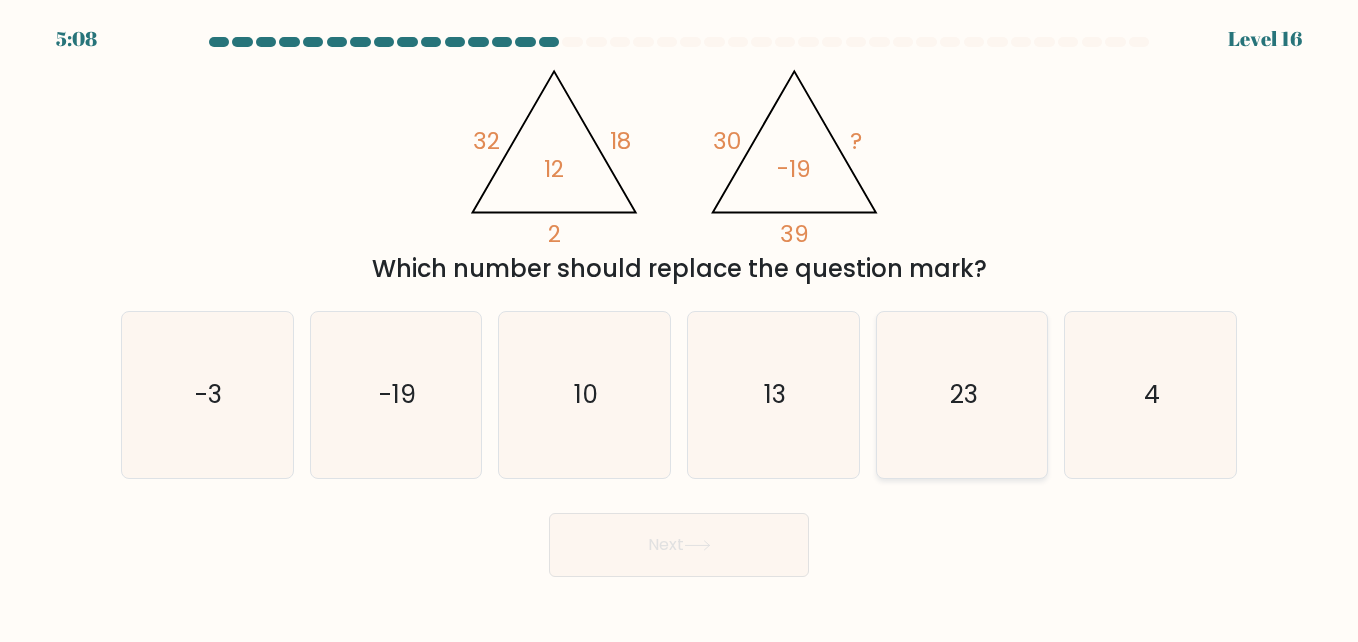 click on "23" 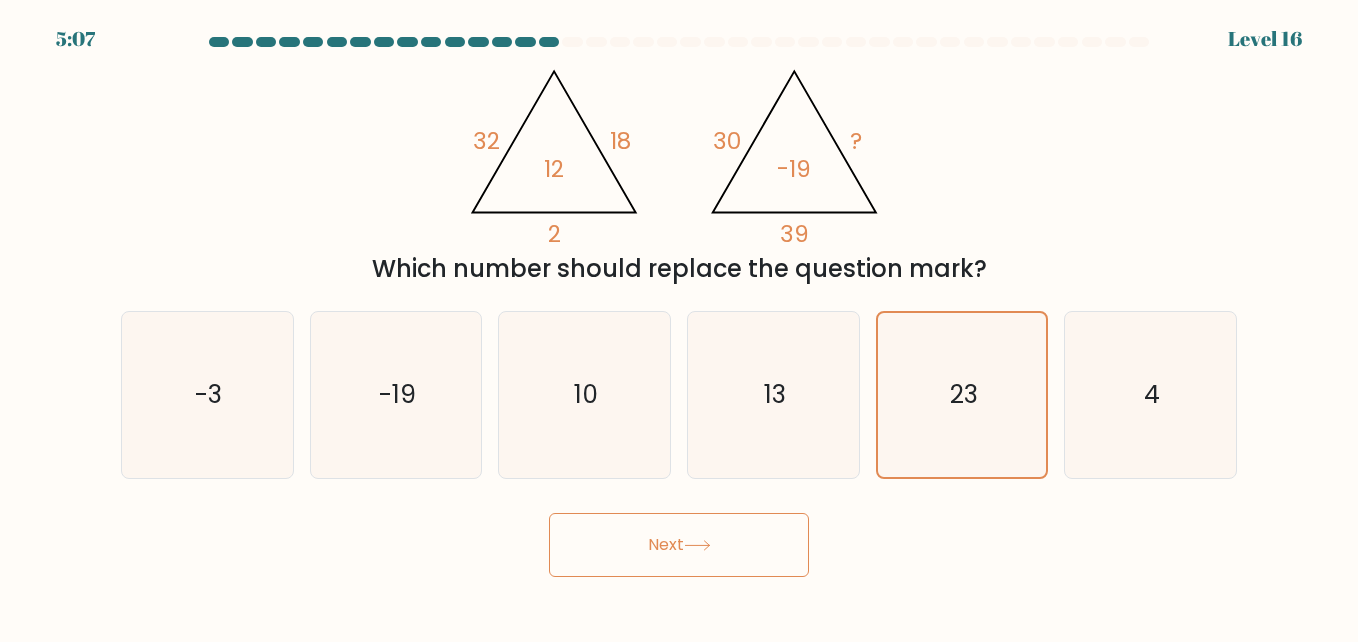 click on "Next" at bounding box center [679, 545] 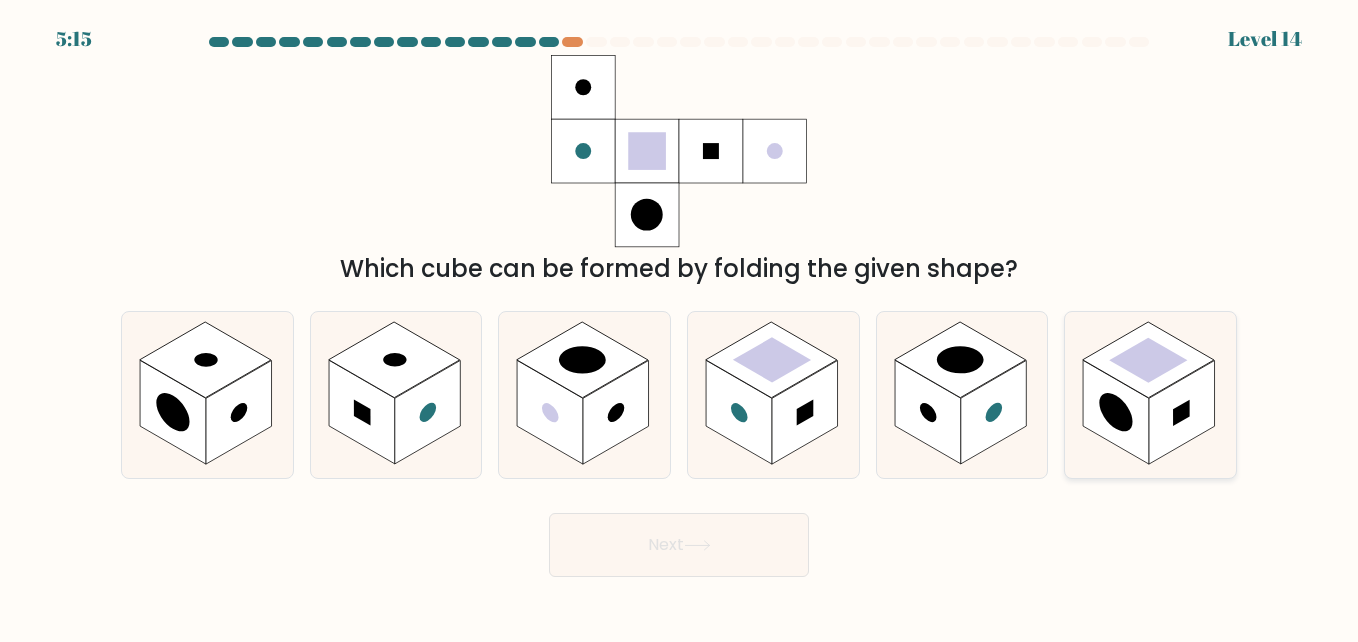 click 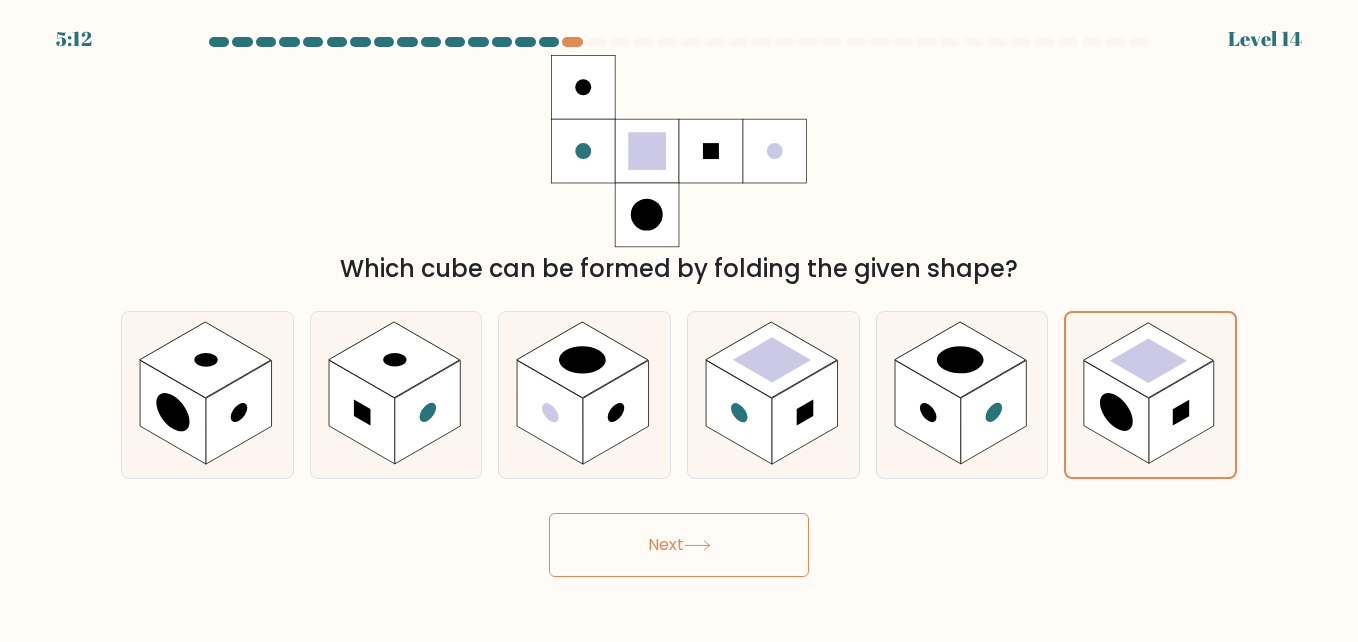click on "Next" at bounding box center (679, 545) 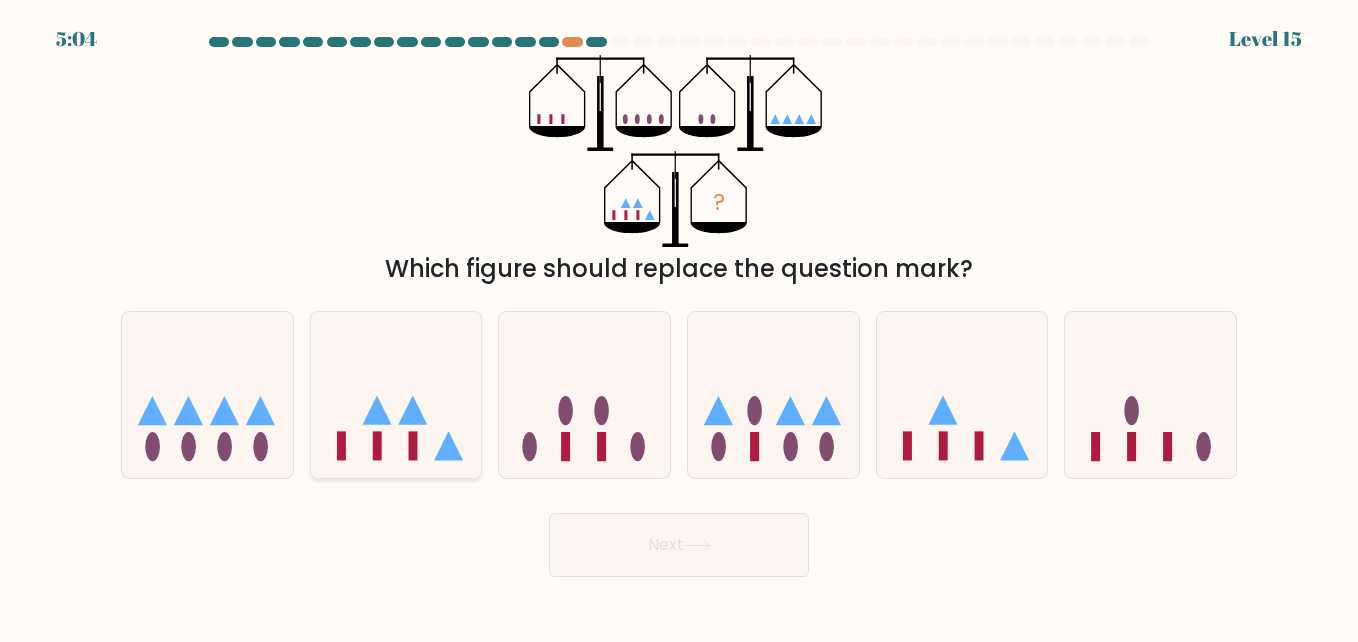 click 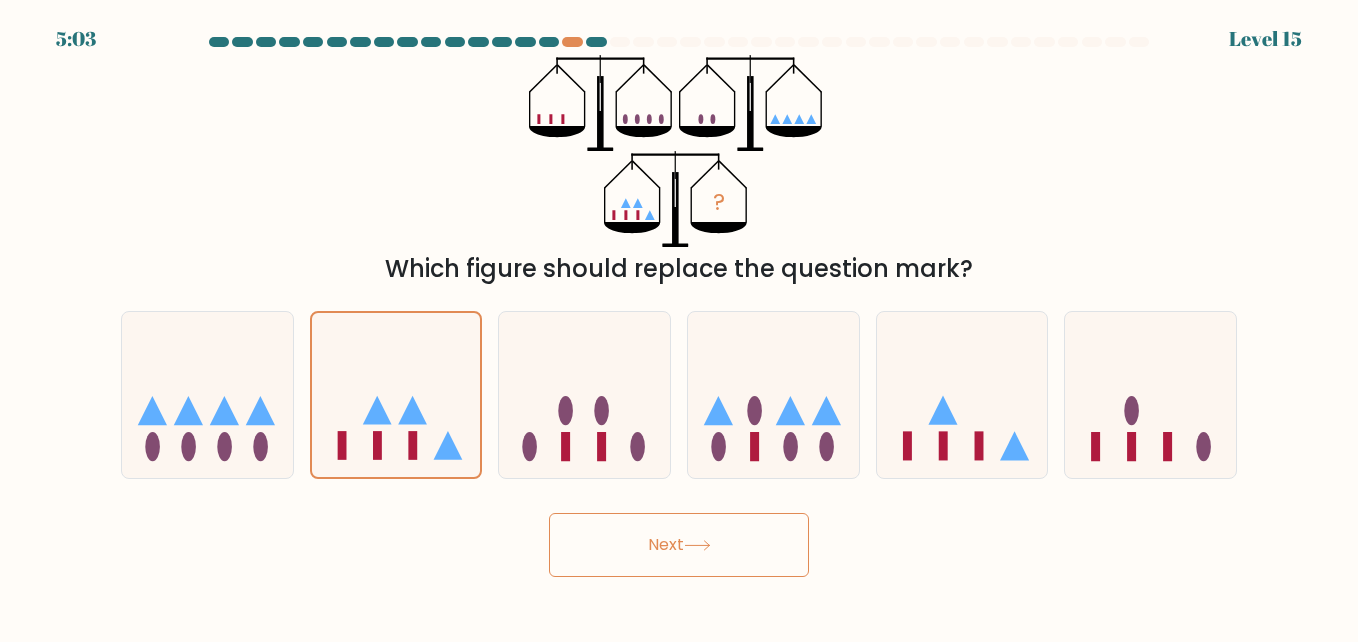 click on "Next" at bounding box center (679, 545) 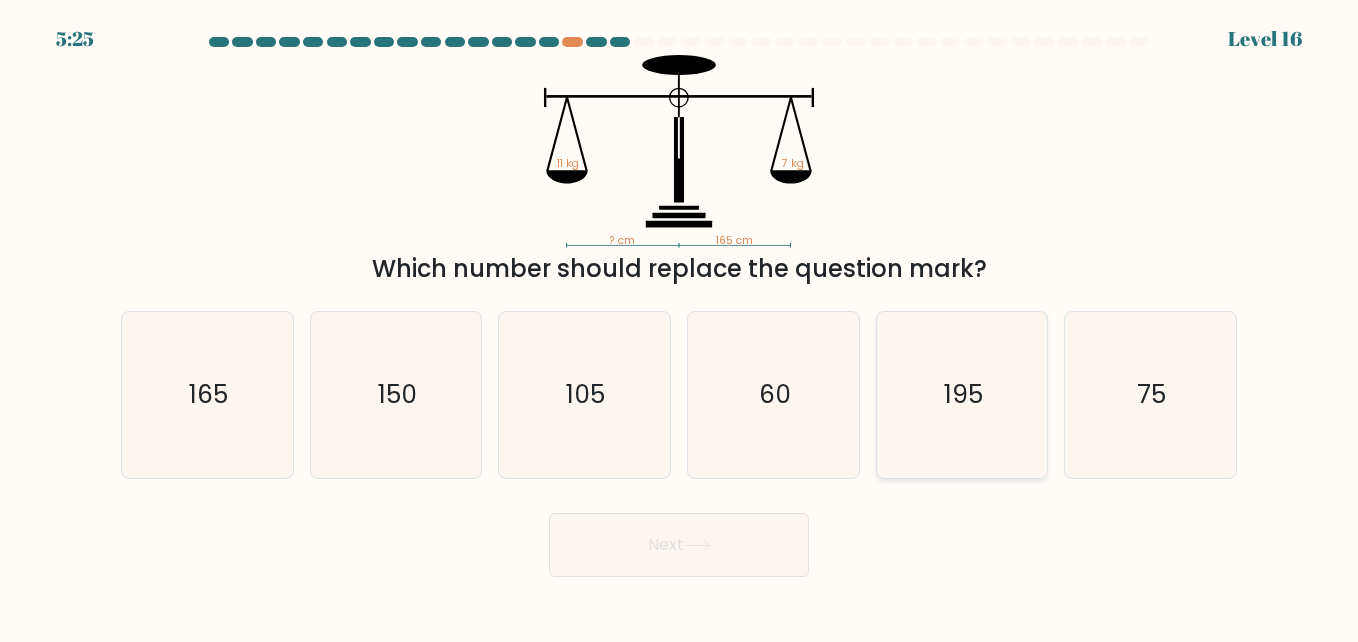 click on "195" 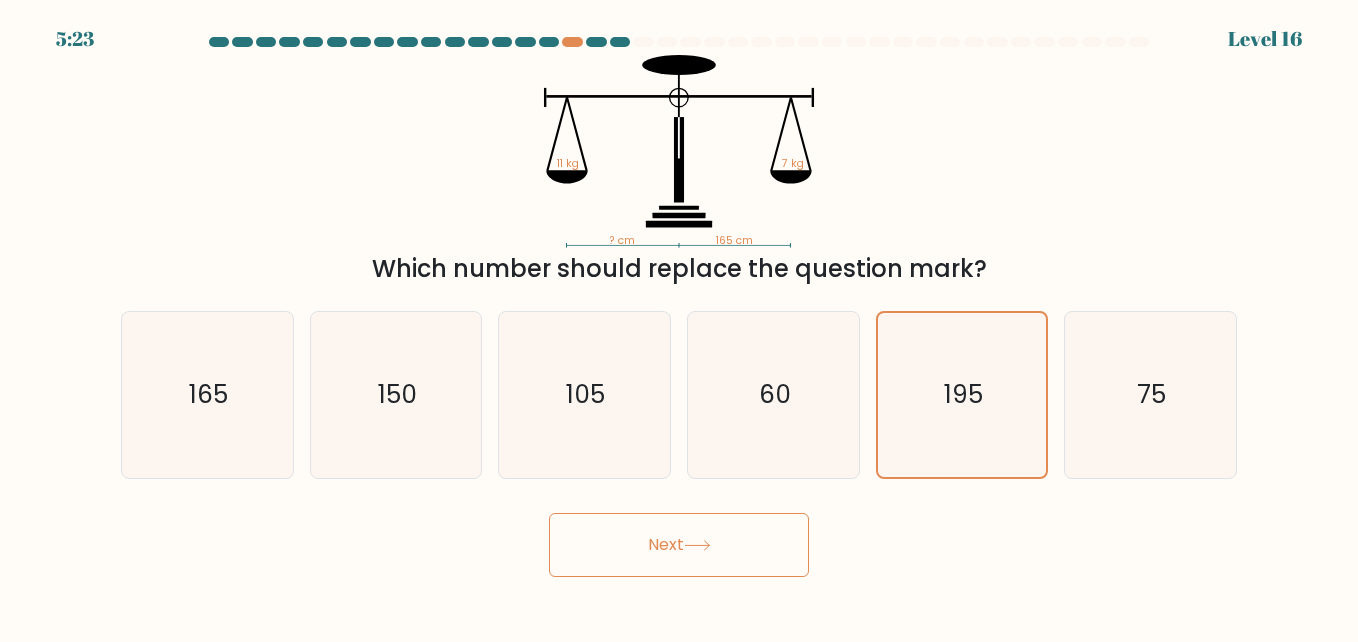 click on "Next" at bounding box center [679, 545] 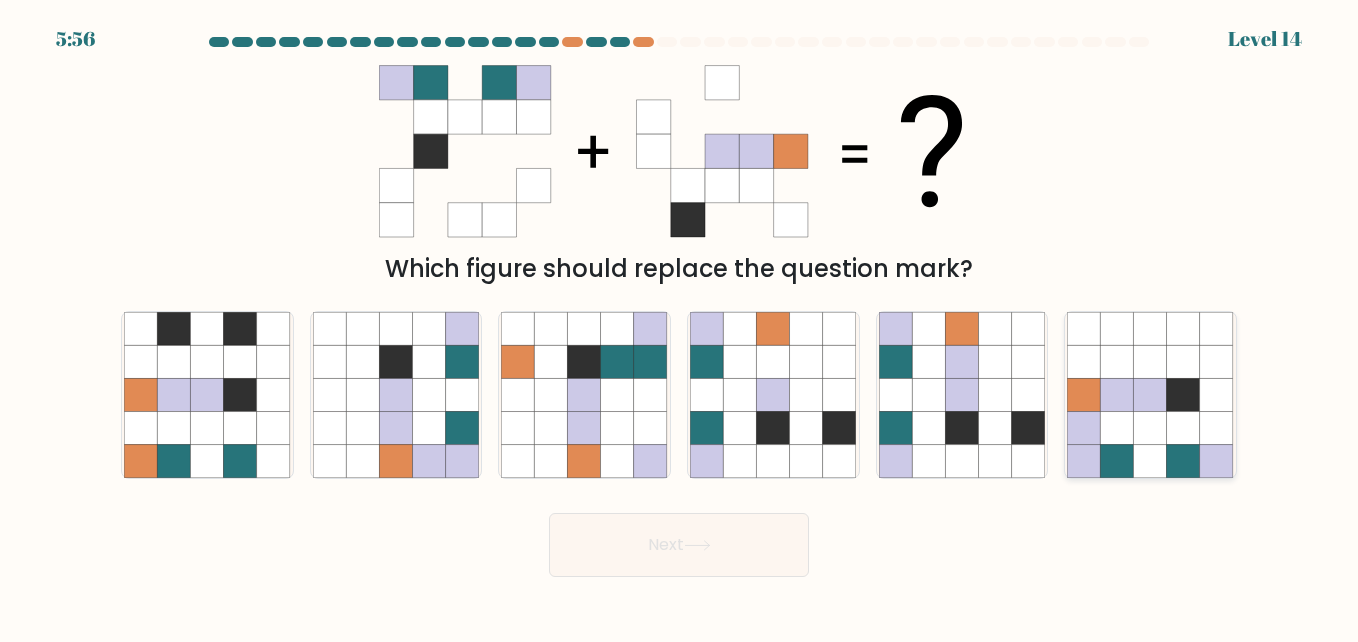 click 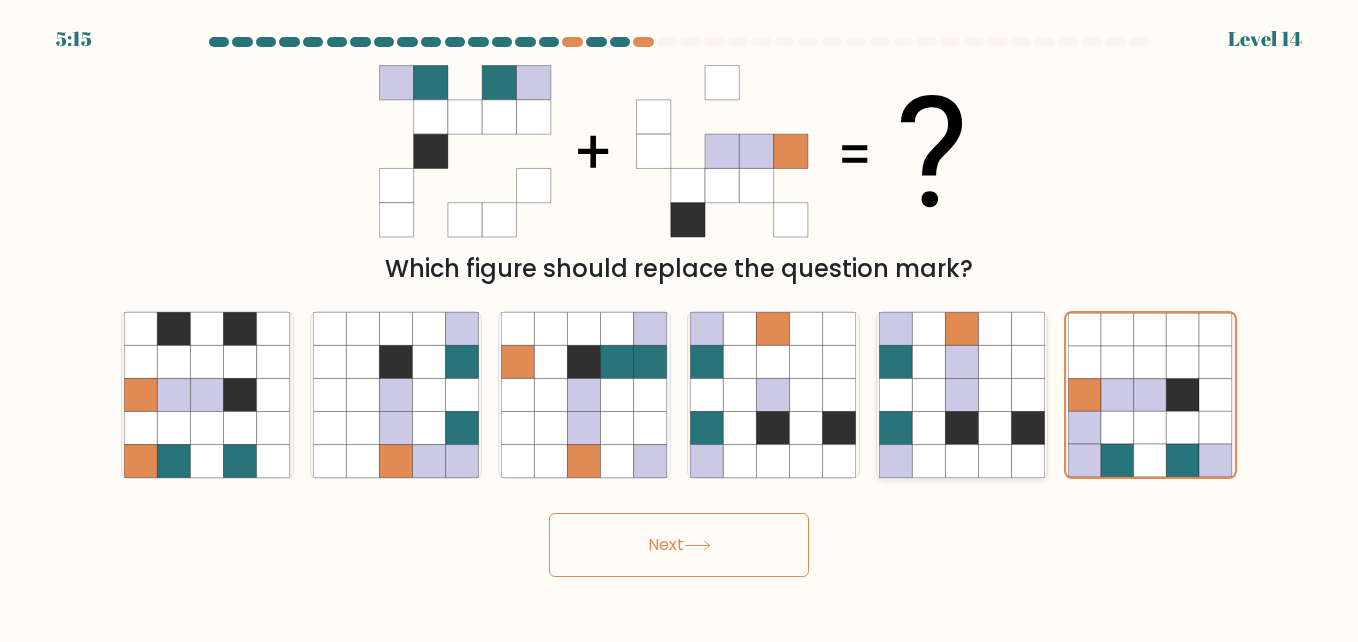 click 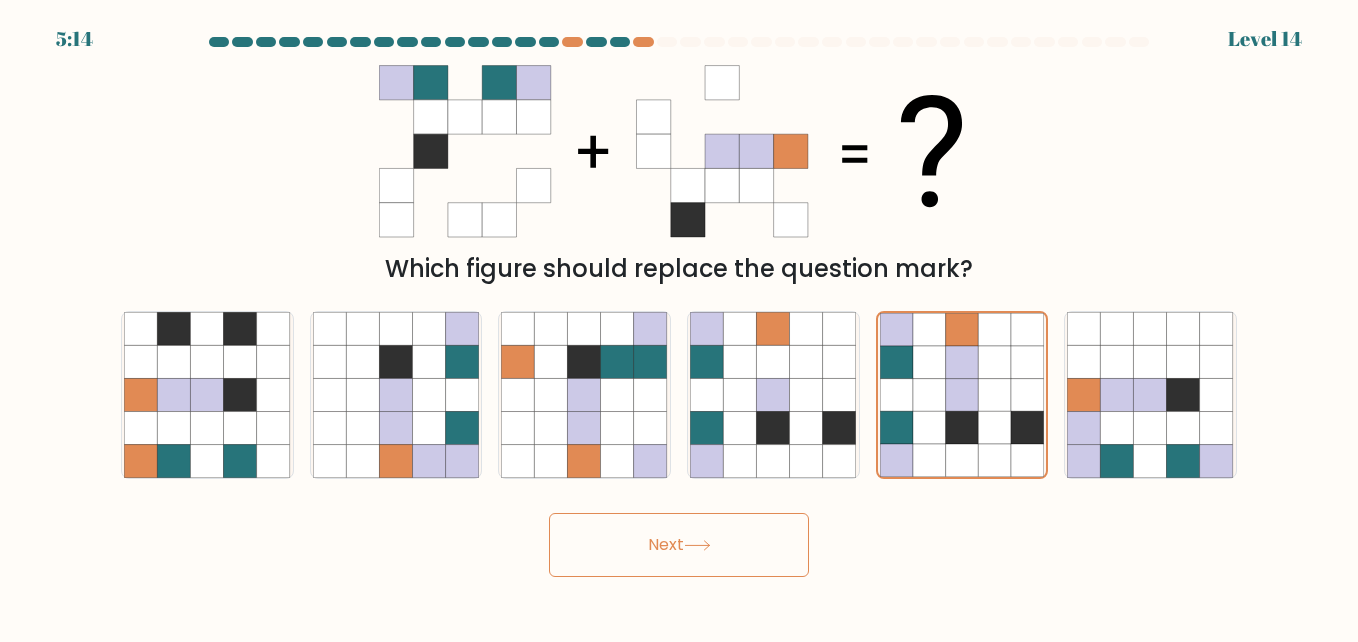 click on "Next" at bounding box center (679, 545) 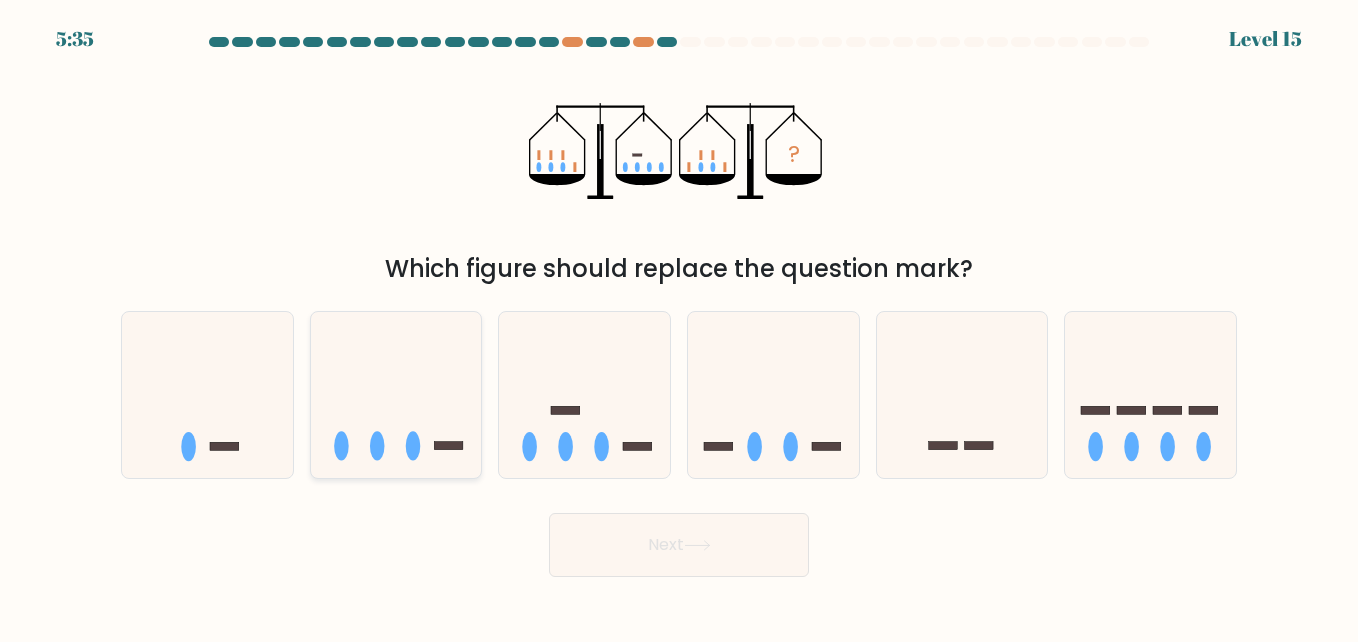 click 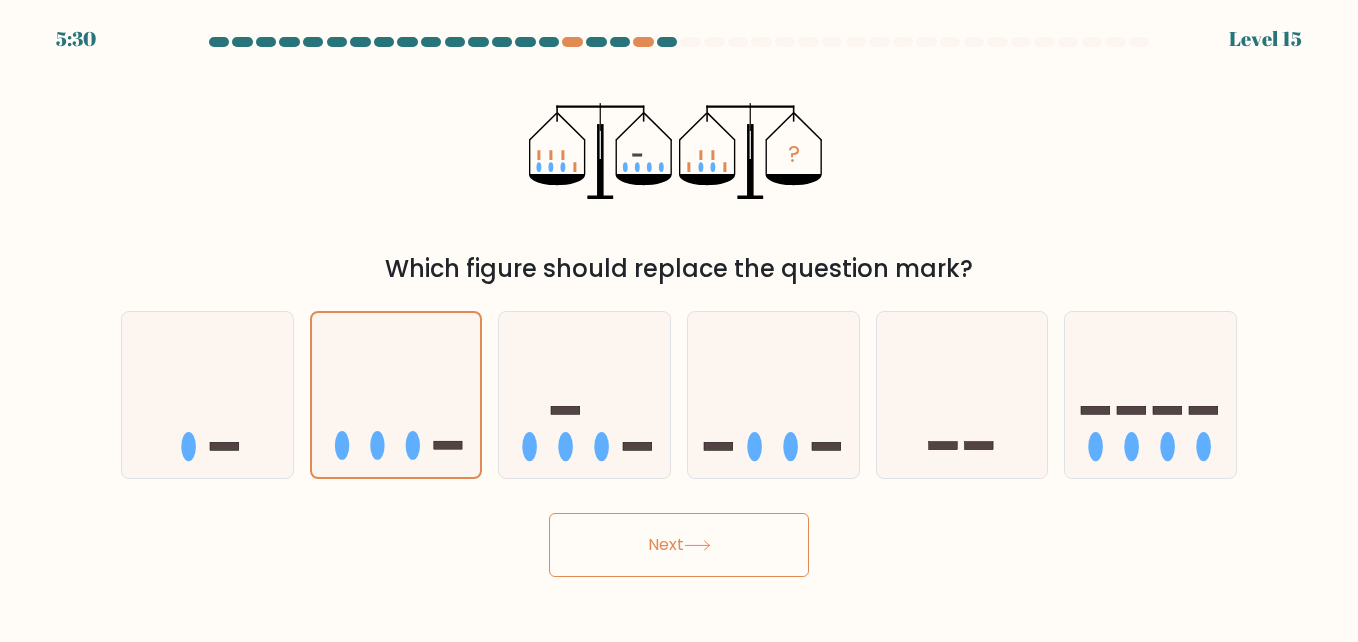 click on "Next" at bounding box center (679, 545) 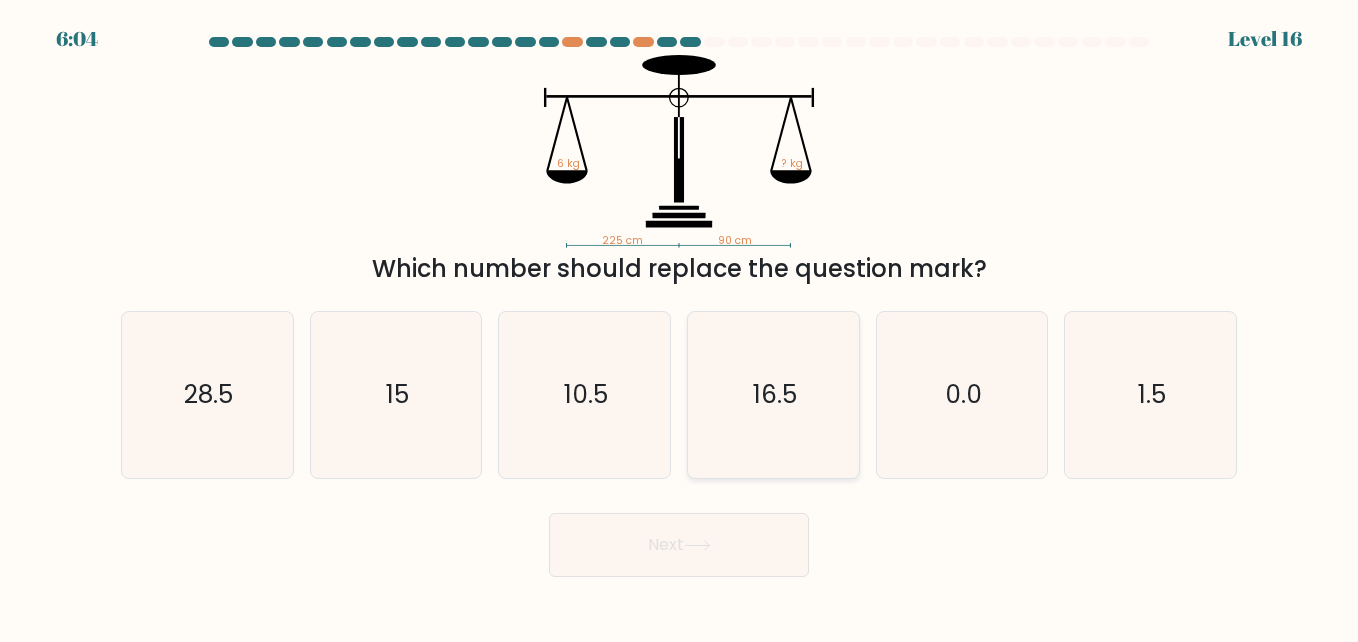 click on "16.5" 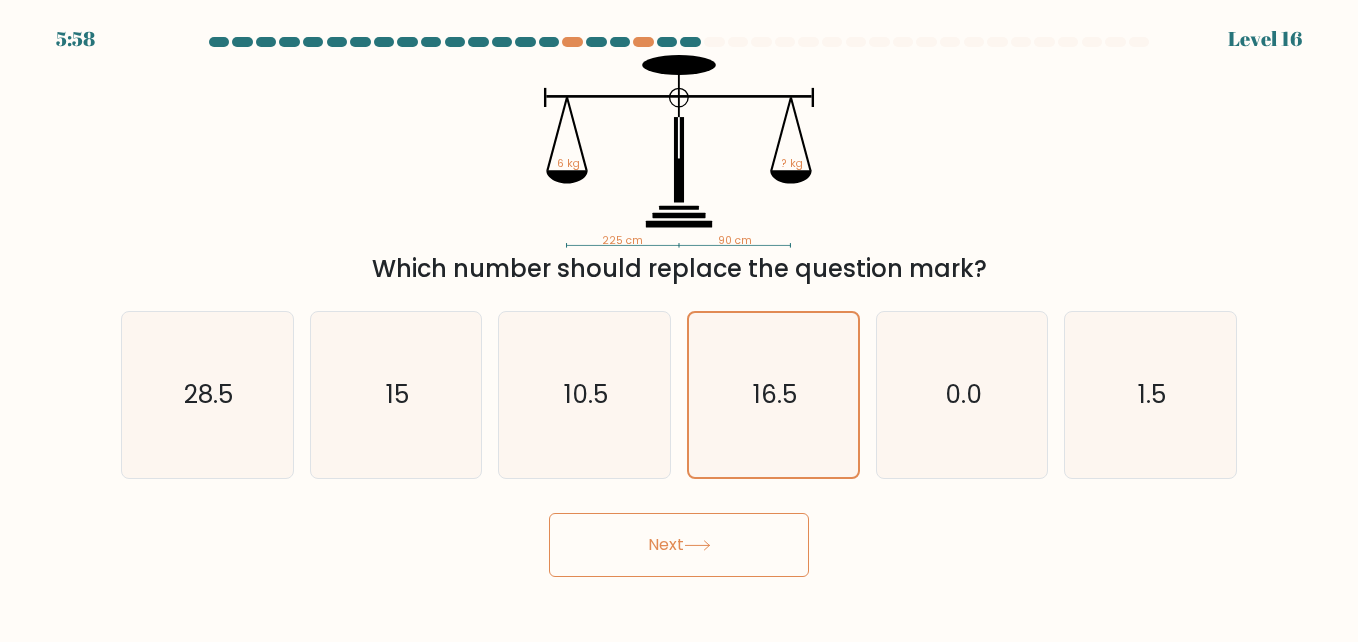 click on "Next" at bounding box center (679, 545) 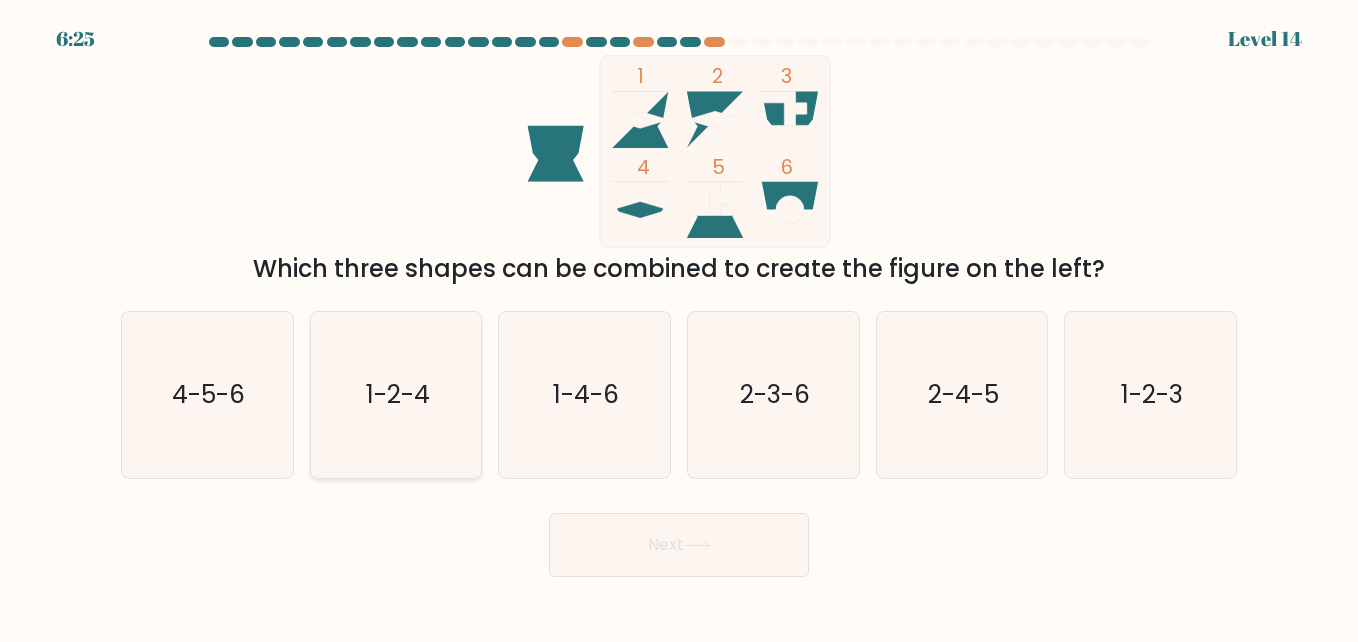 click on "1-2-4" 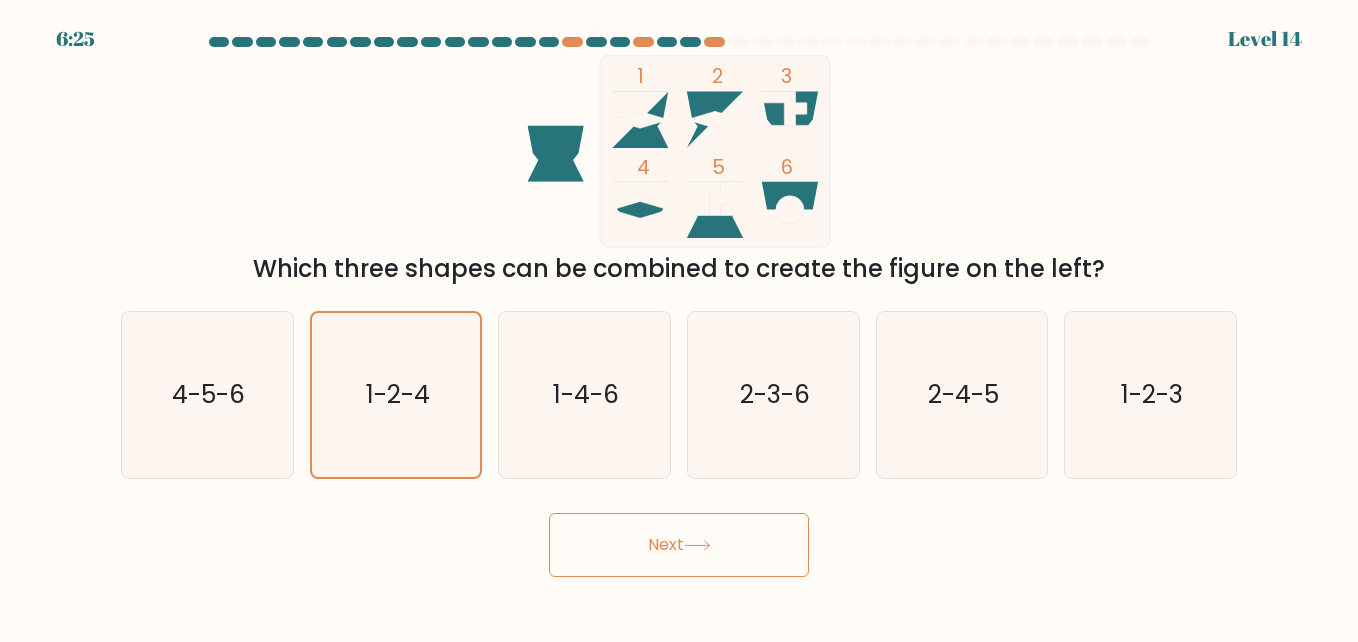 click on "Next" at bounding box center [679, 545] 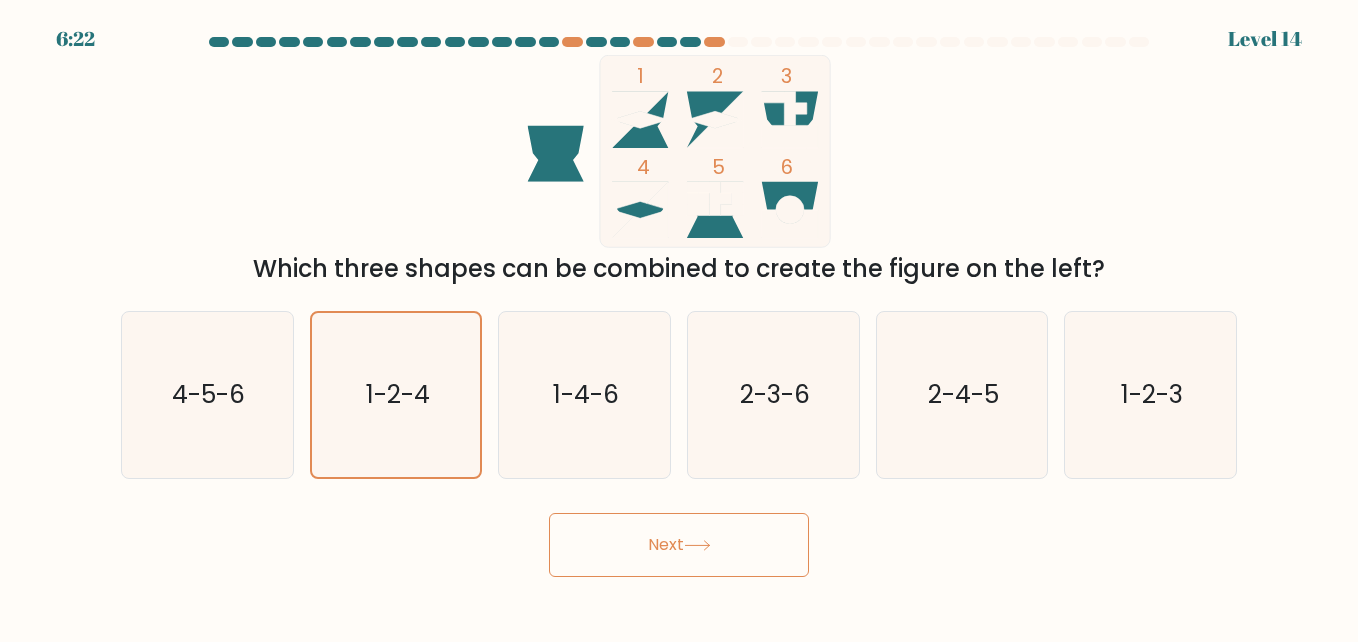 click on "Next" at bounding box center [679, 545] 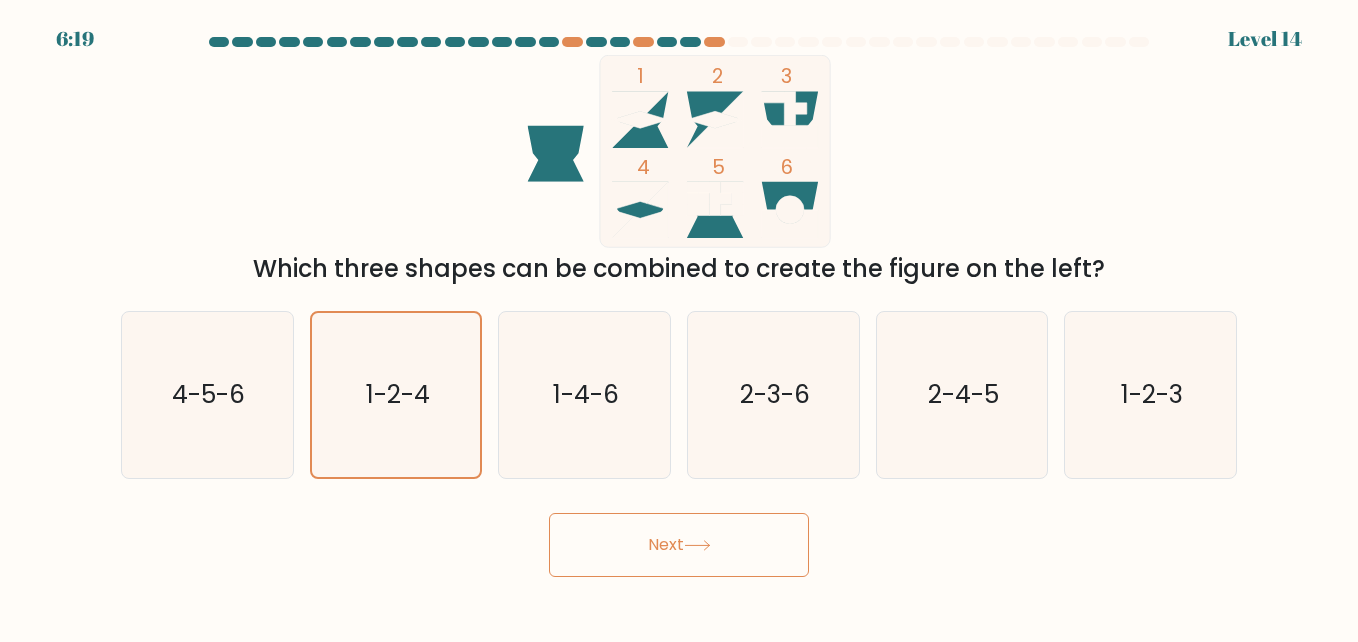 click on "Next" at bounding box center [679, 545] 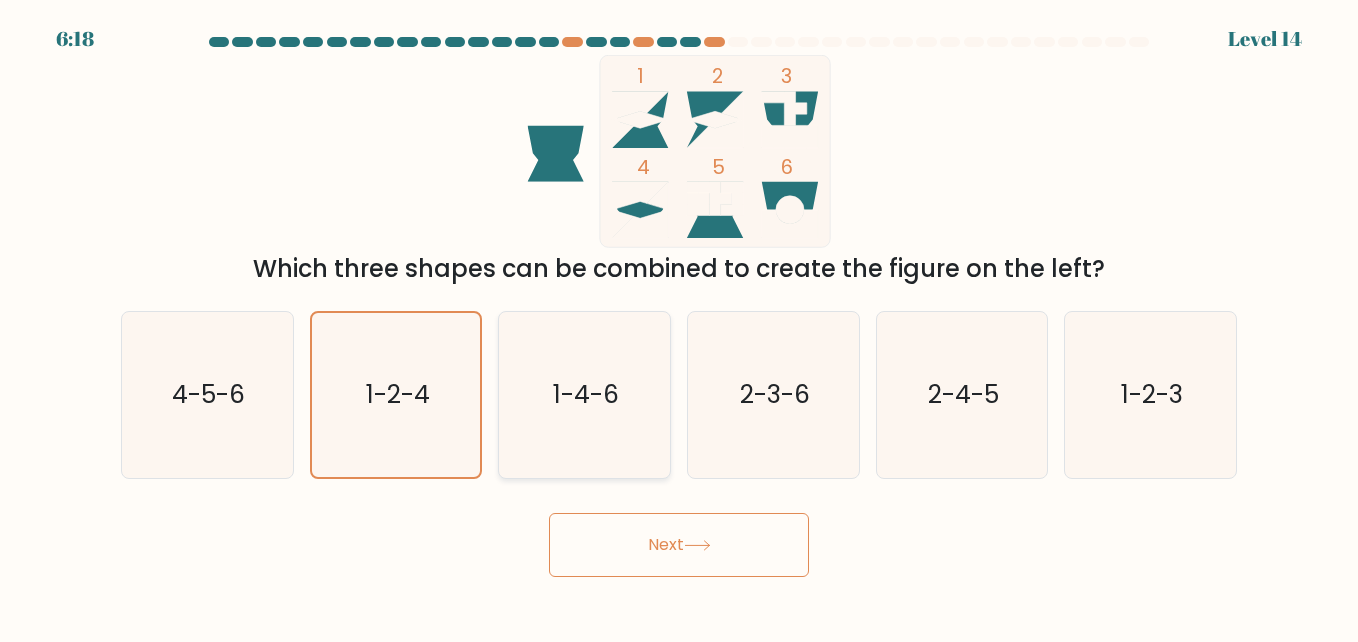 click on "1-4-6" 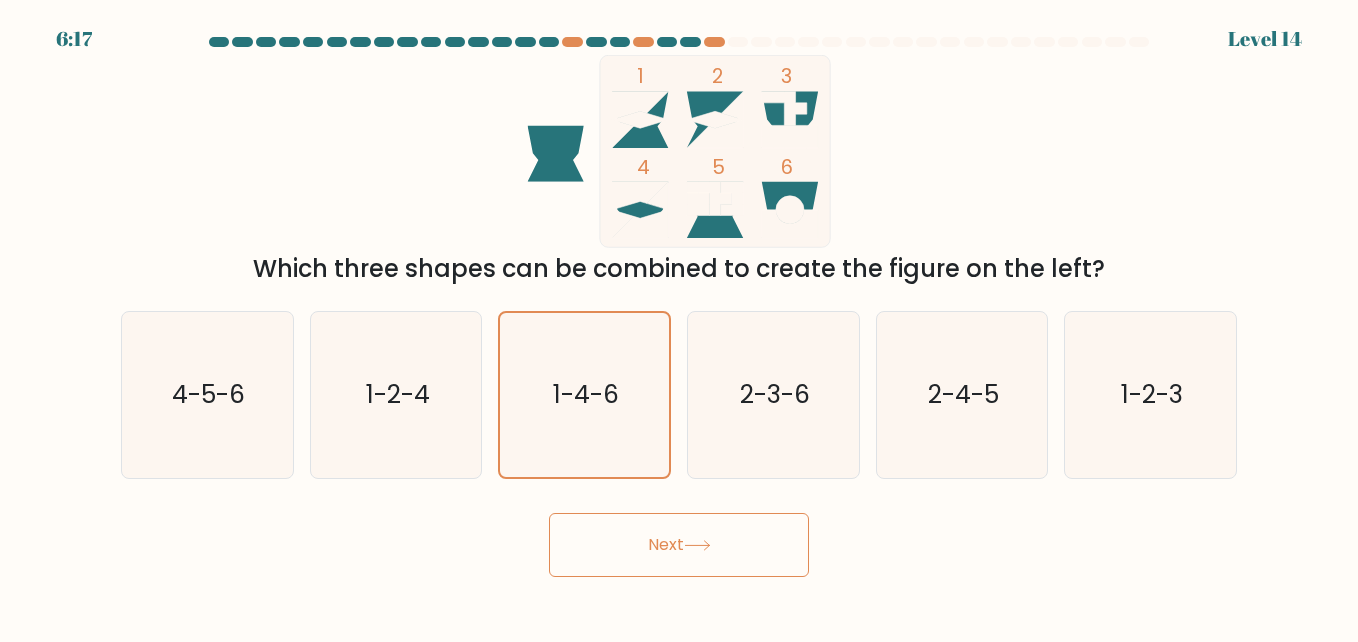 click on "c.
1-4-6" at bounding box center (584, 395) 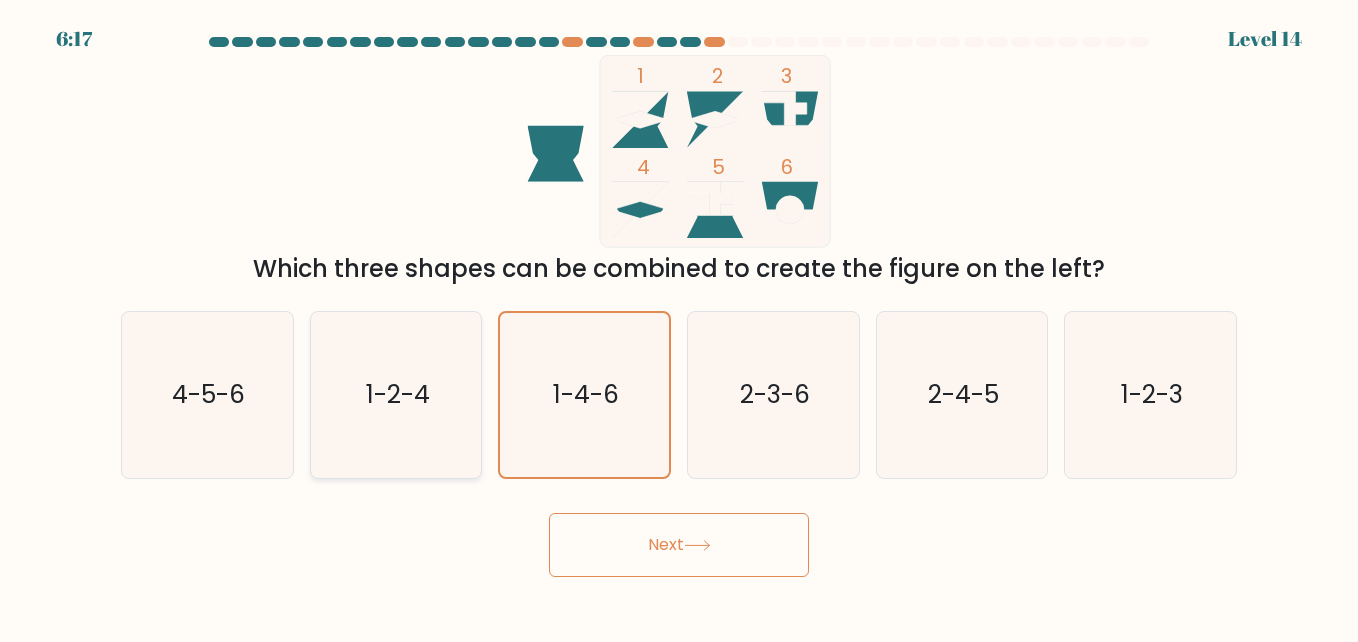 click on "1-2-4" 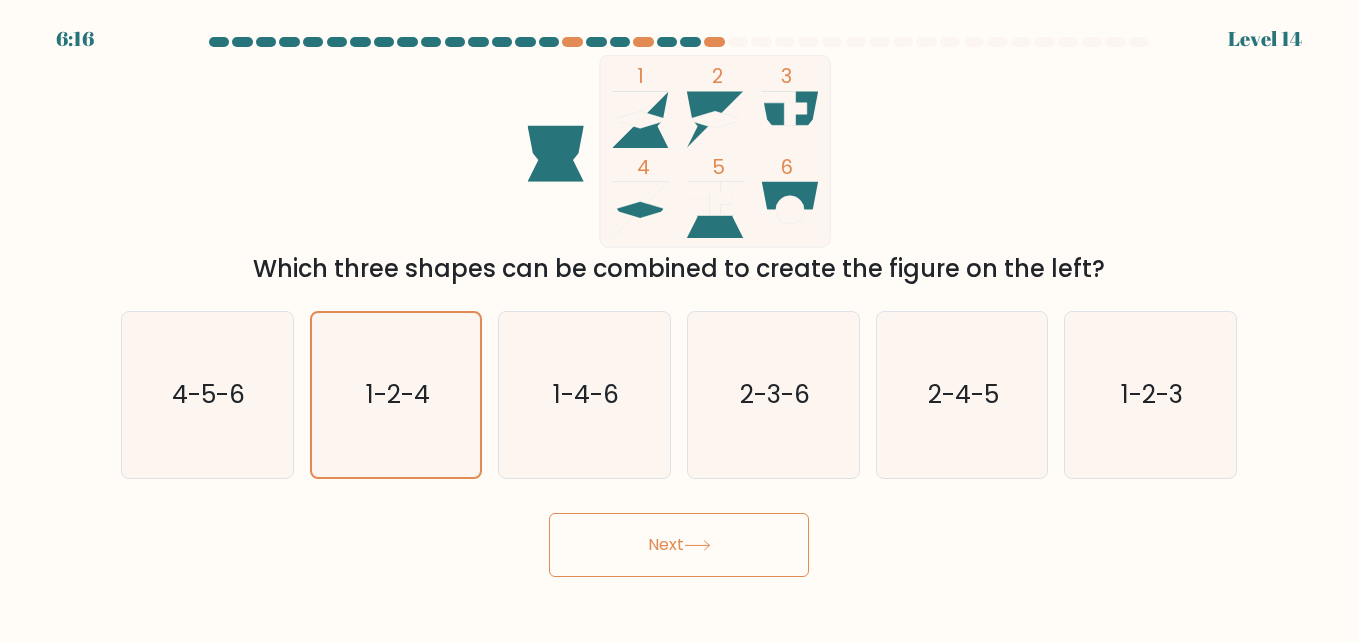 click on "Next" at bounding box center [679, 545] 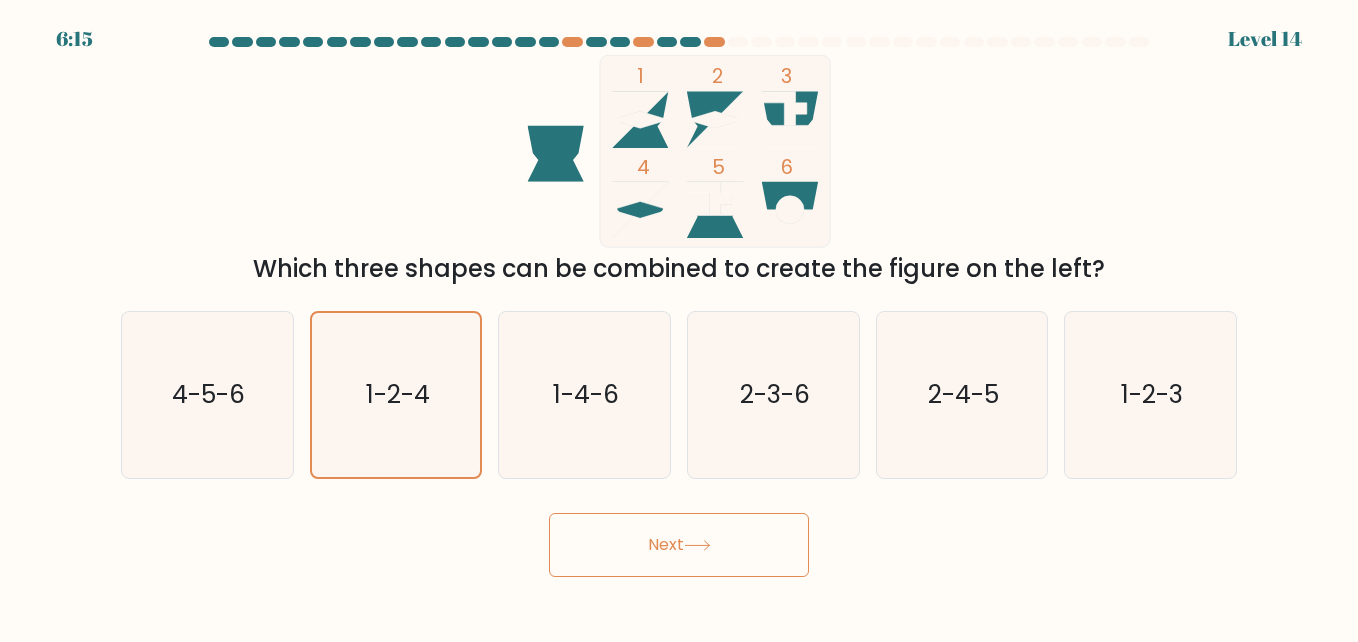click on "Next" at bounding box center (679, 545) 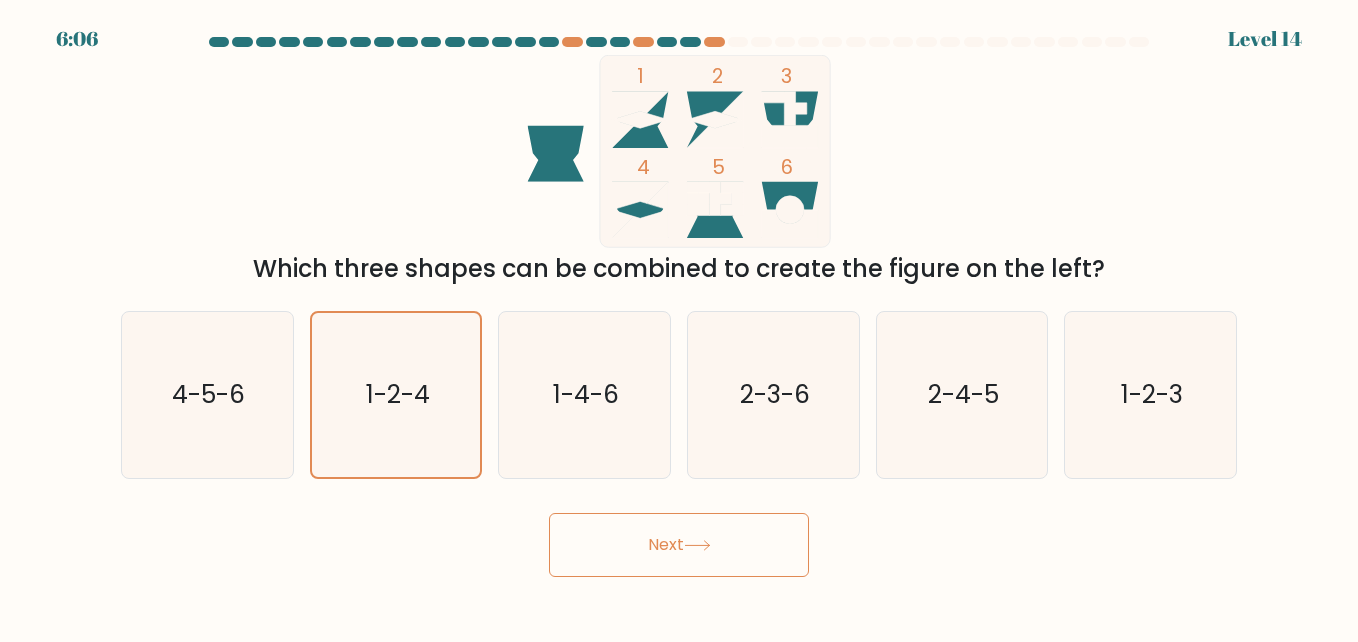 click on "1
2
3
4
5
6" 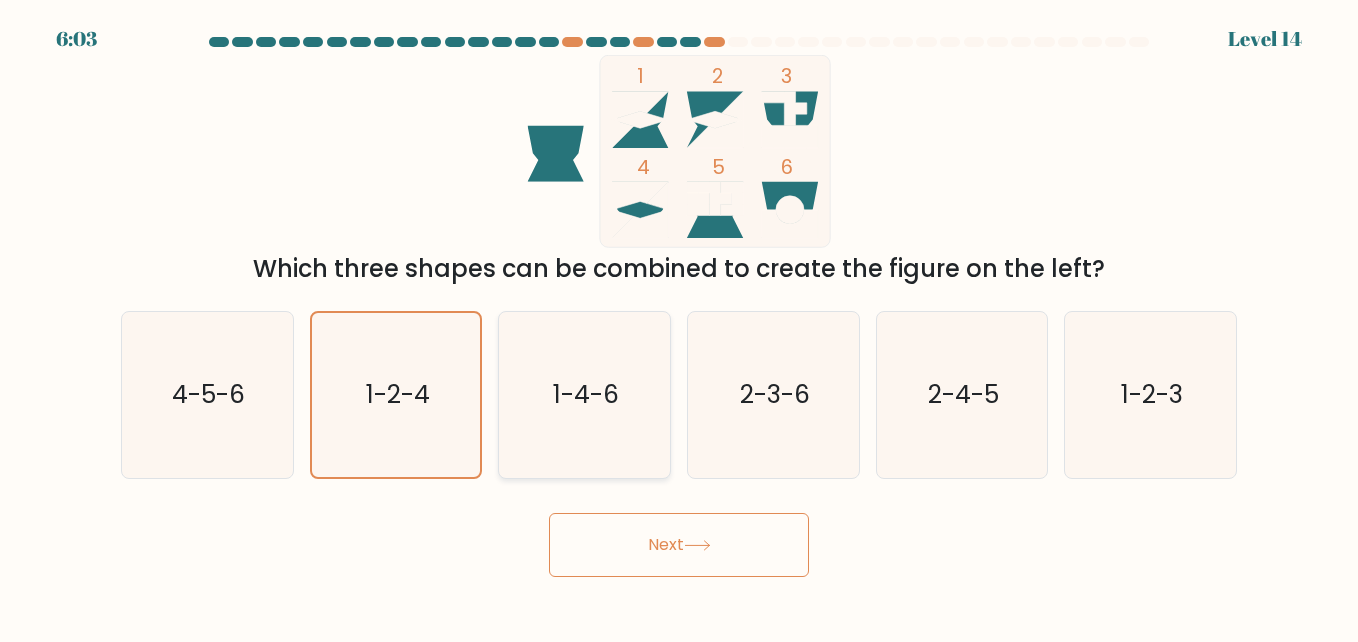 click on "1-4-6" 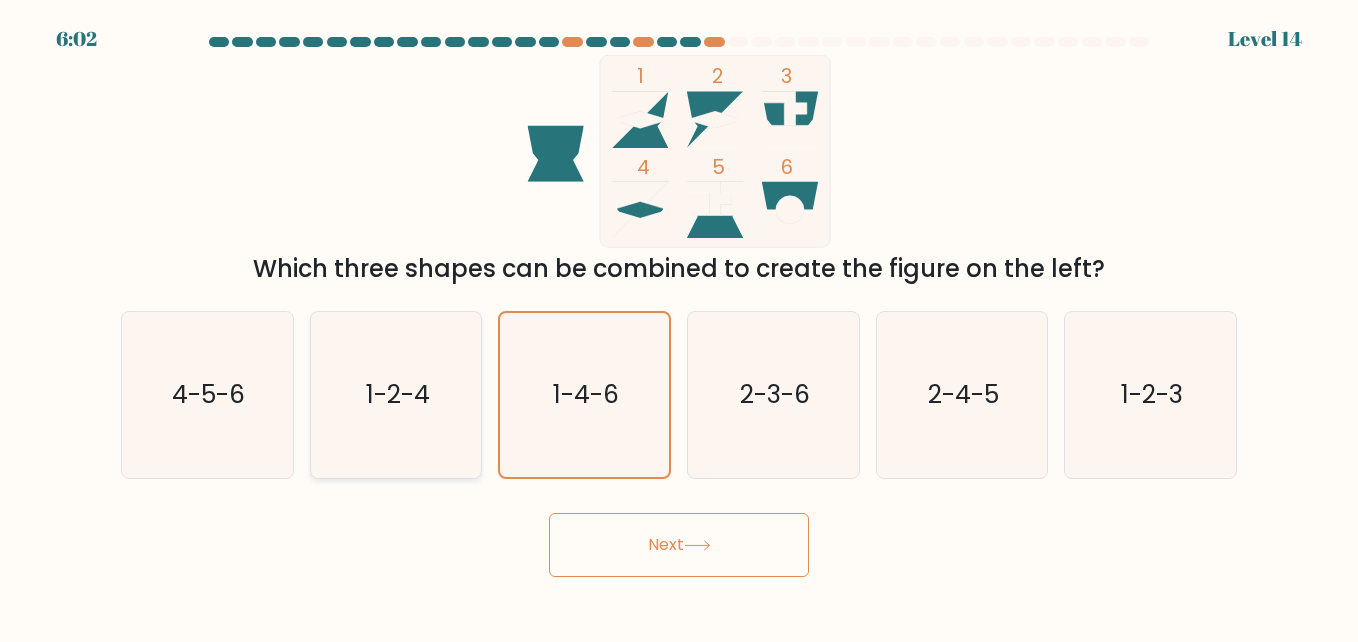 click on "1-2-4" 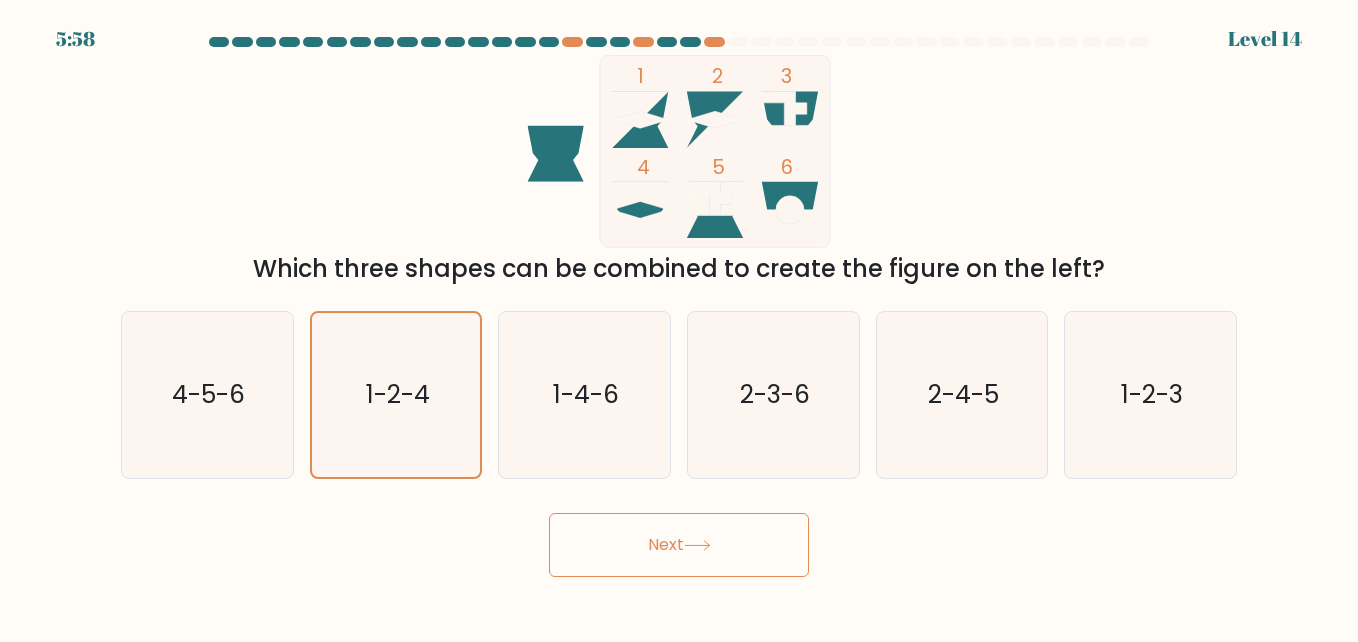 click on "Next" at bounding box center [679, 545] 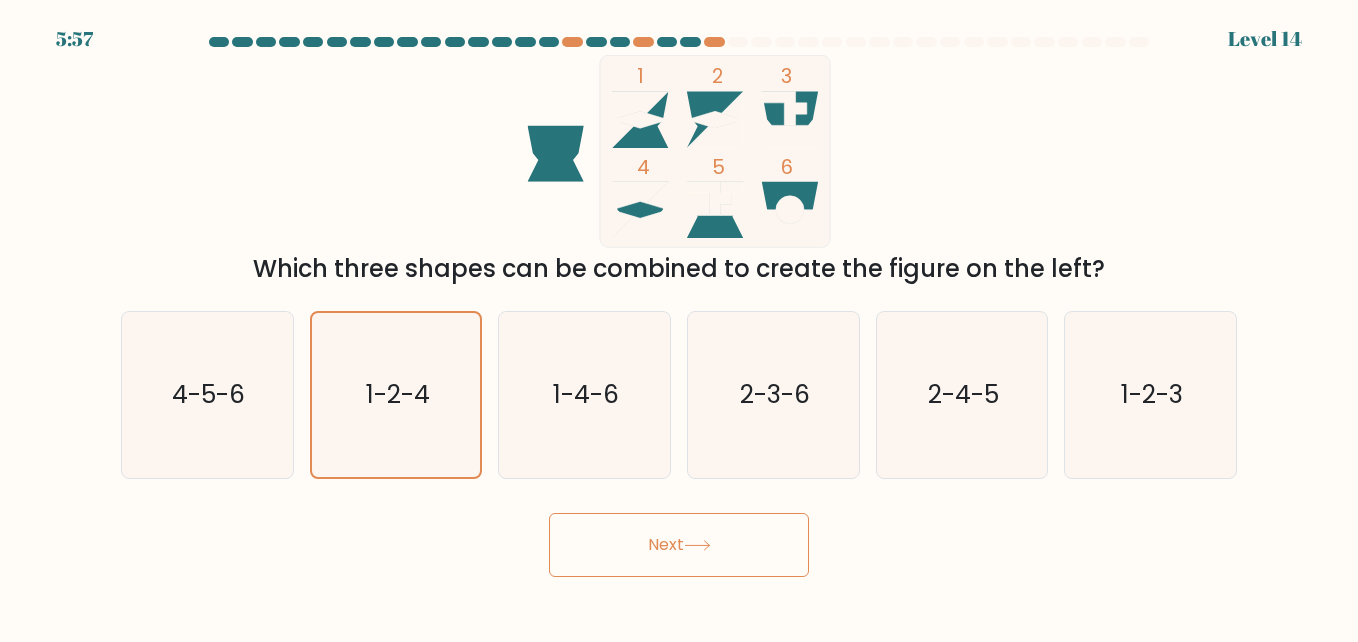 click on "Next" at bounding box center (679, 545) 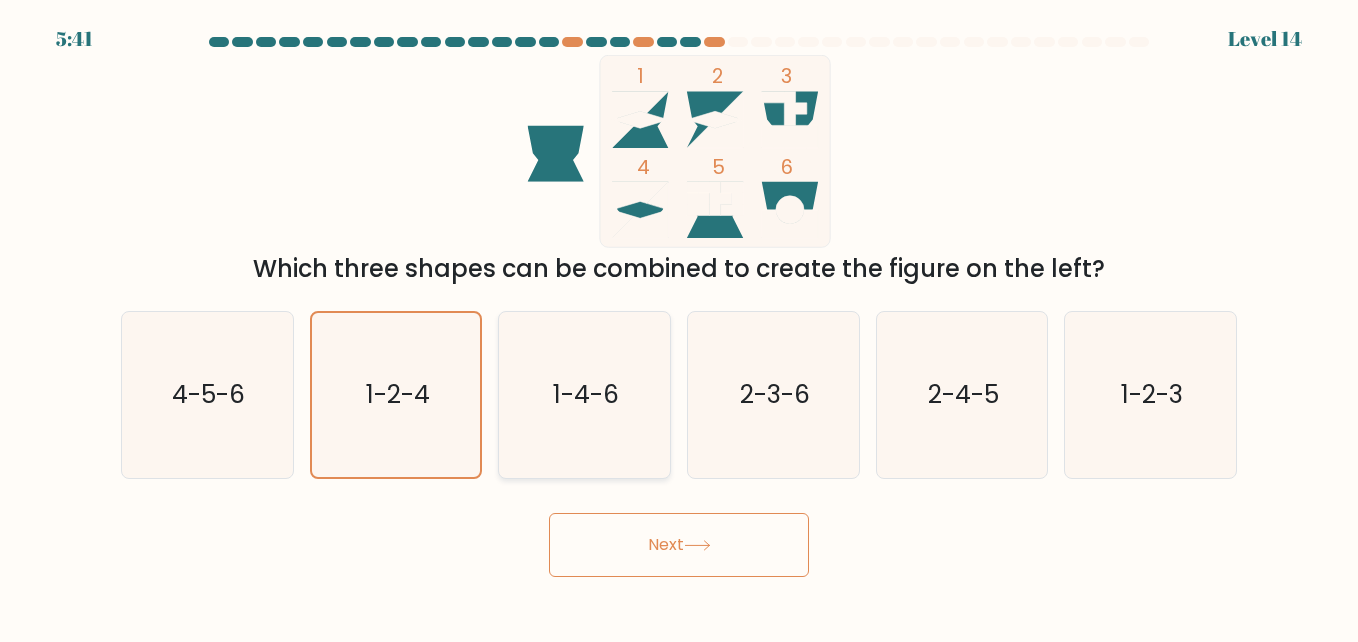 click on "1-4-6" 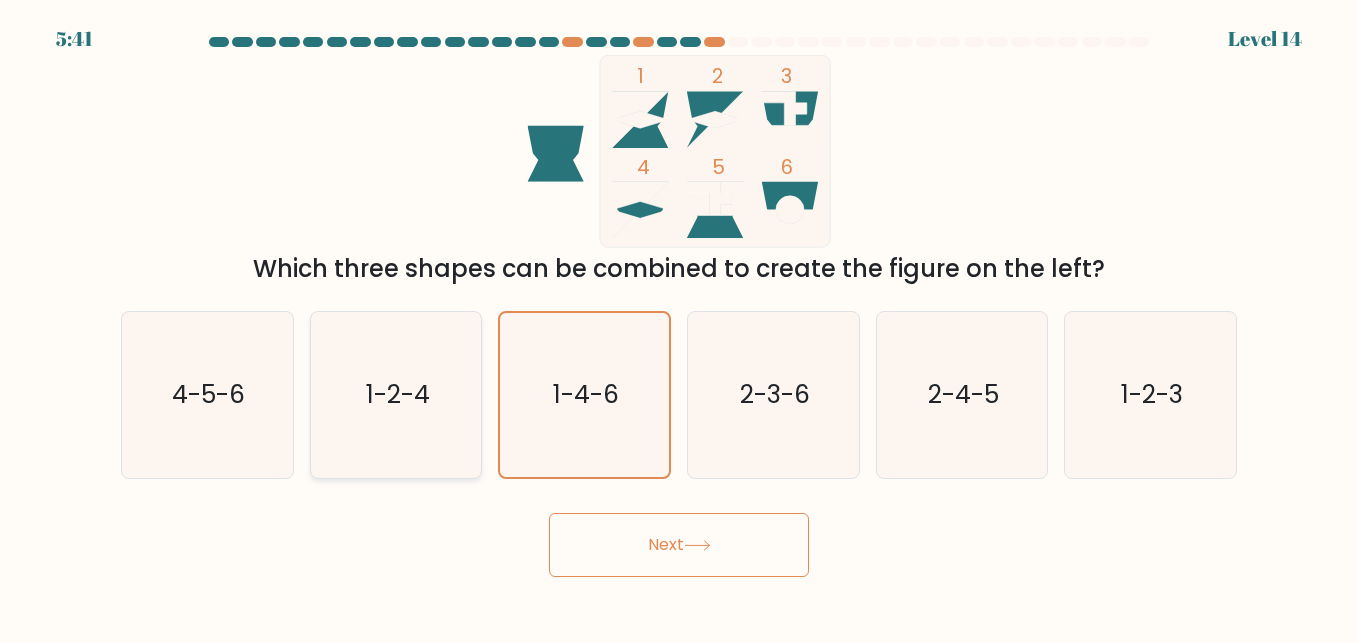 click on "1-2-4" 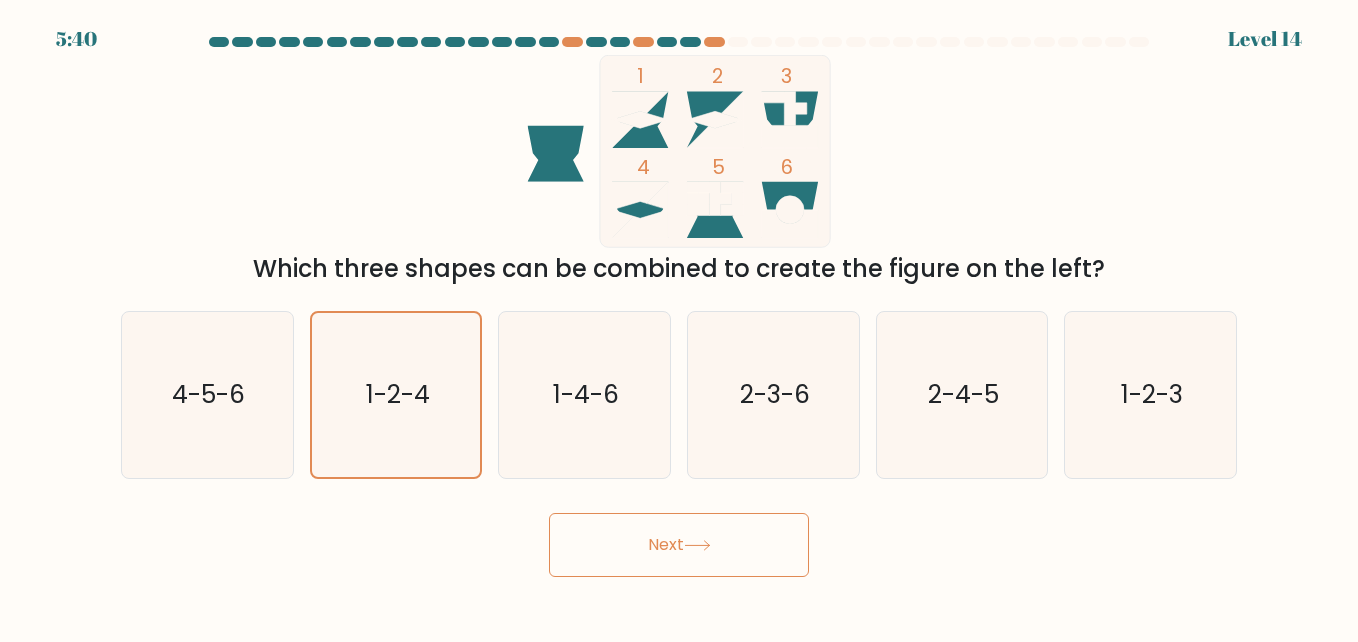 click on "Next" at bounding box center [679, 545] 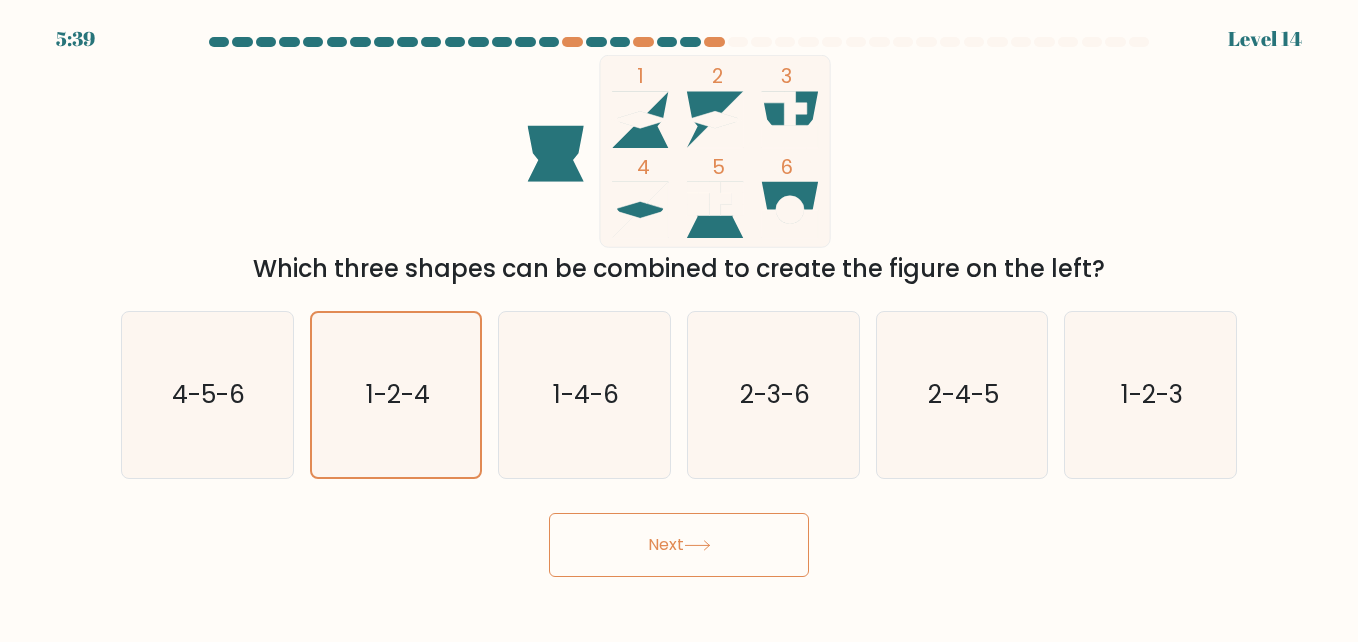 click on "Next" at bounding box center (679, 545) 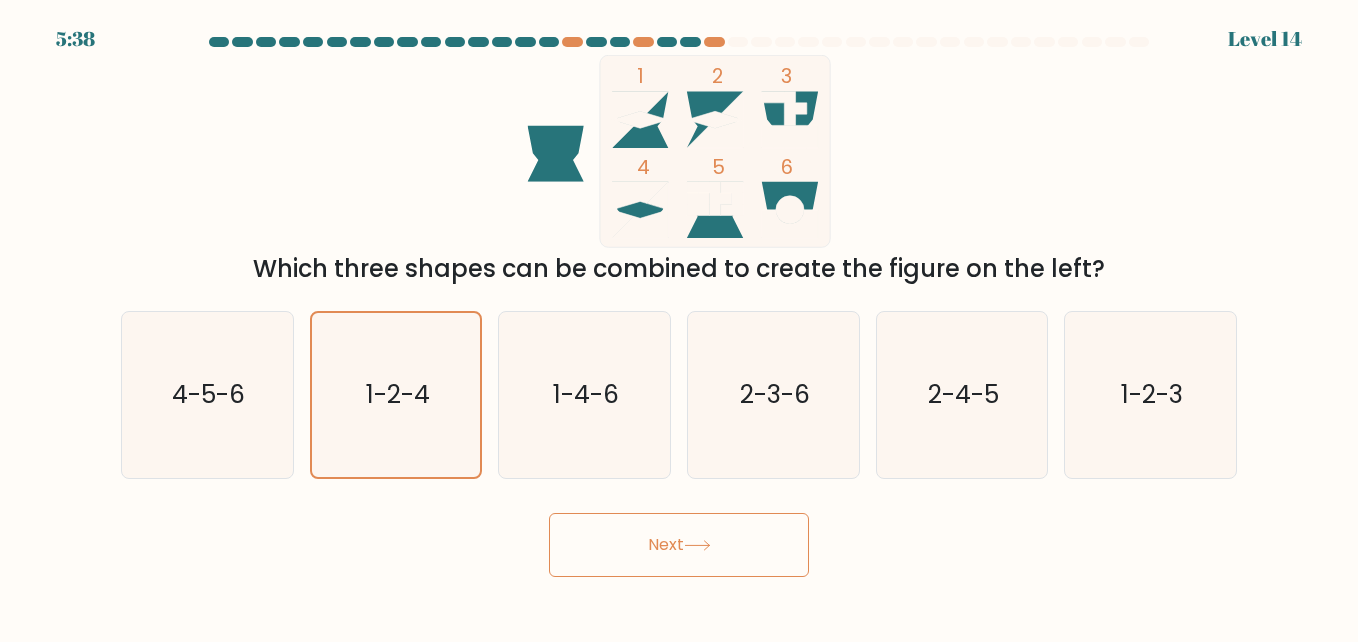 click on "Next" at bounding box center [679, 545] 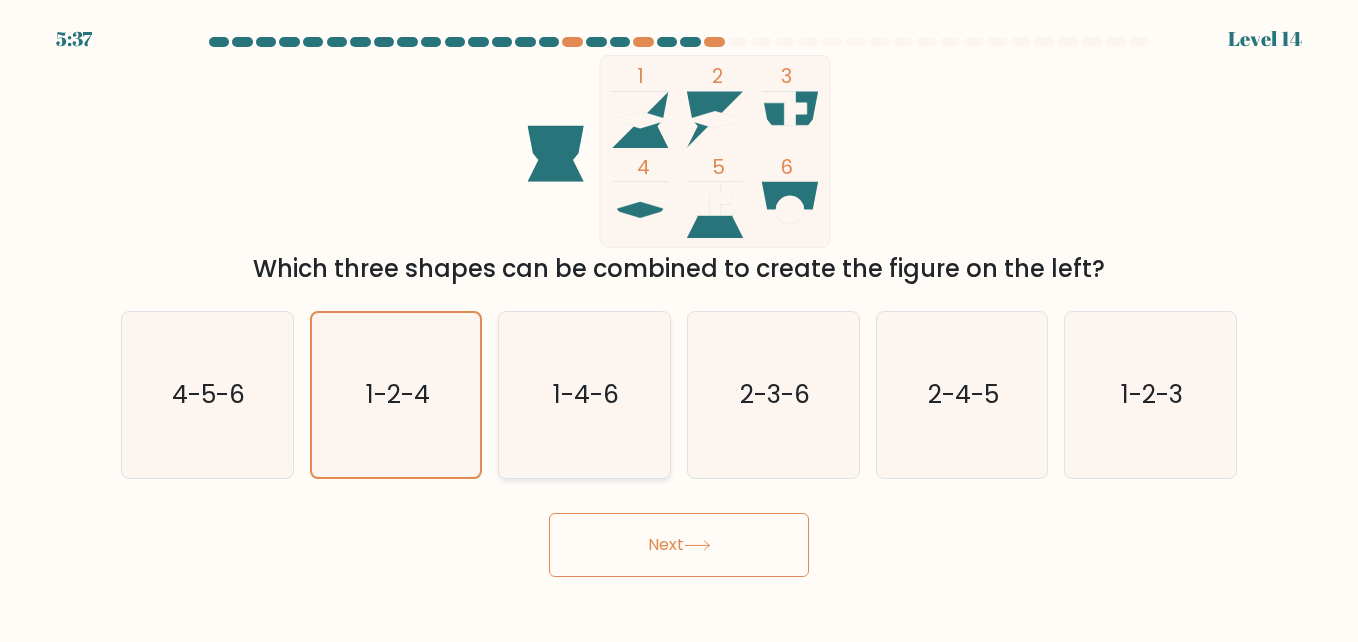 click on "1-4-6" 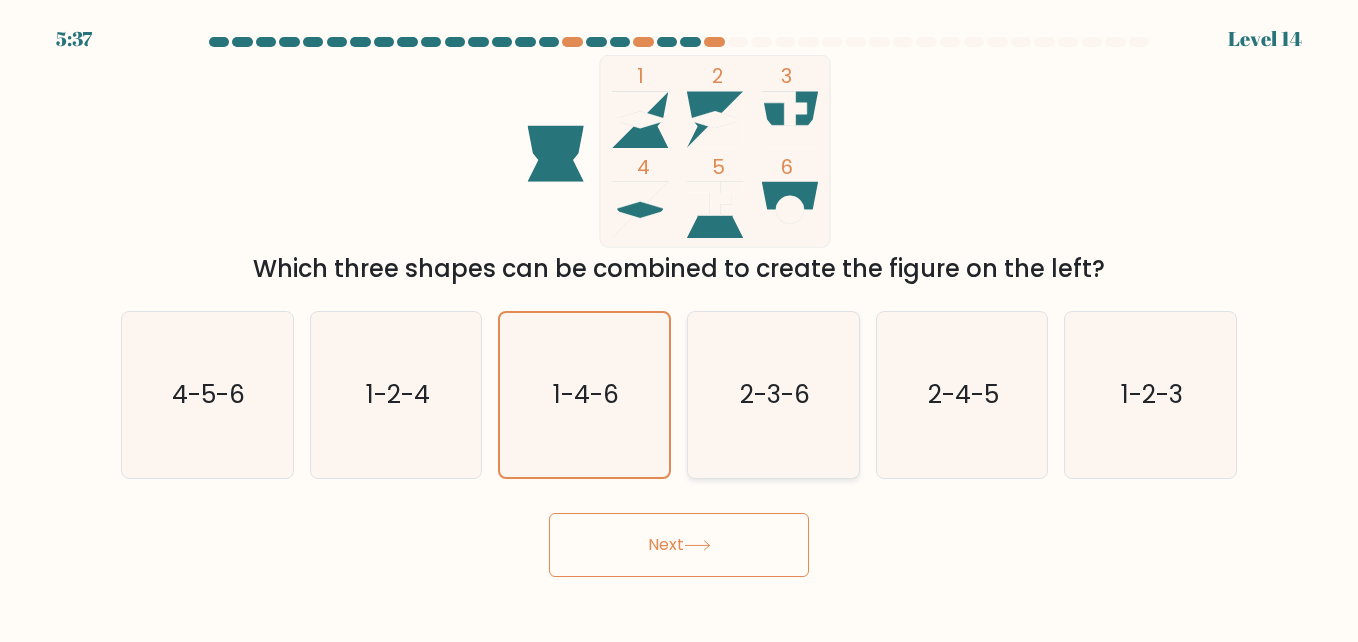 click on "2-3-6" 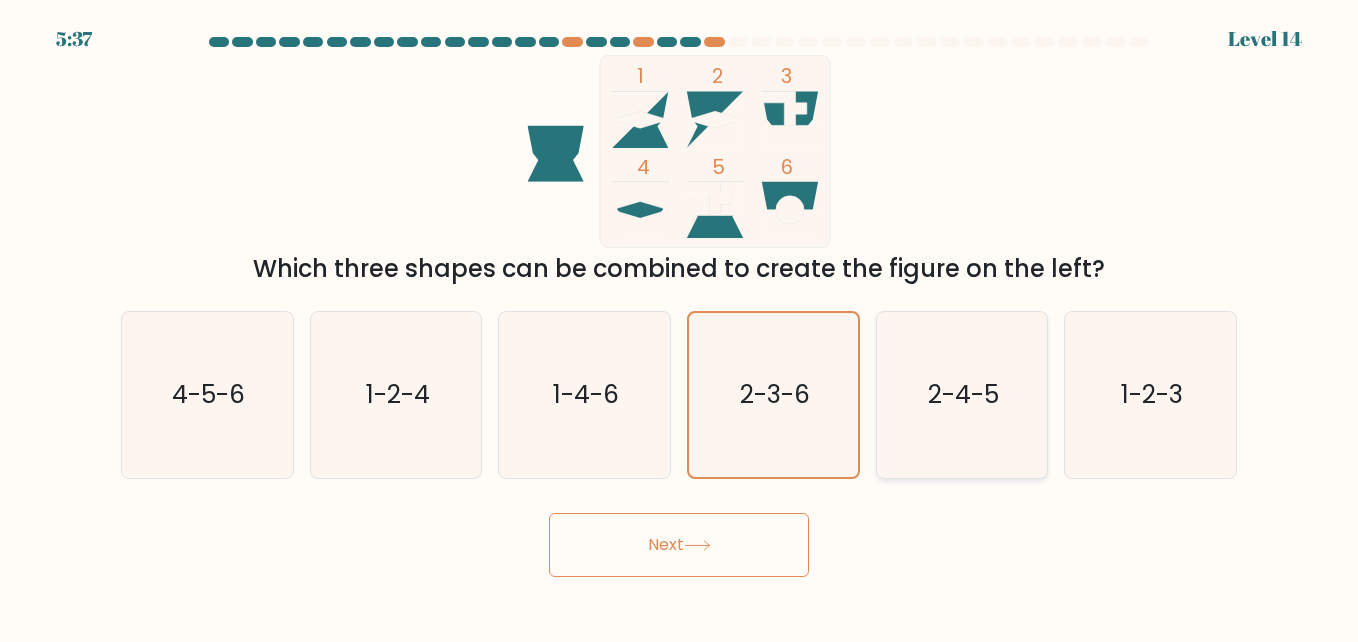 click on "2-4-5" 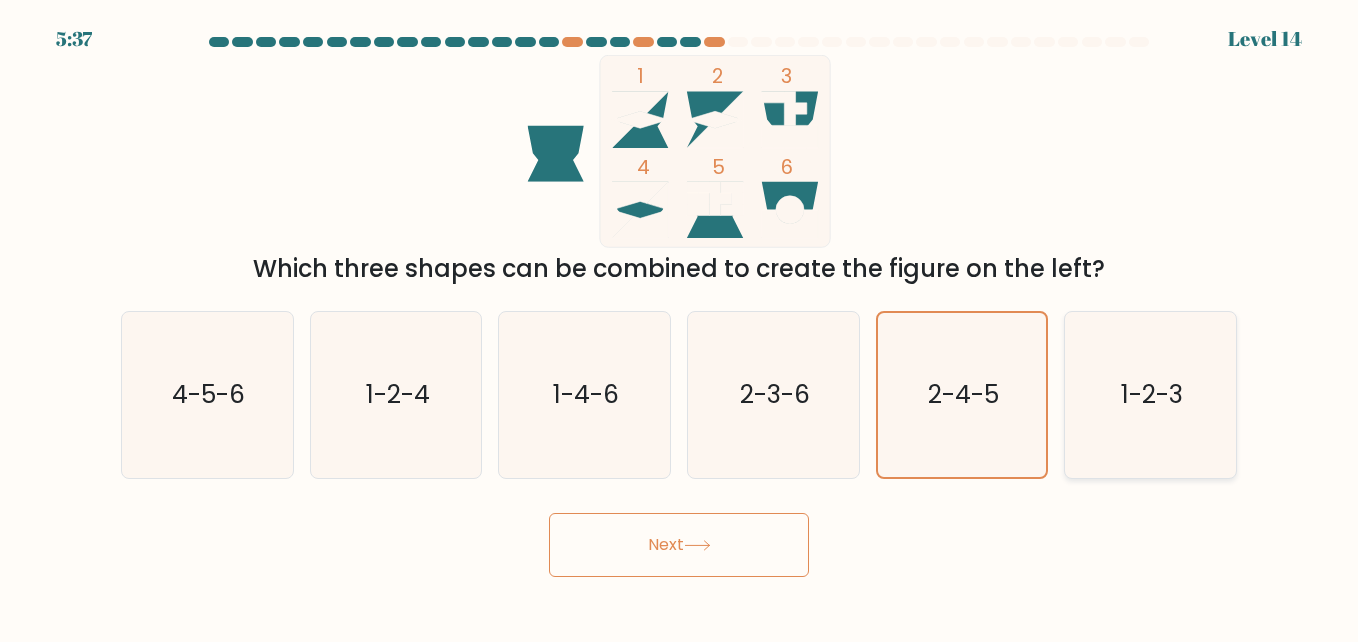click on "1-2-3" 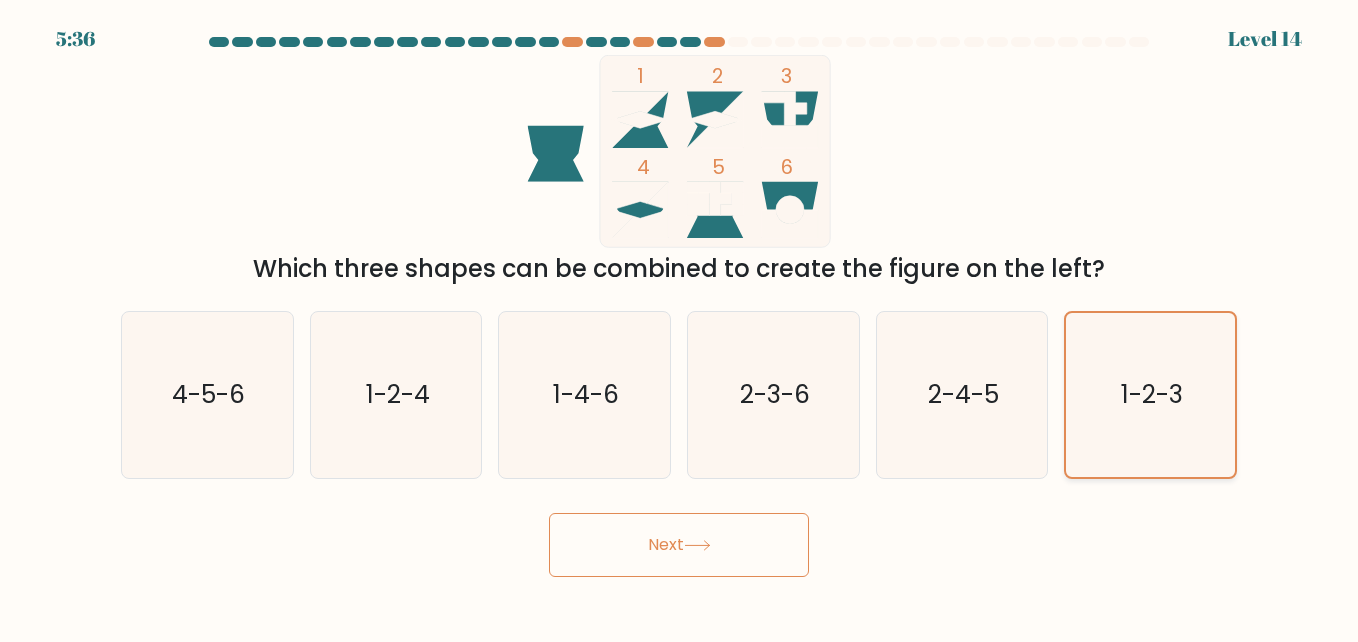 click on "1-2-3" 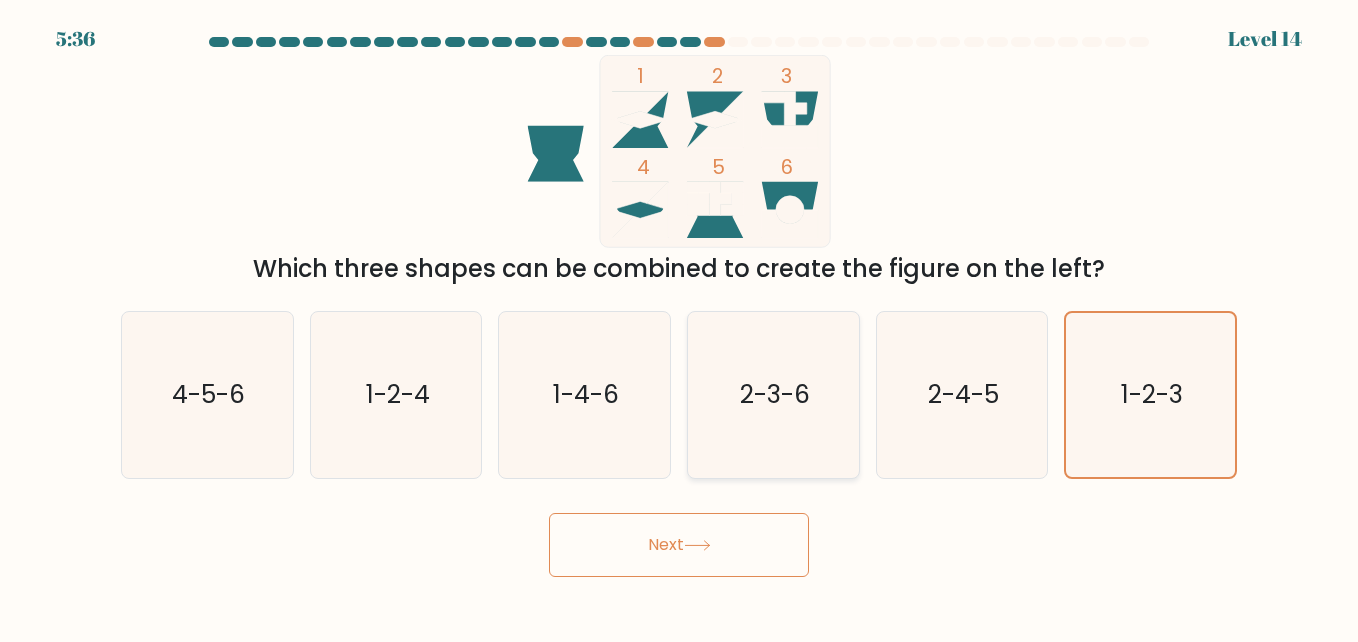 drag, startPoint x: 748, startPoint y: 342, endPoint x: 733, endPoint y: 346, distance: 15.524175 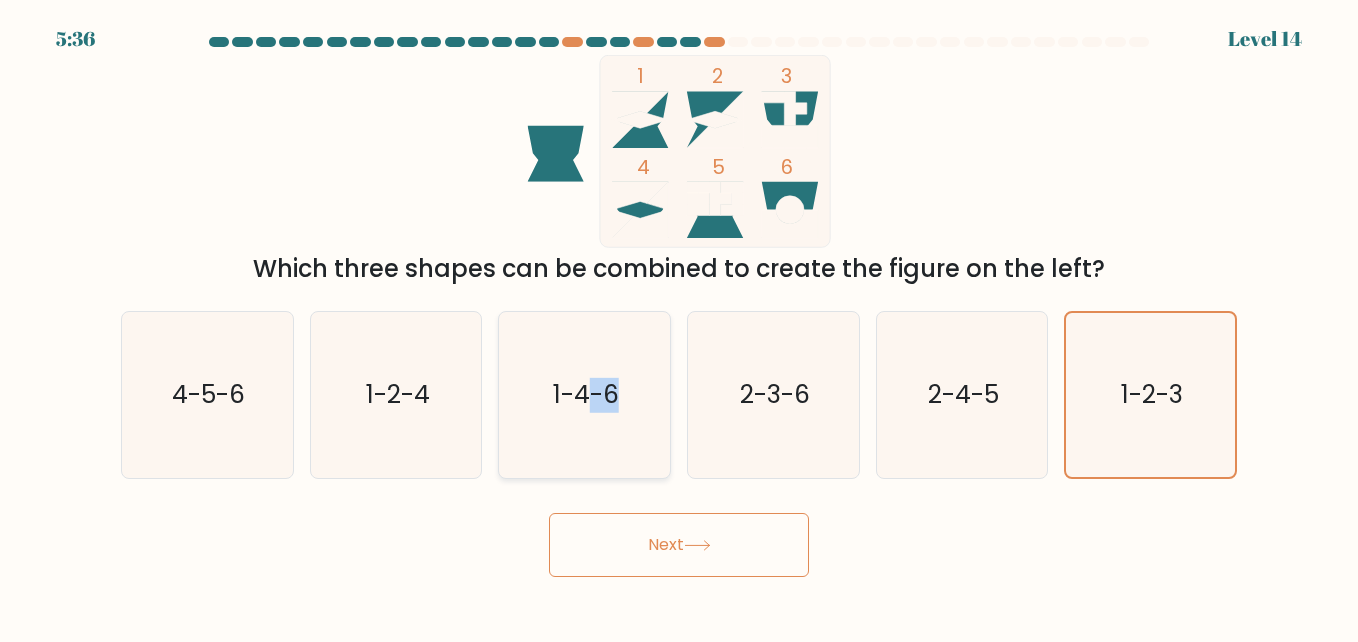 drag, startPoint x: 733, startPoint y: 346, endPoint x: 586, endPoint y: 346, distance: 147 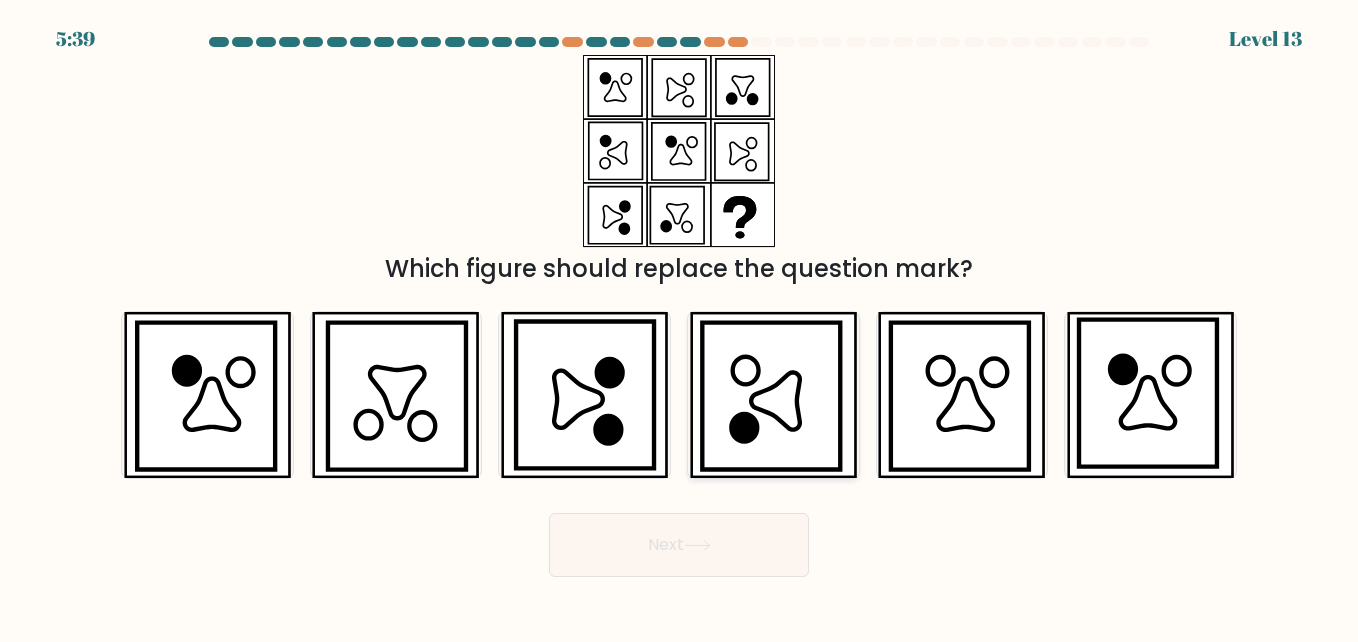 click 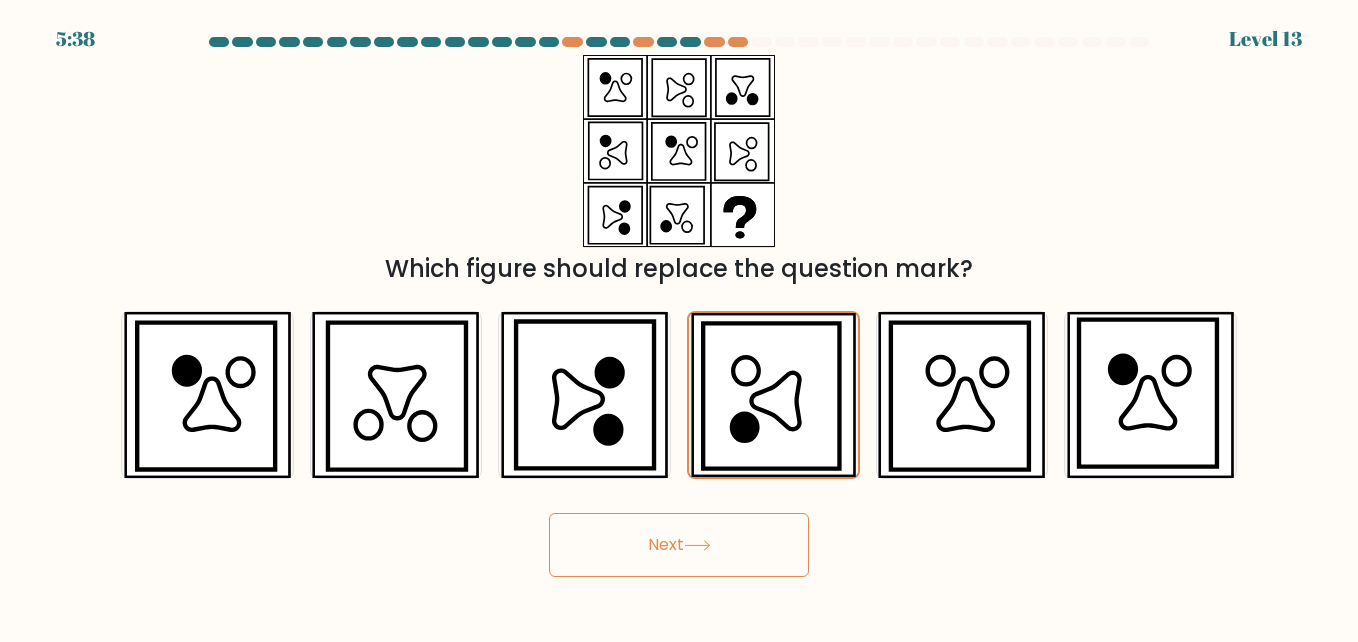 click on "Next" at bounding box center (679, 545) 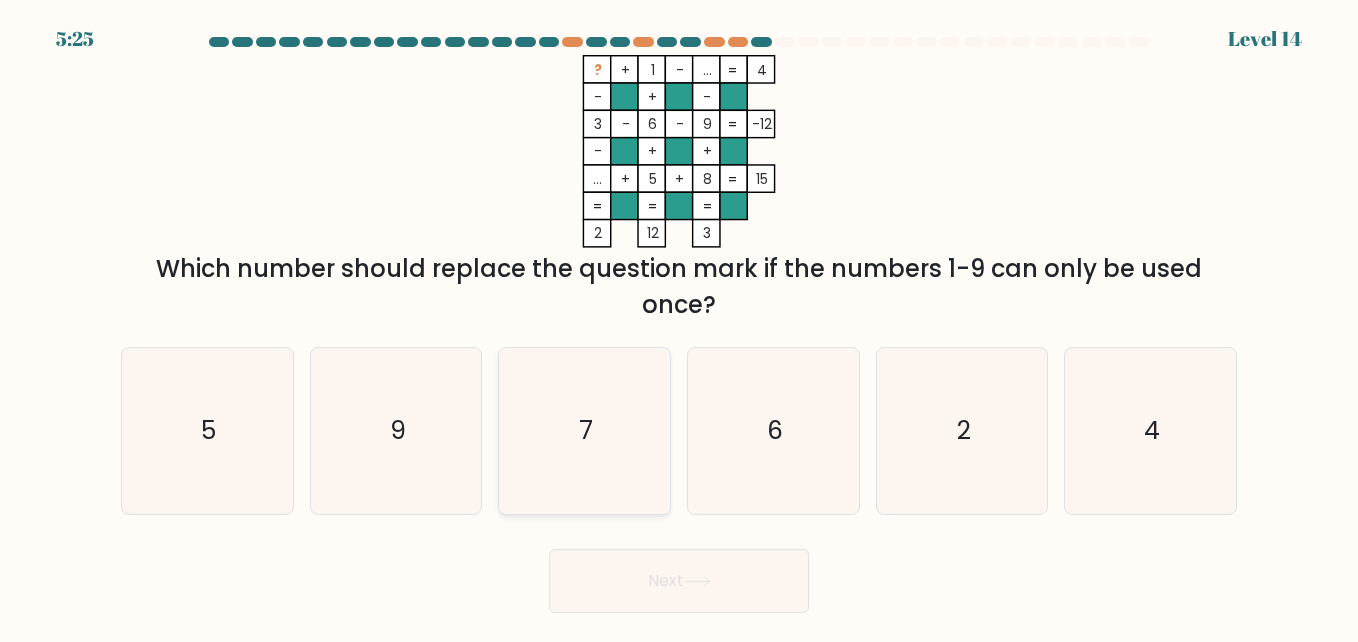 click on "7" 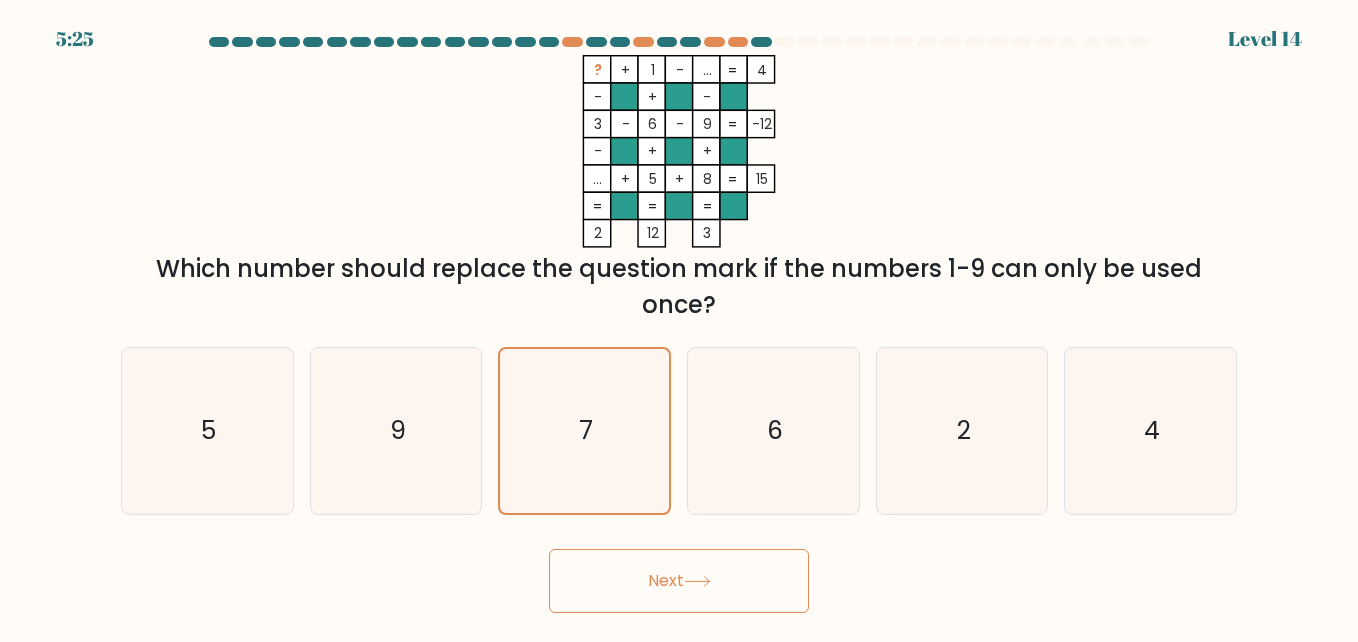 click on "Next" at bounding box center [679, 581] 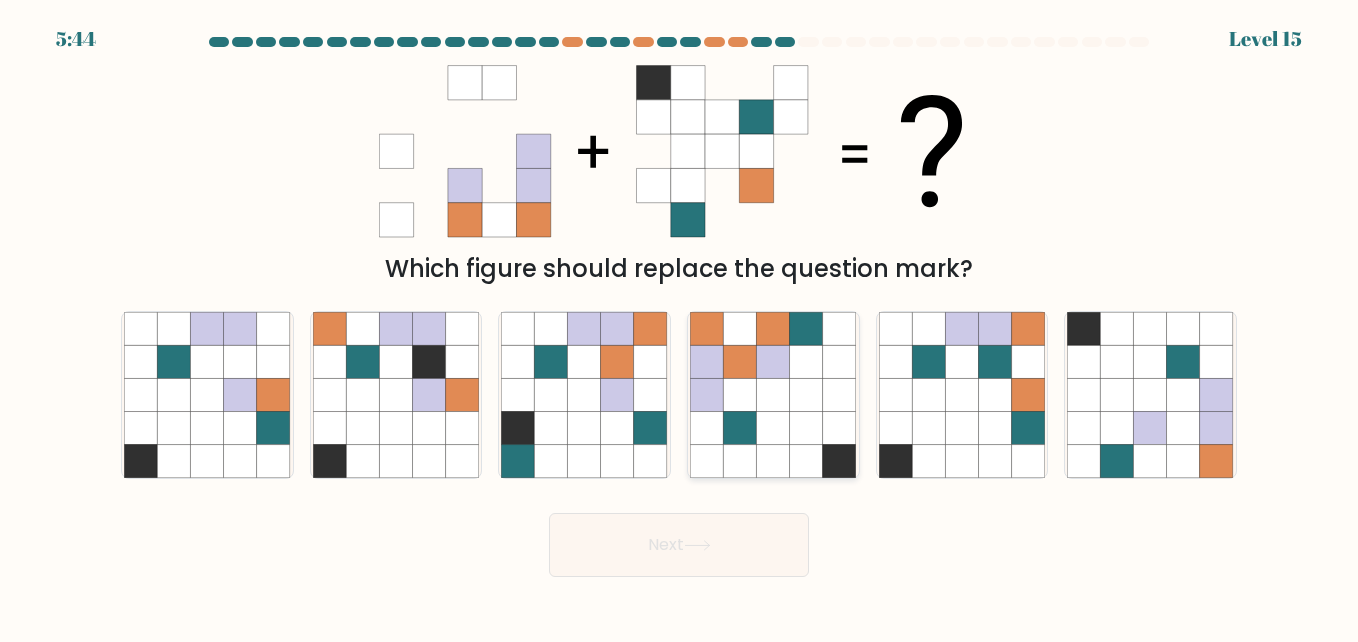 click 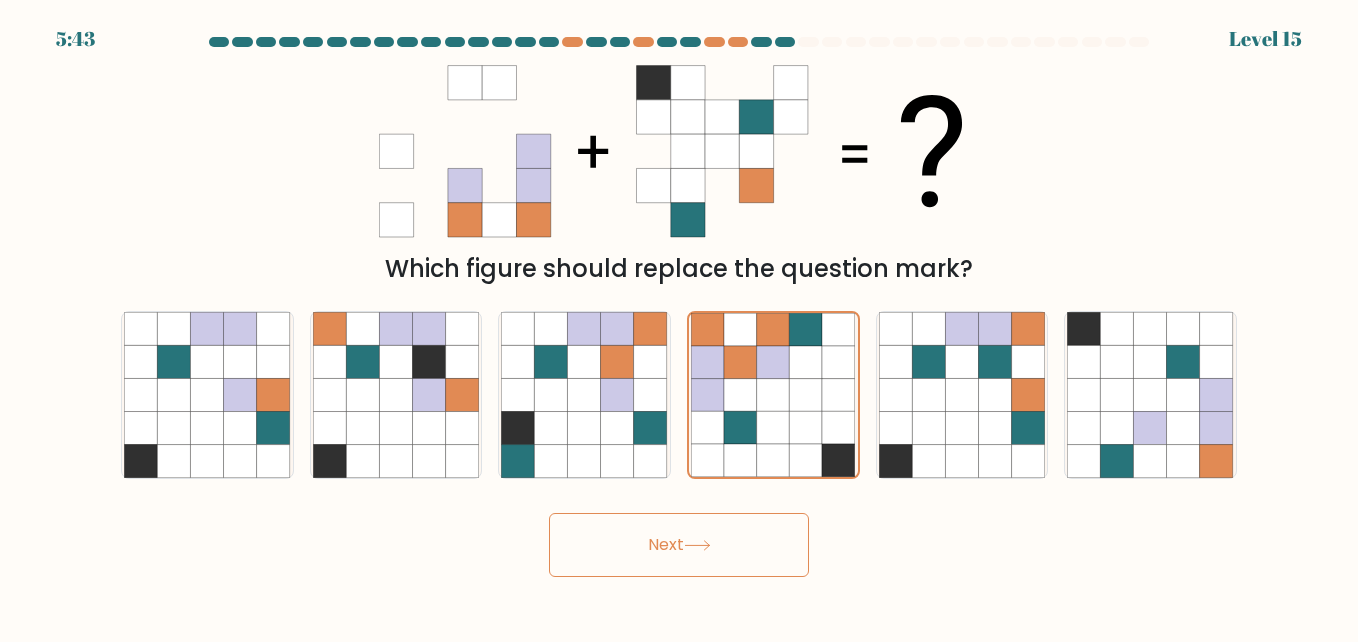 click on "Next" at bounding box center (679, 545) 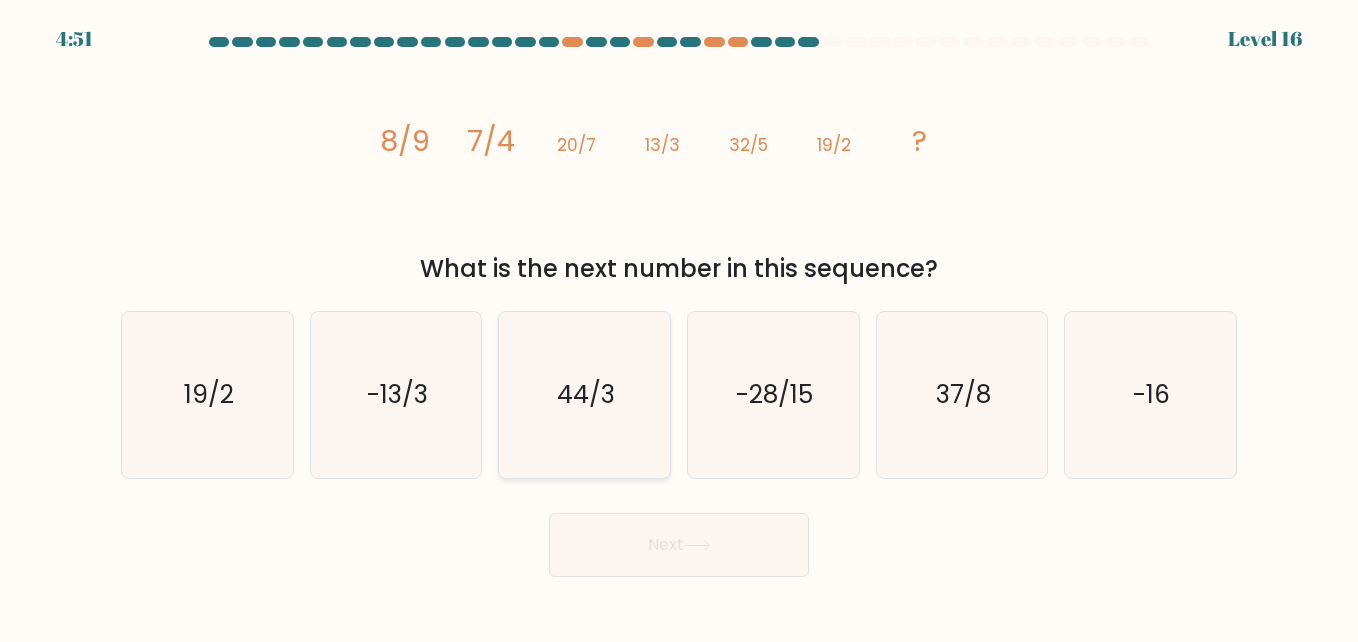 click on "44/3" 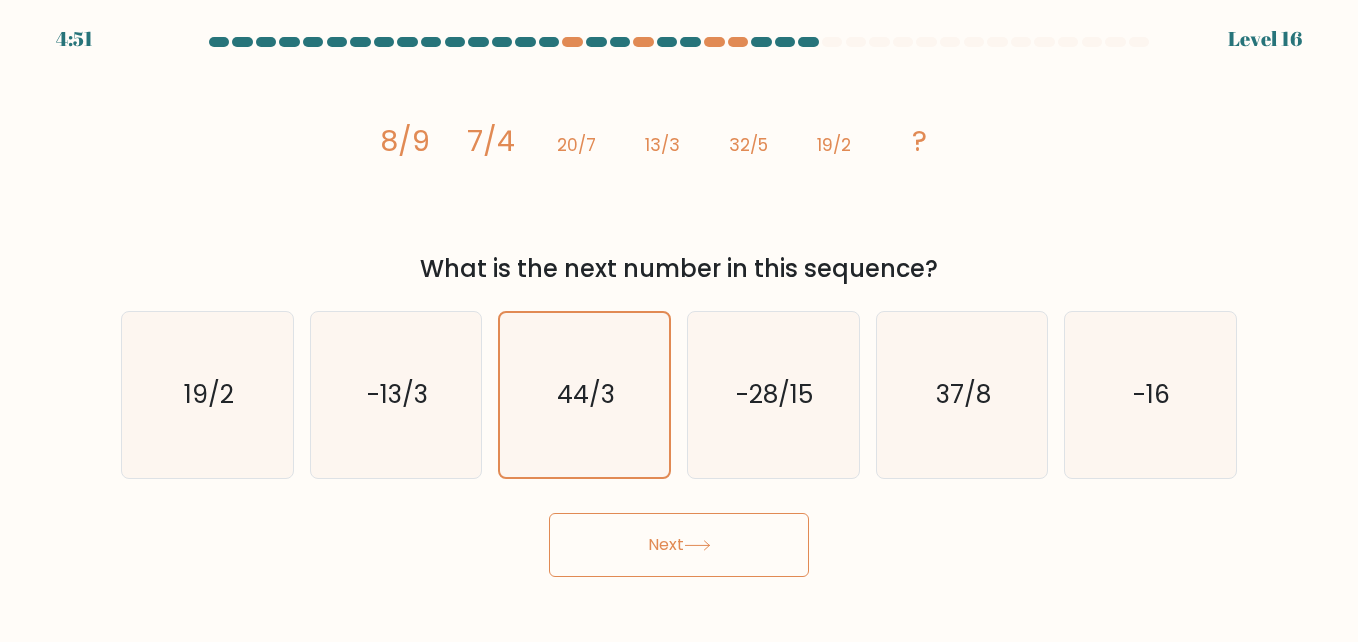 click on "Next" at bounding box center (679, 545) 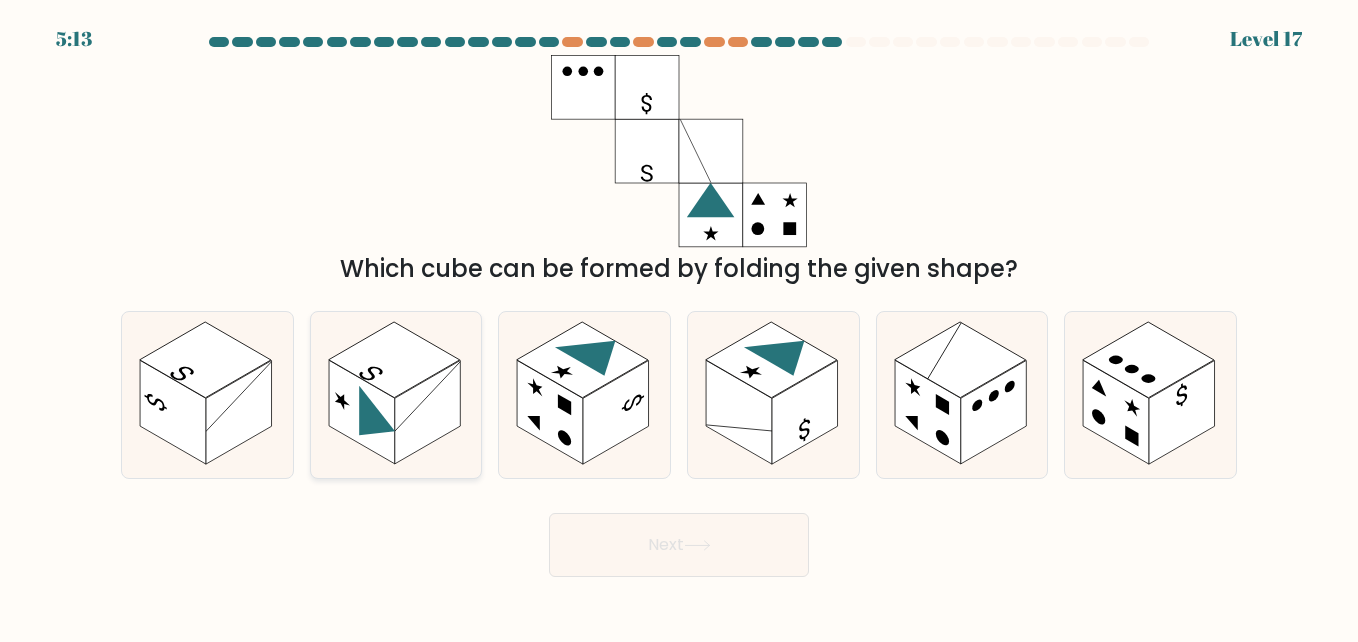 click 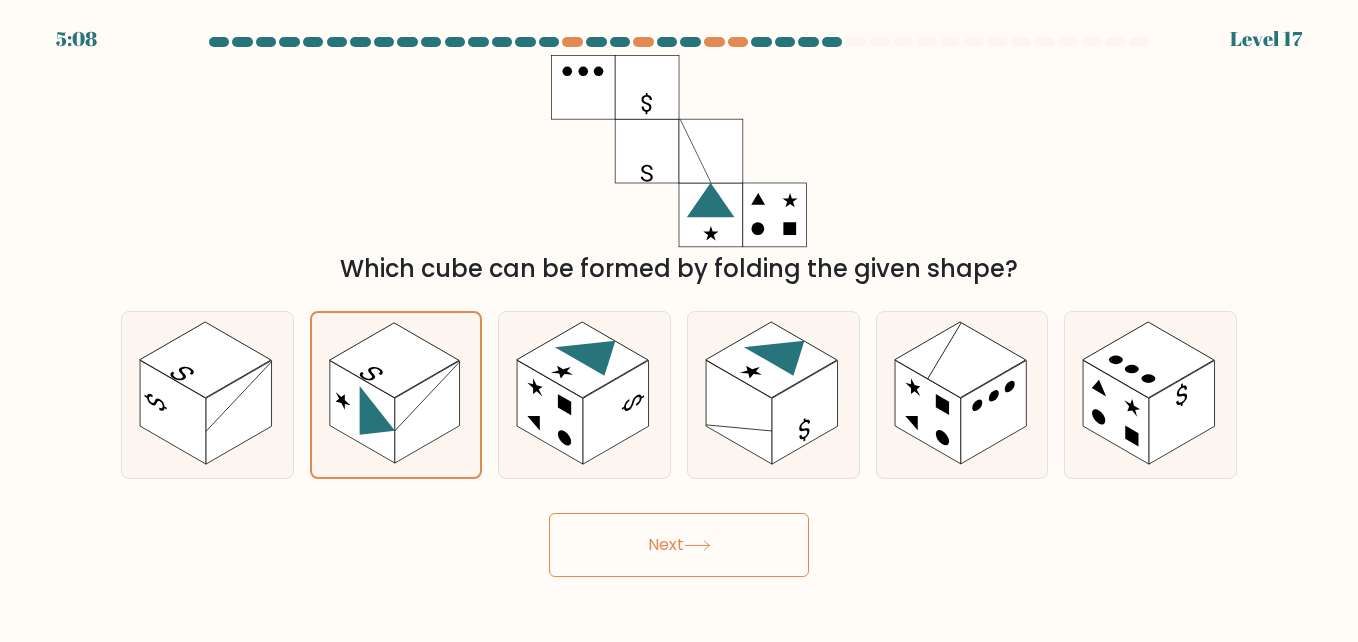 click on "Next" at bounding box center (679, 545) 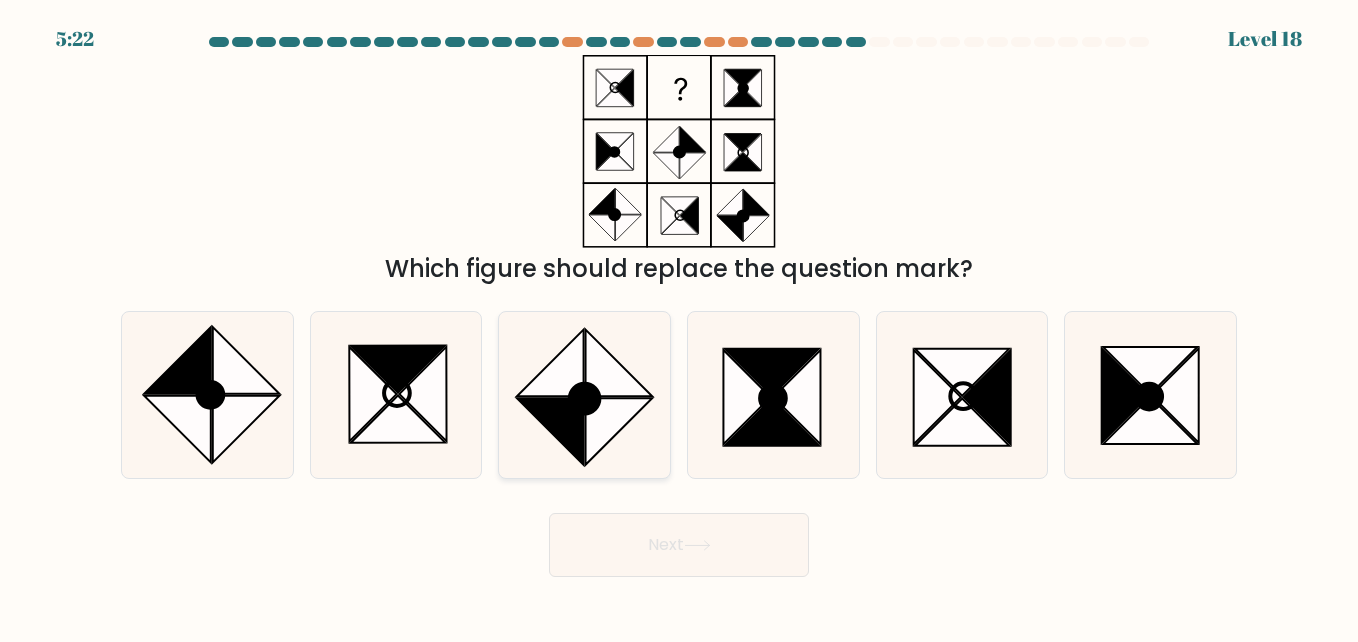 click 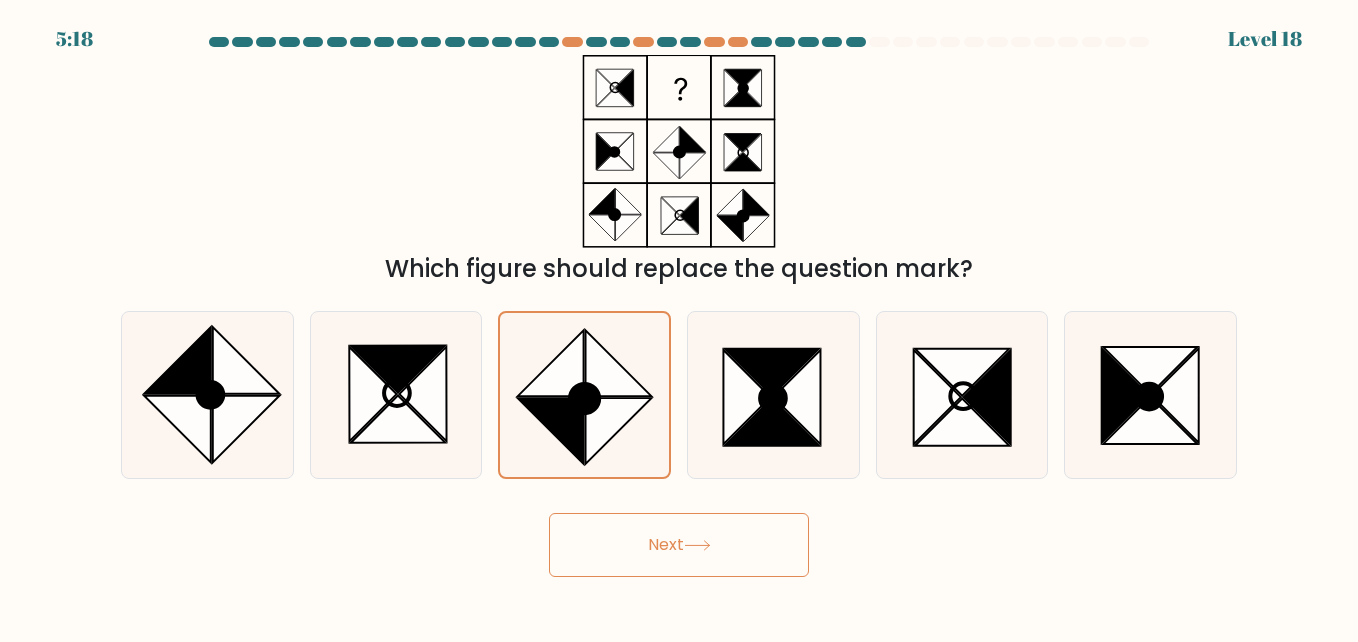click on "Next" at bounding box center (679, 545) 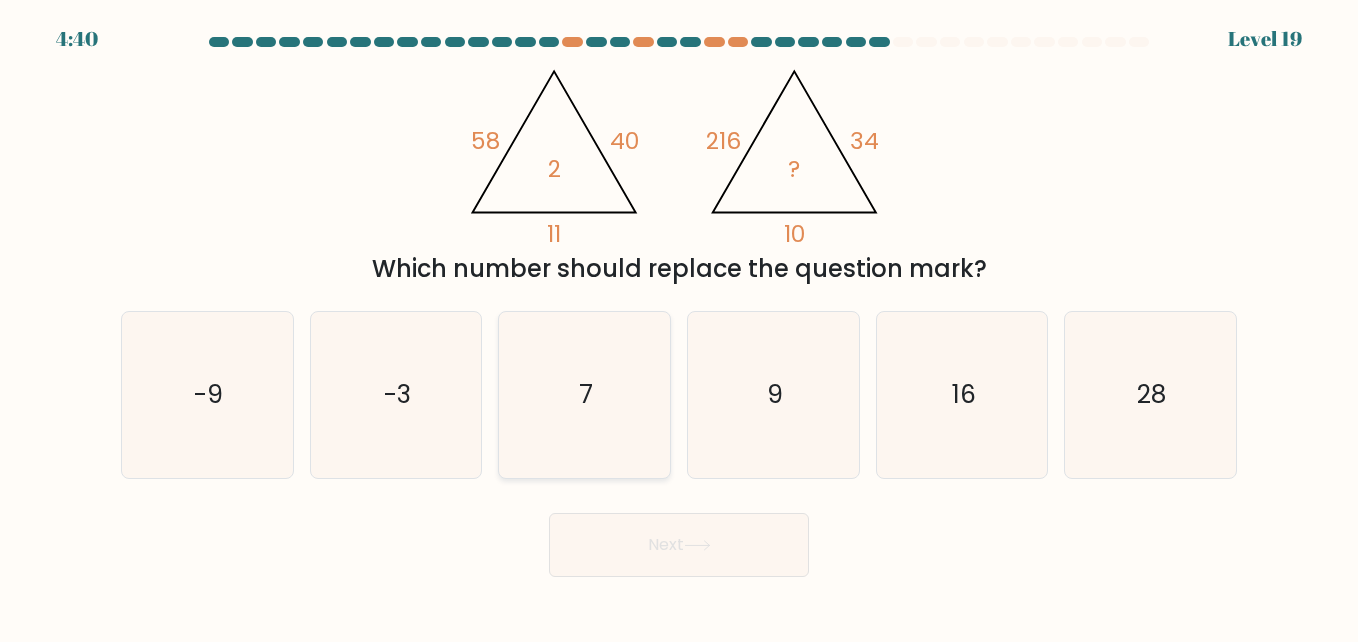 click on "7" 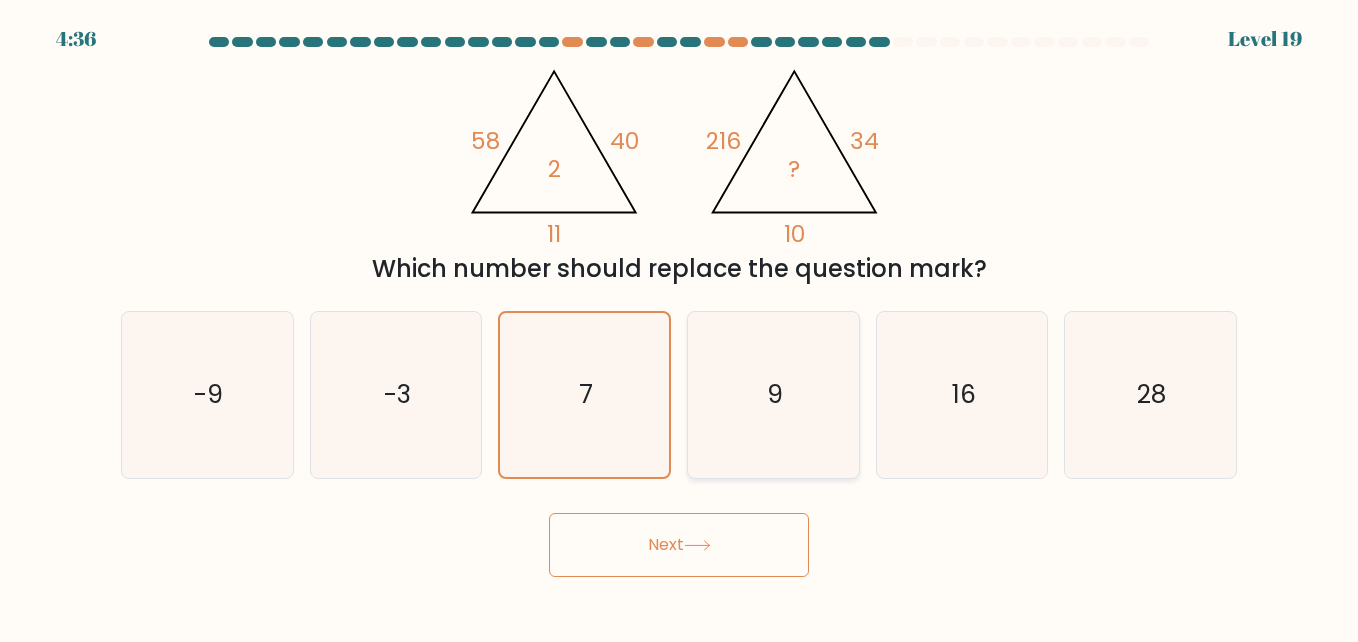 click on "9" 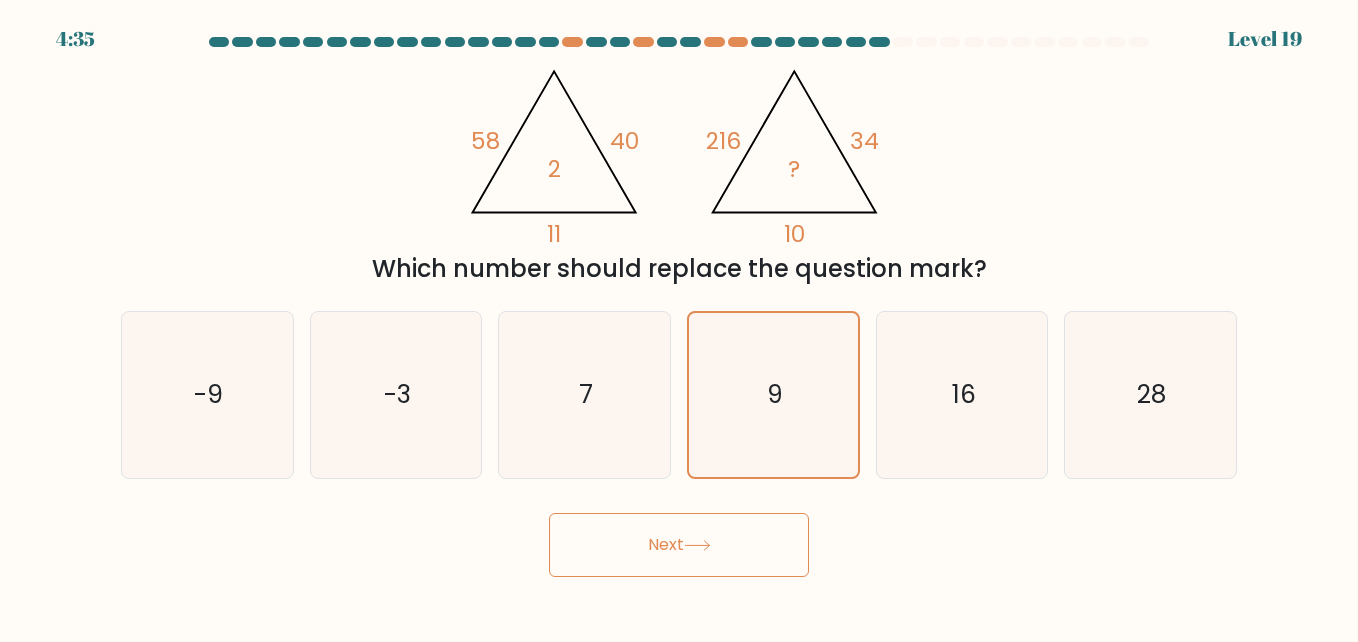 click on "Next" at bounding box center [679, 545] 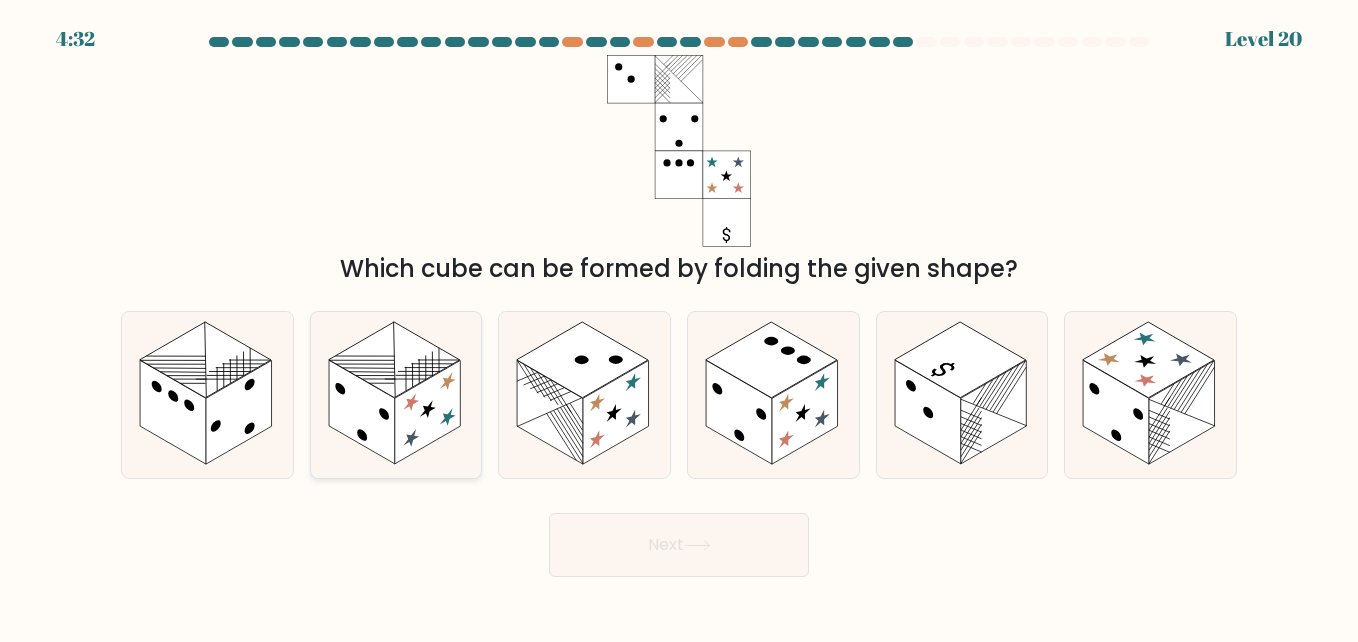 click 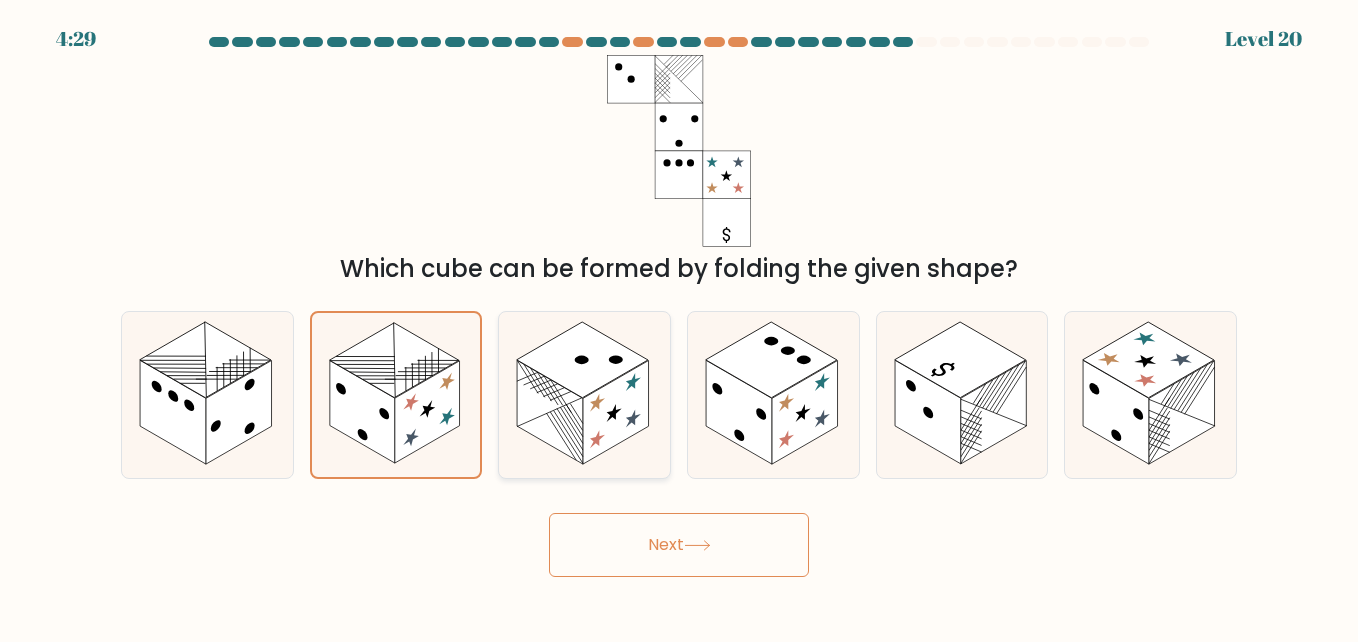 click 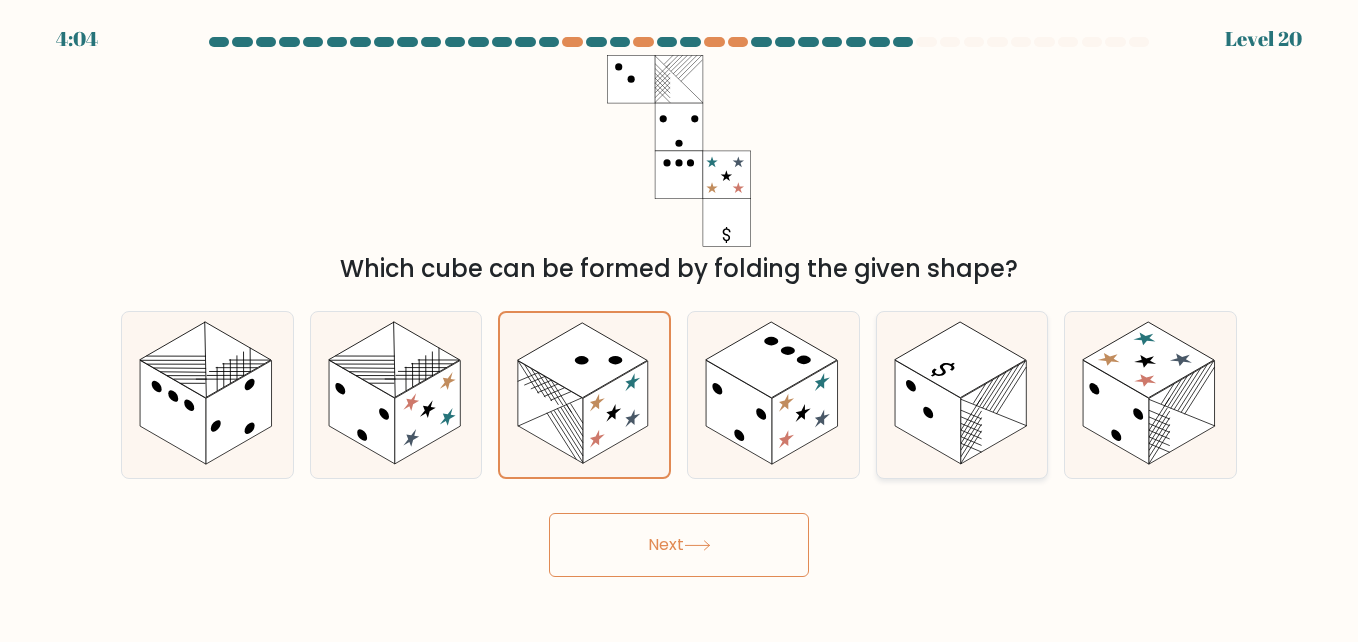 click 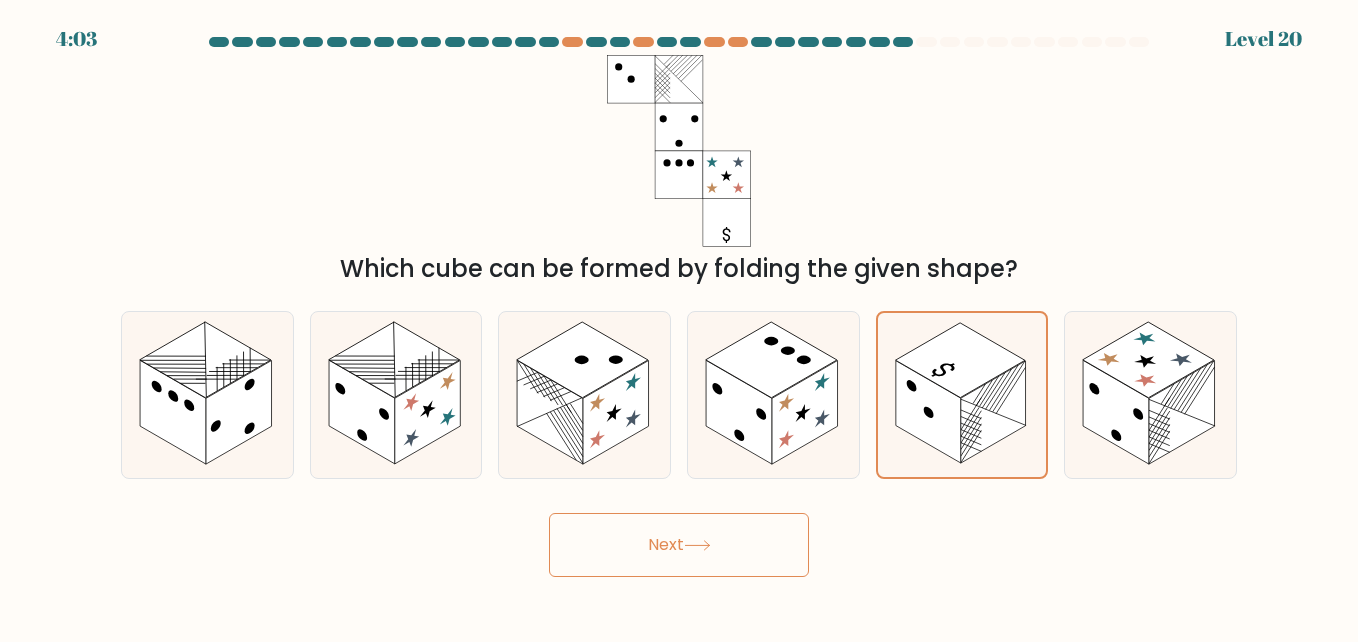click on "Next" at bounding box center (679, 545) 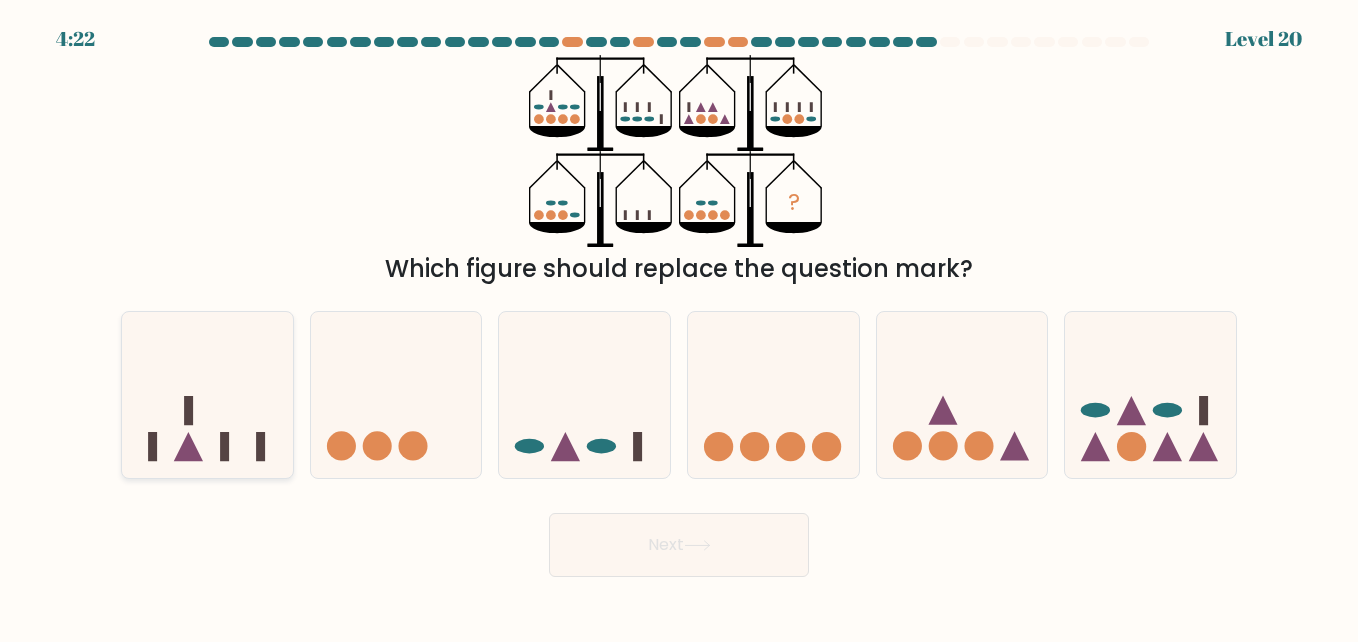 click 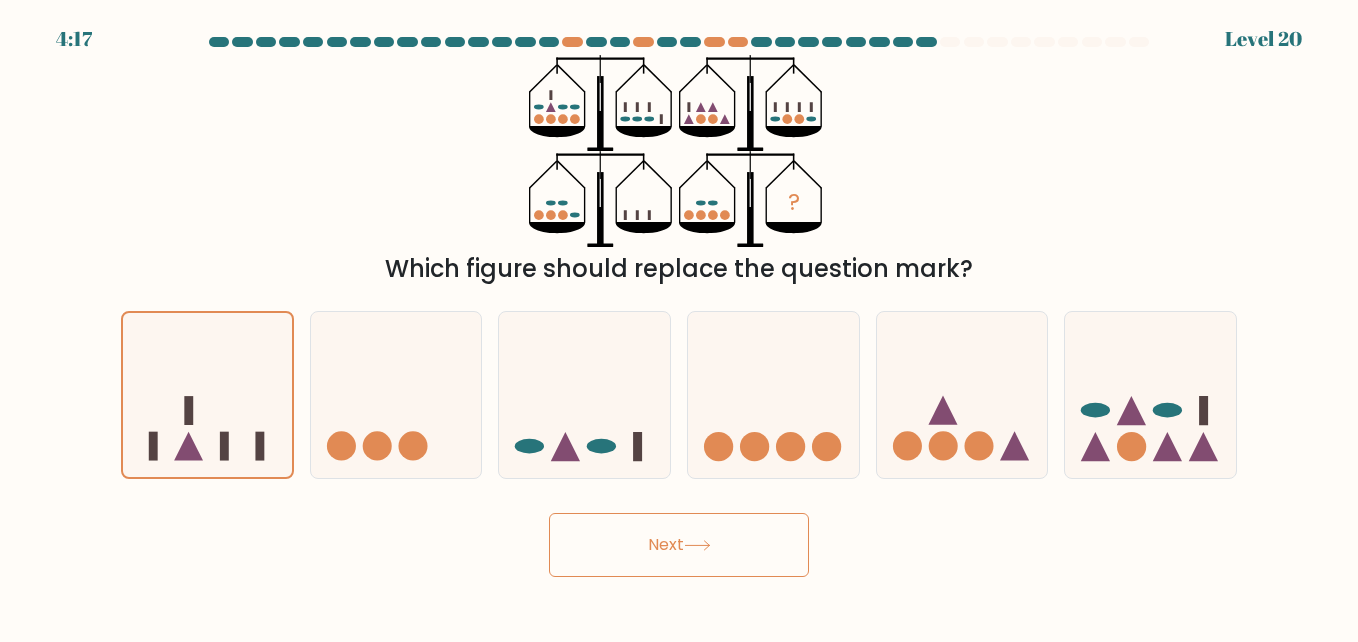 click on "?
Which figure should replace the question mark?" at bounding box center [679, 171] 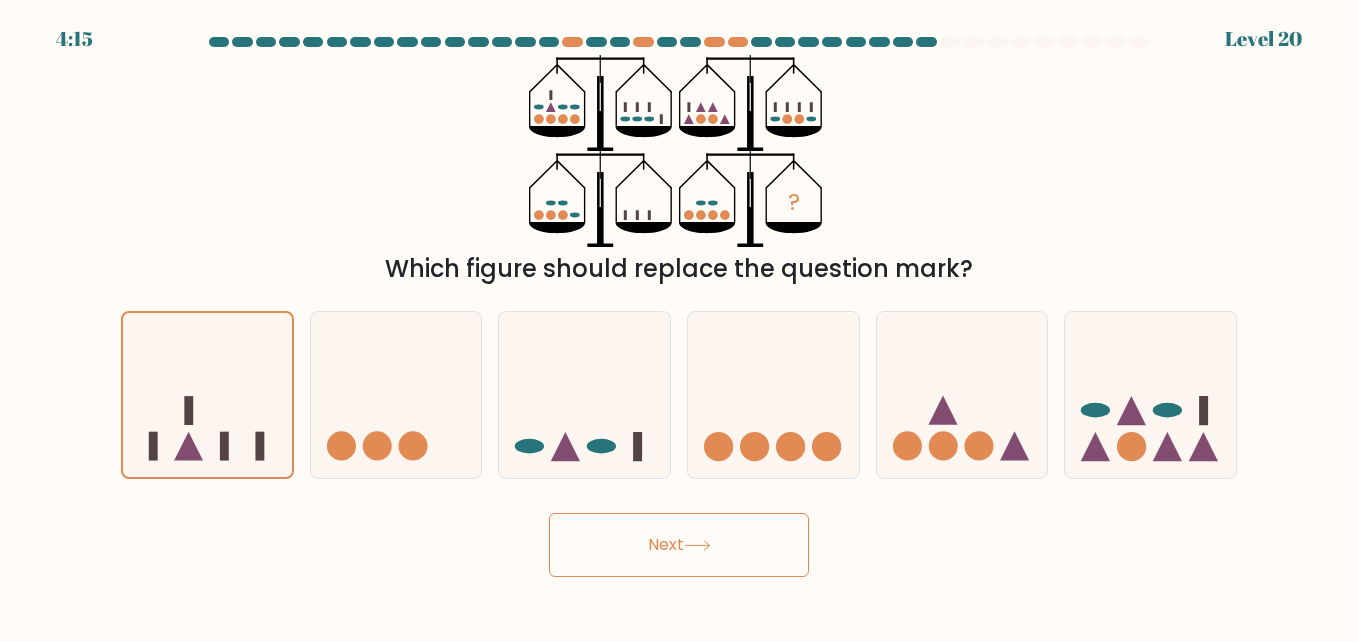 click on "?
Which figure should replace the question mark?" at bounding box center [679, 171] 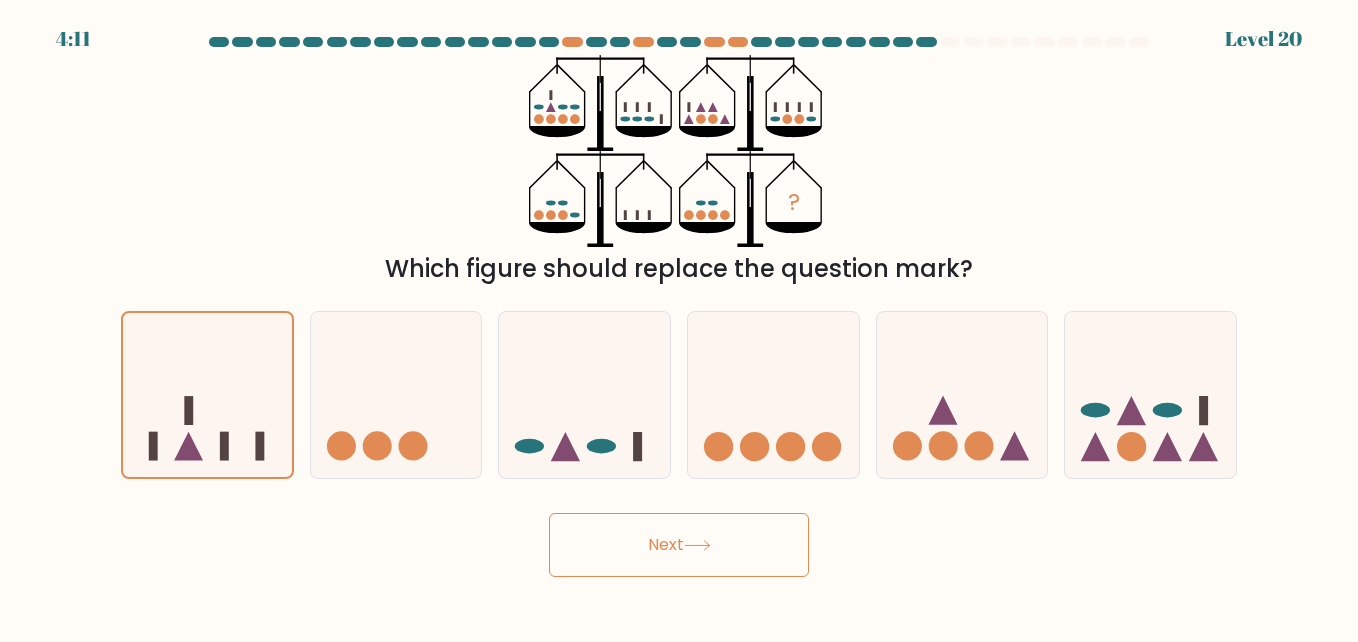 click on "Next" at bounding box center [679, 545] 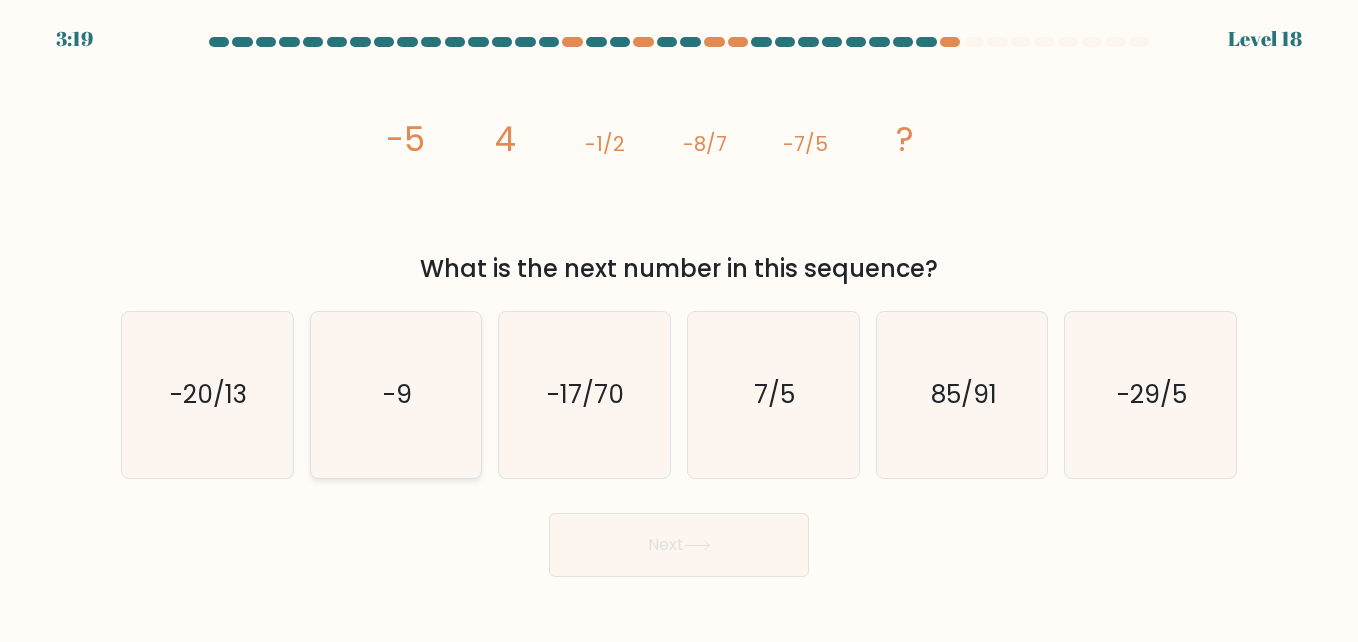 click on "-9" 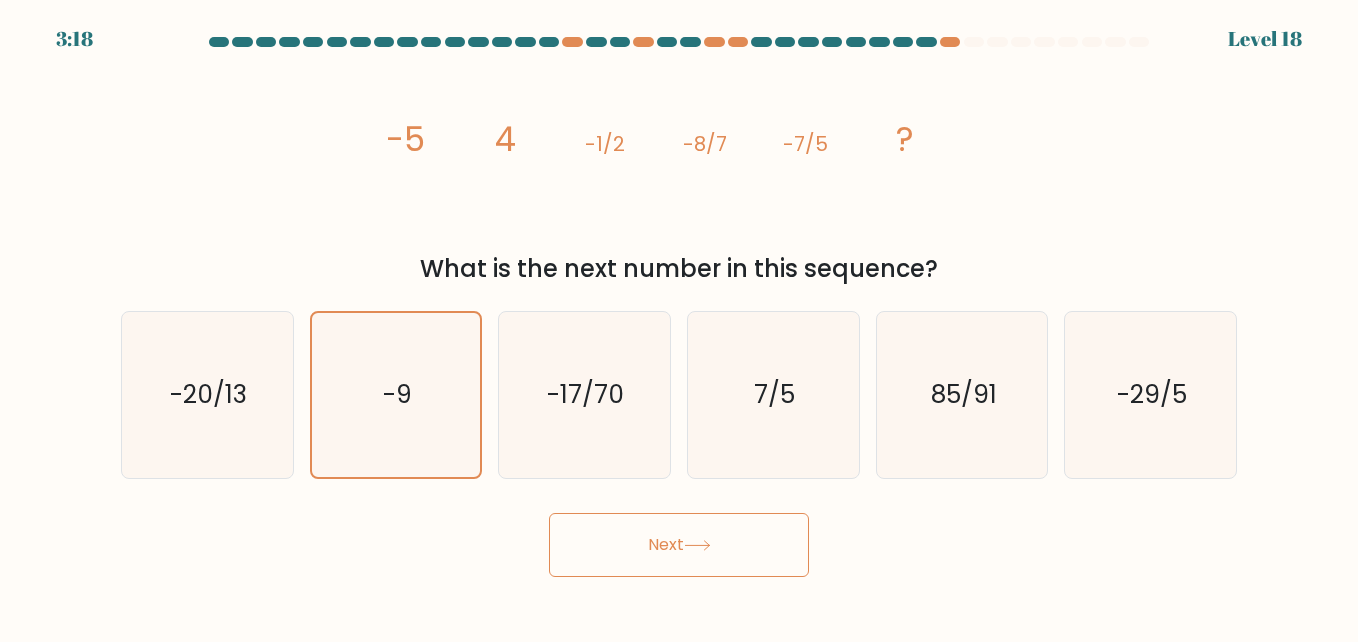 click on "Next" at bounding box center (679, 545) 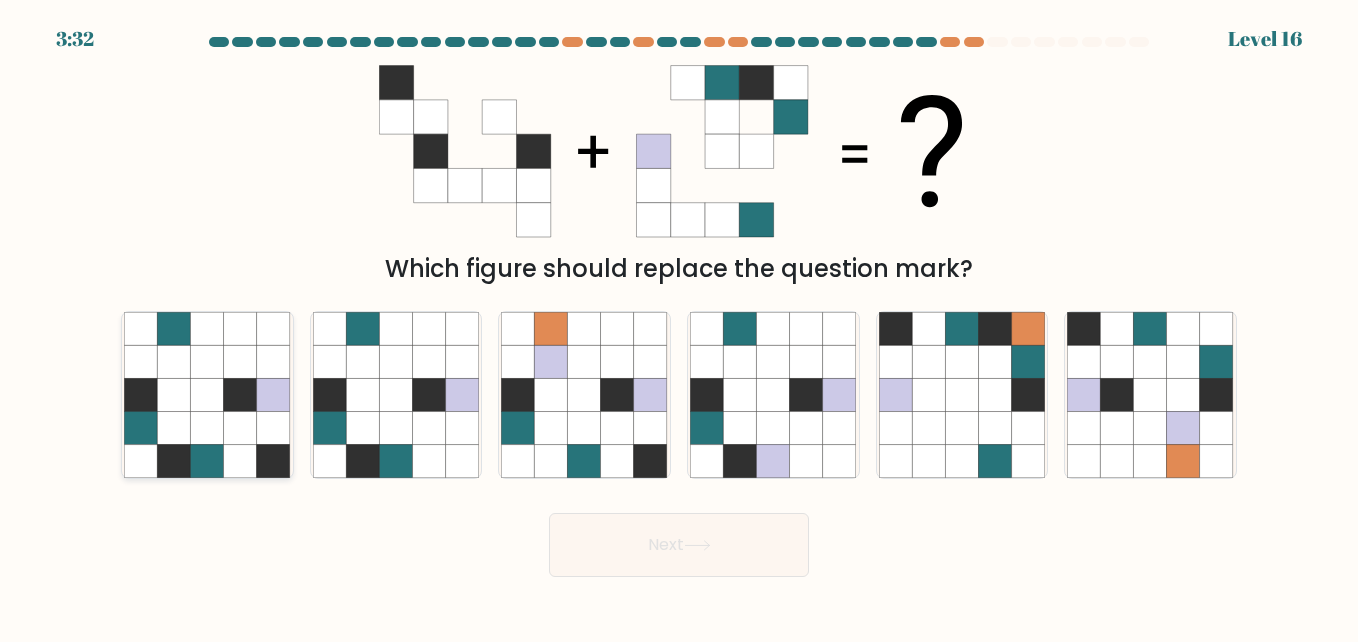 click 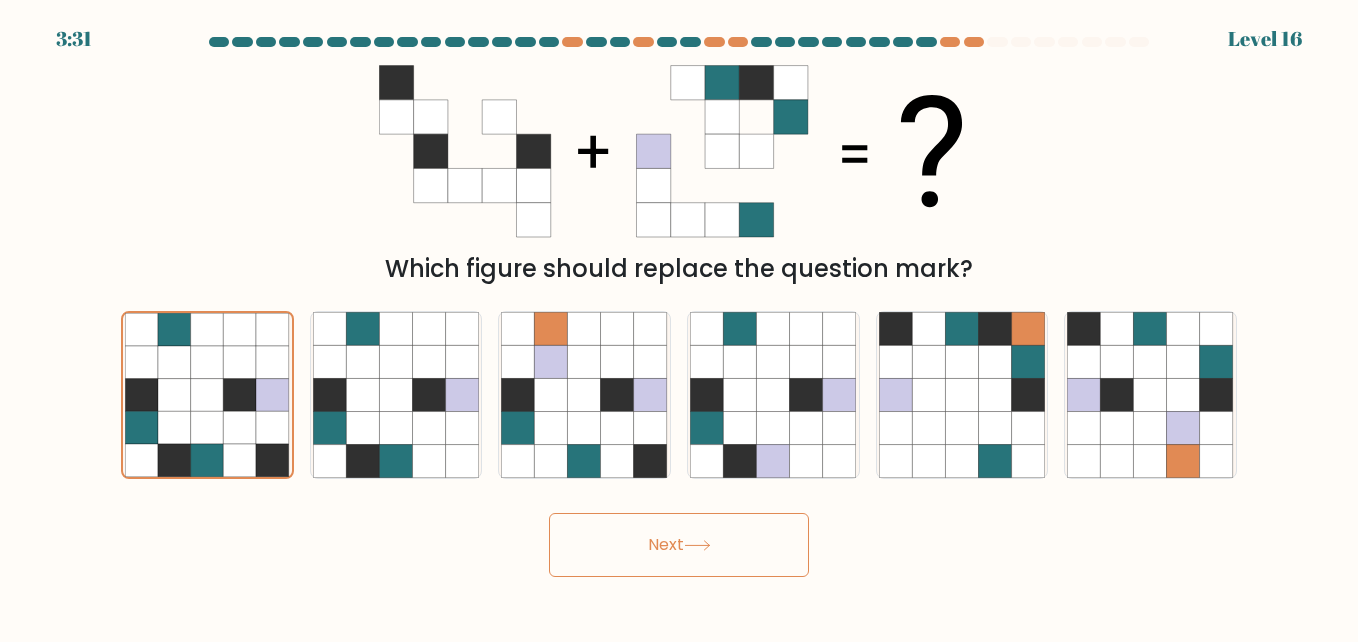 click on "Next" at bounding box center (679, 545) 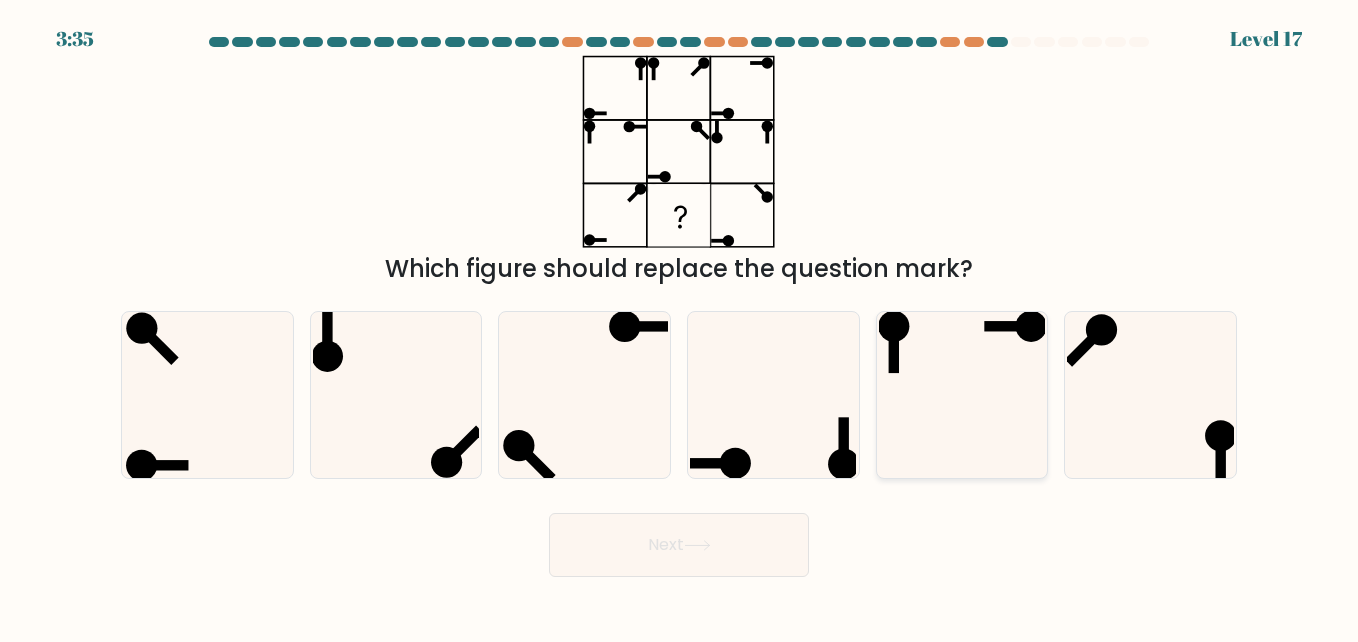 click 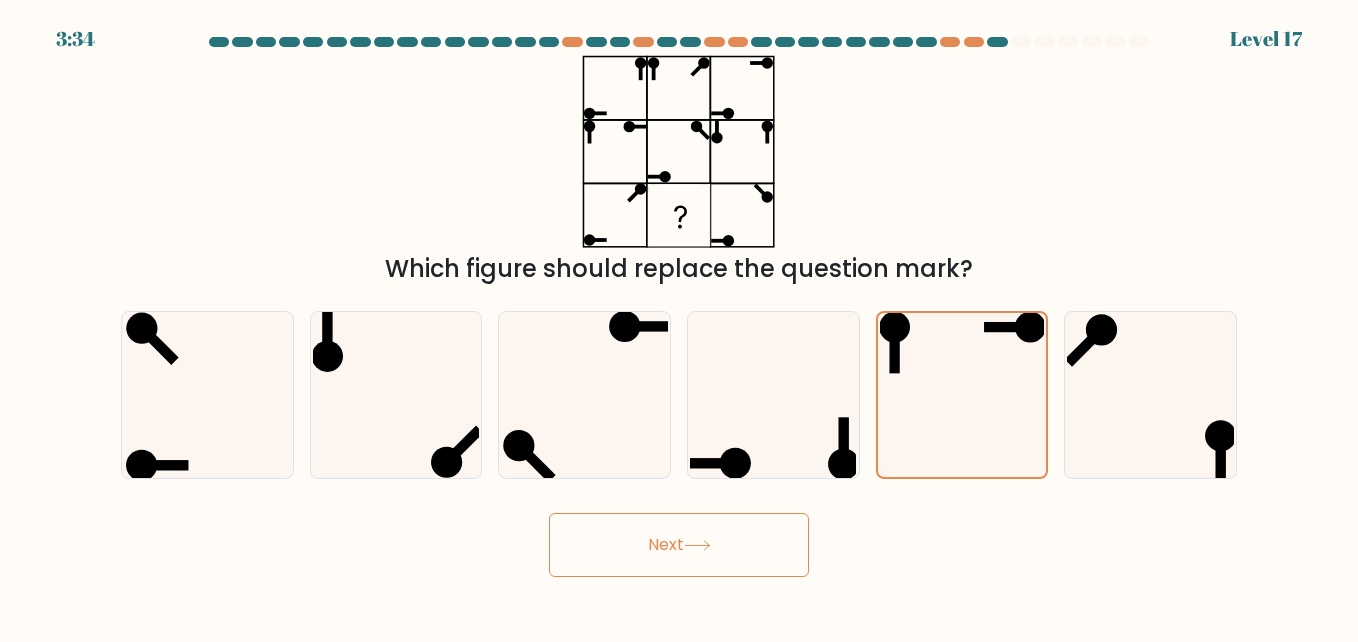 click on "Next" at bounding box center (679, 545) 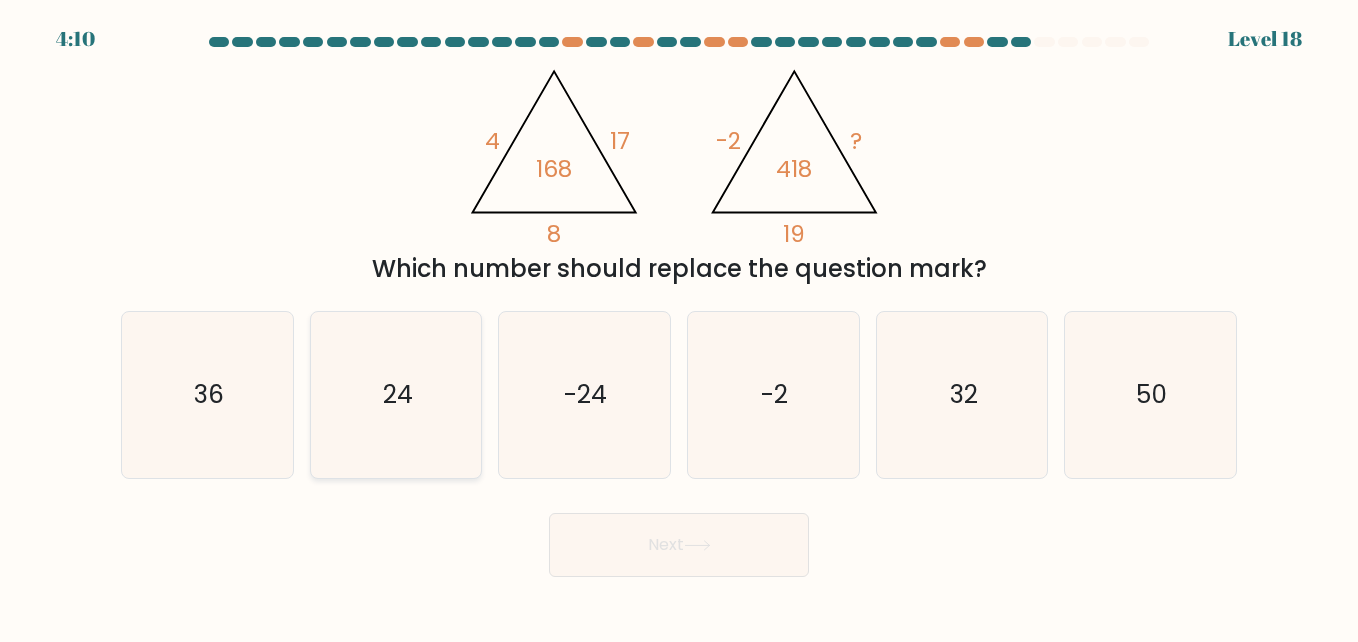 click on "24" 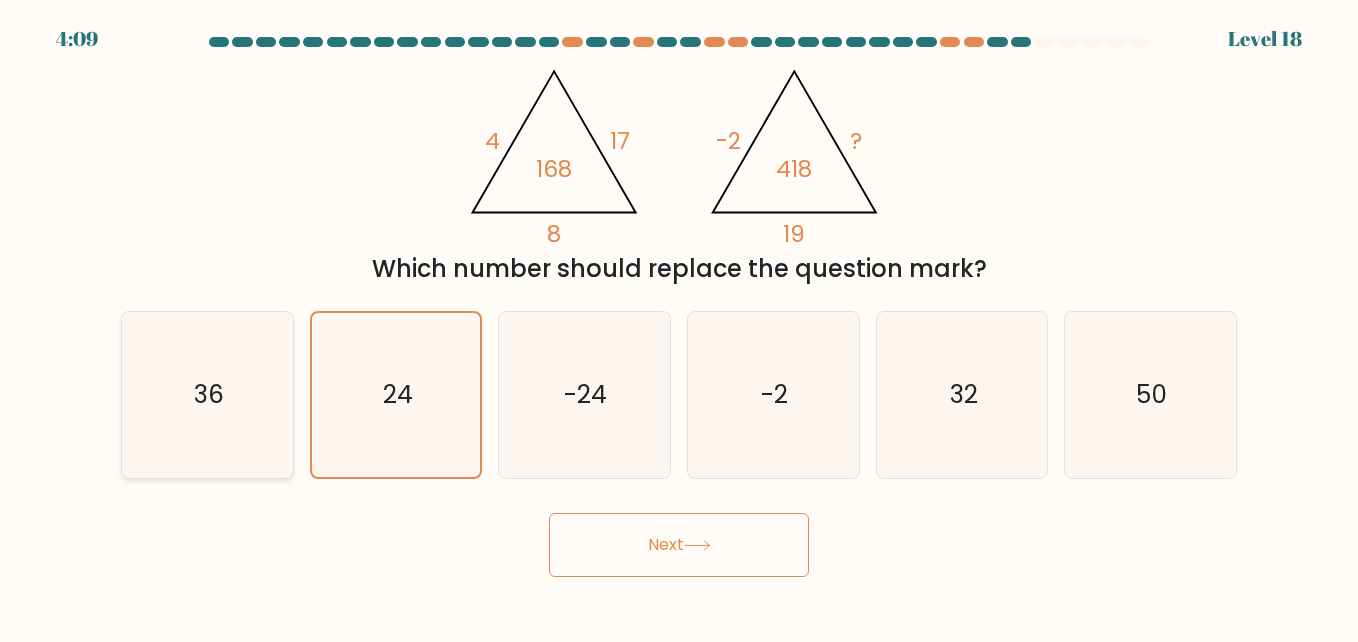 click on "36" 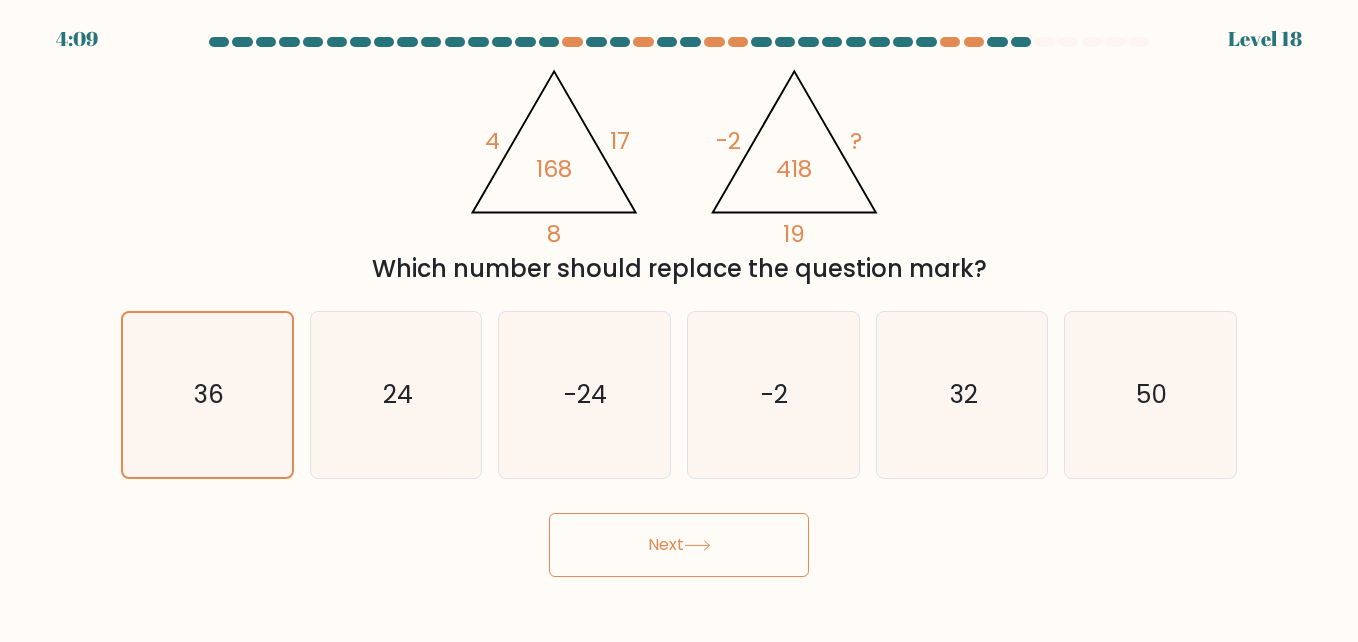 click on "Next" at bounding box center (679, 545) 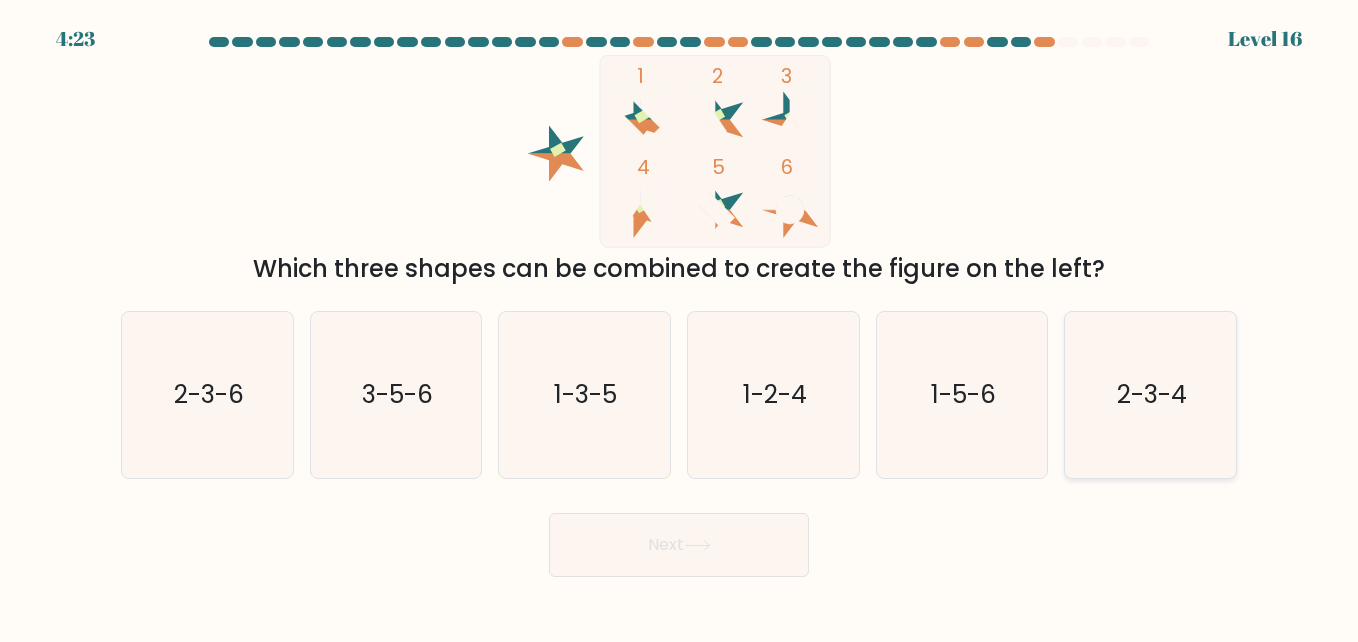 click on "2-3-4" 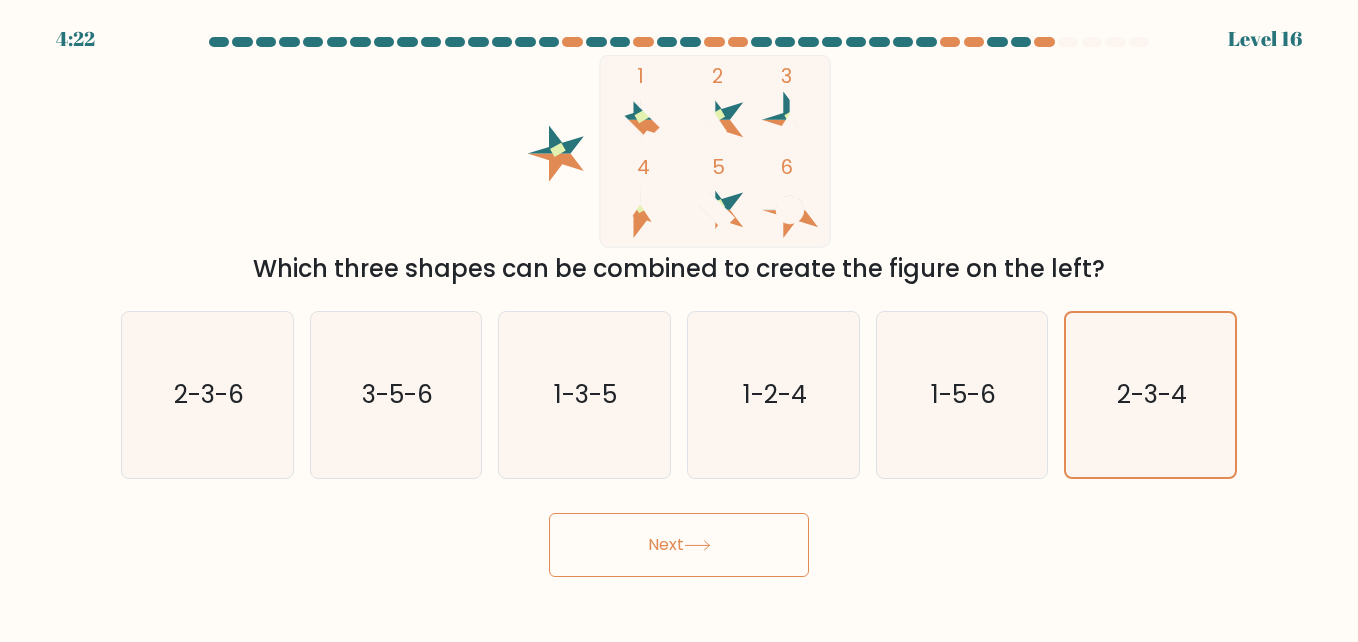 click on "Next" at bounding box center [679, 545] 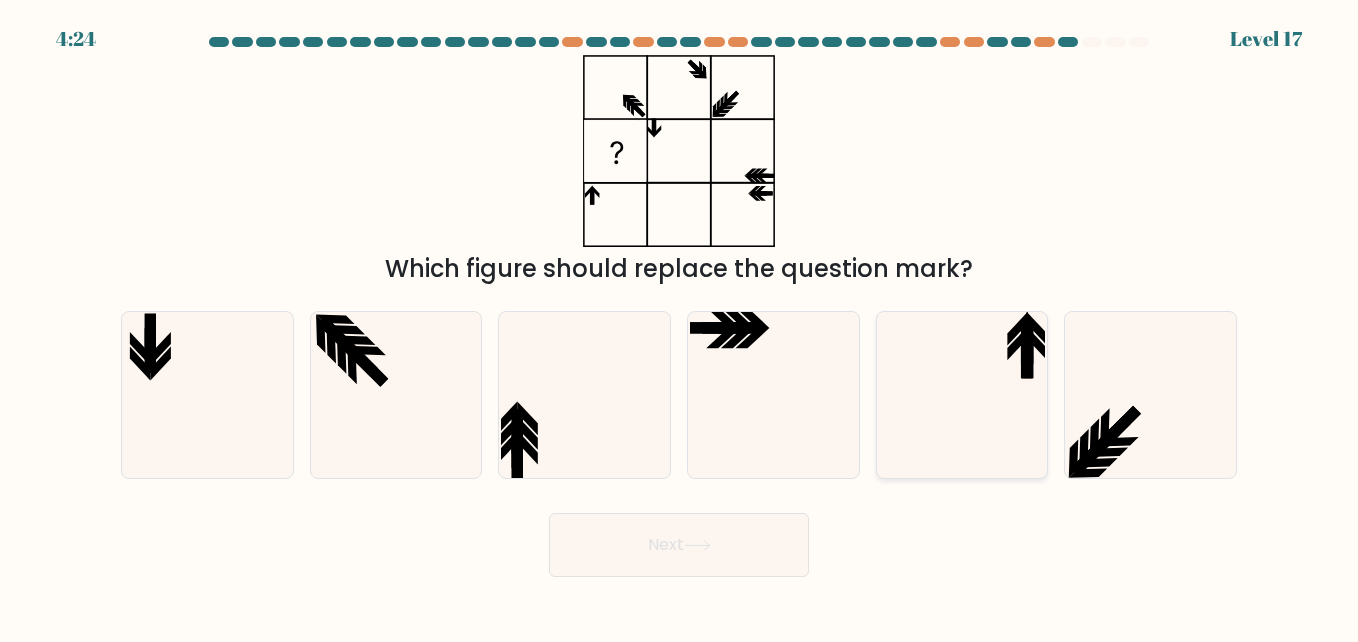 click 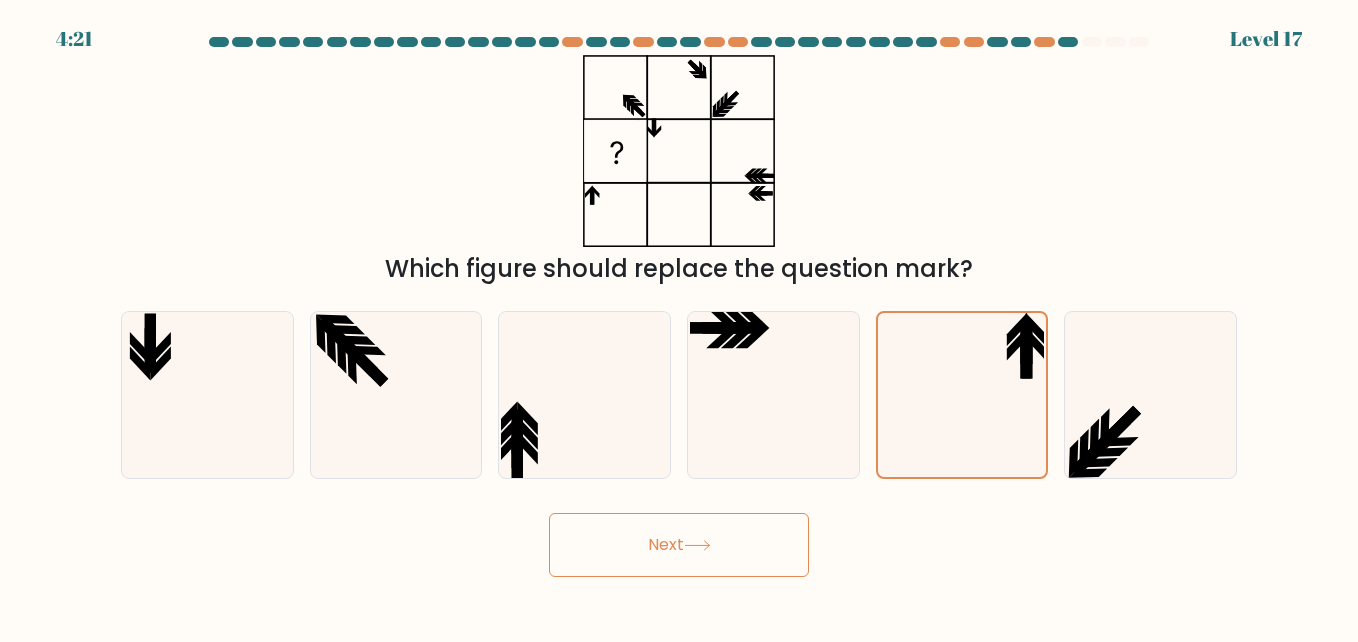 click on "Next" at bounding box center [679, 545] 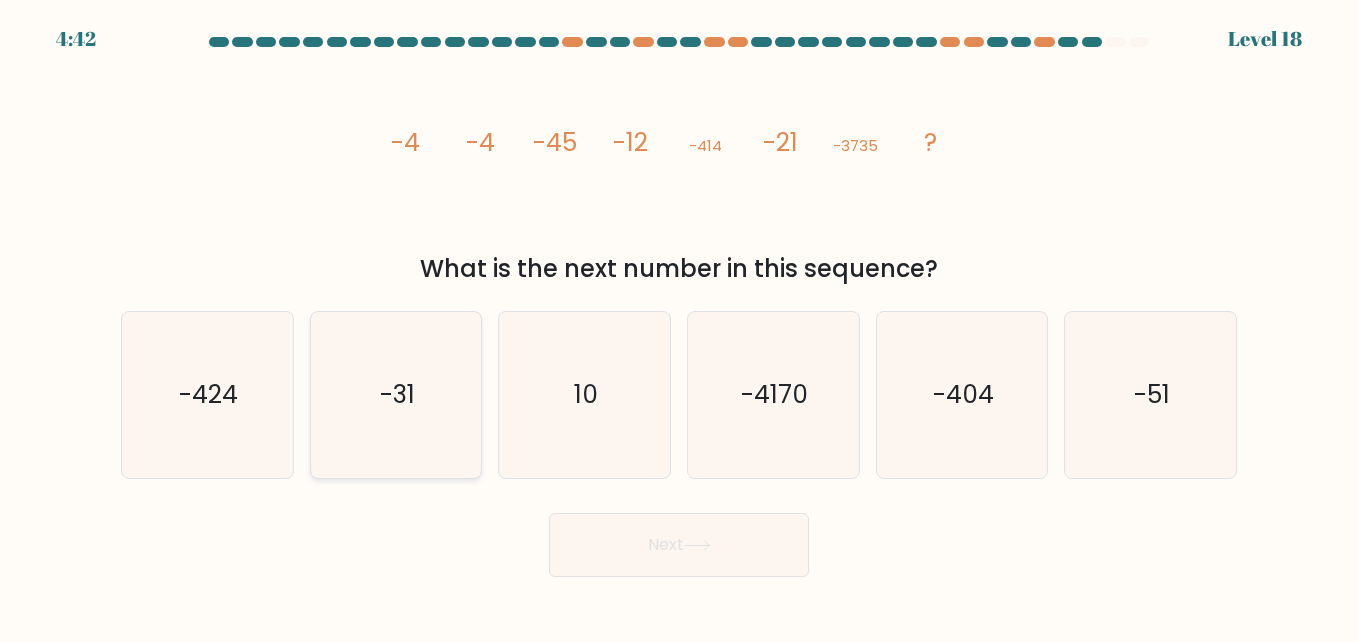 click on "-31" 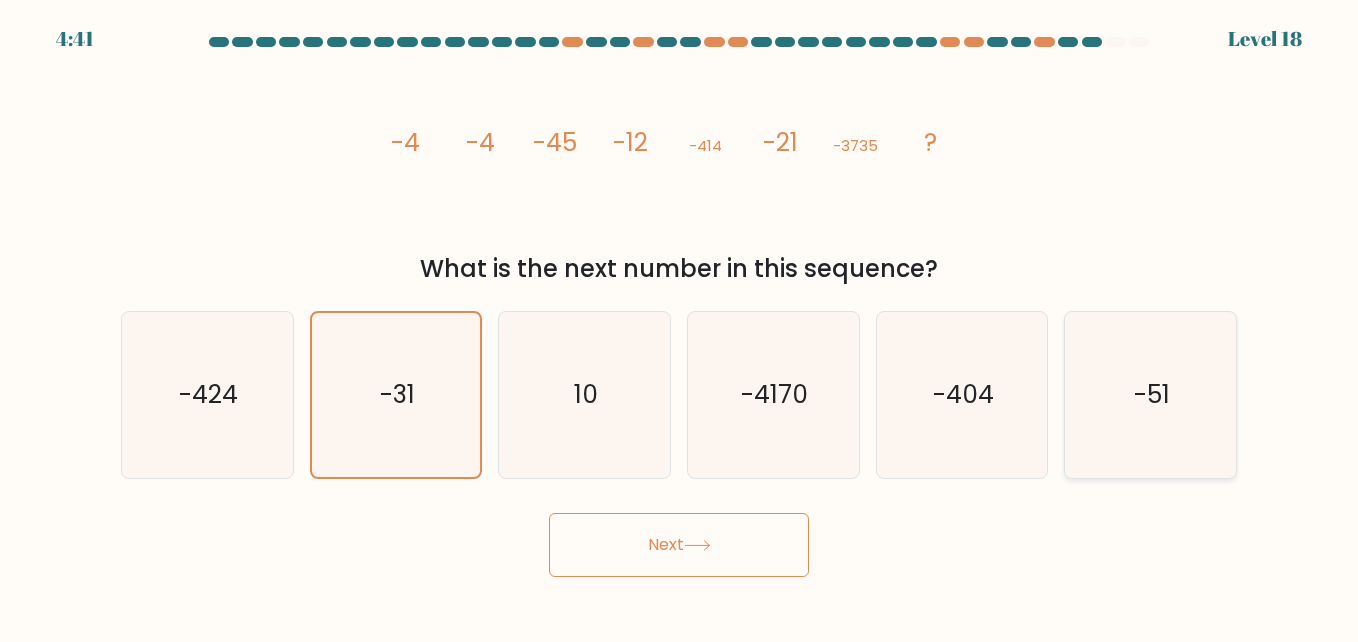 click on "-51" 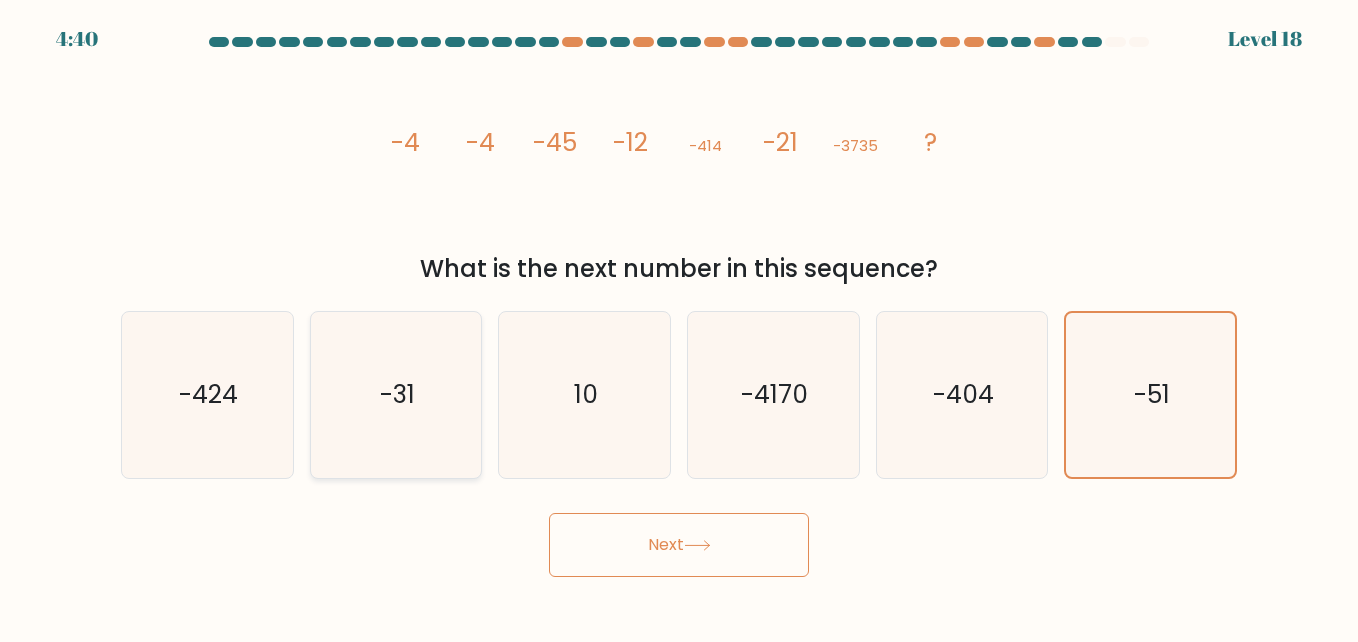 click on "-31" 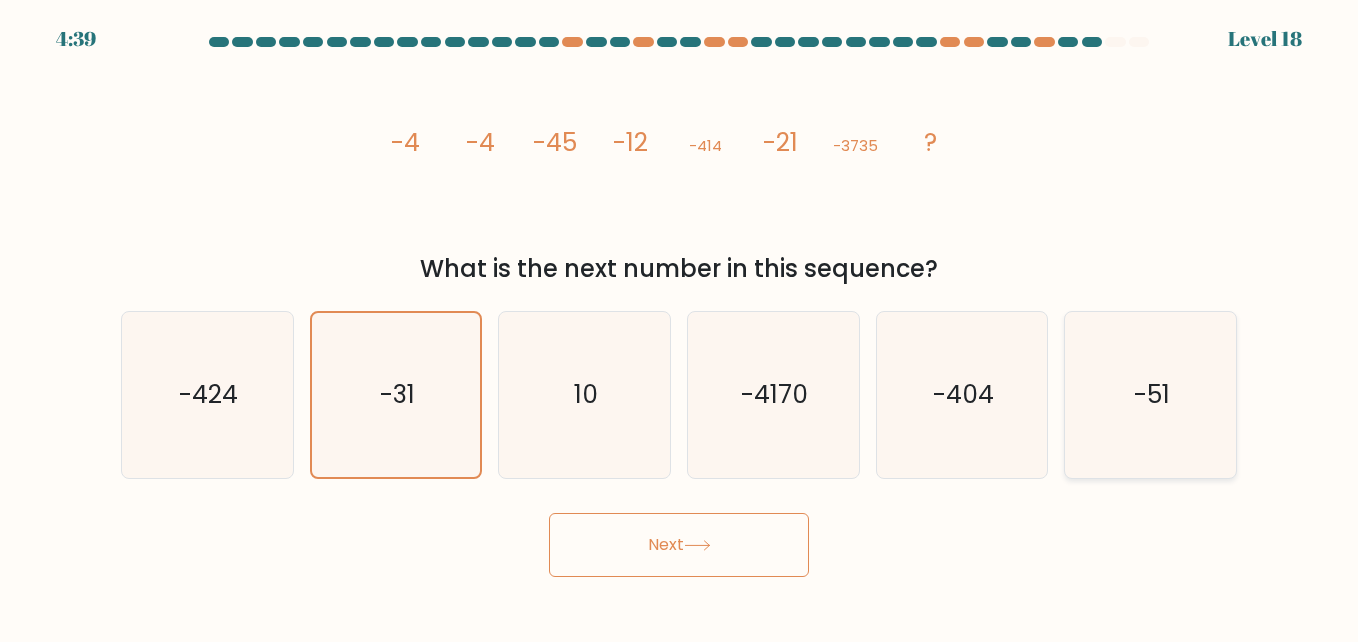 click on "-51" 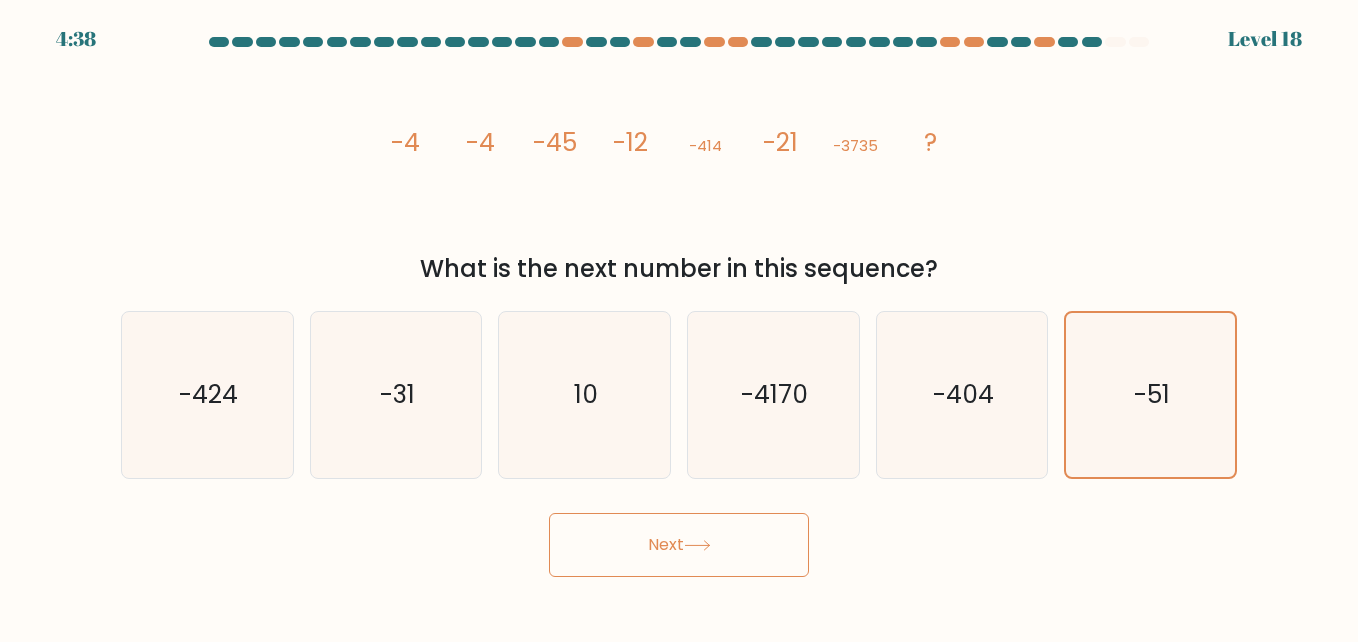 click on "Next" at bounding box center [679, 545] 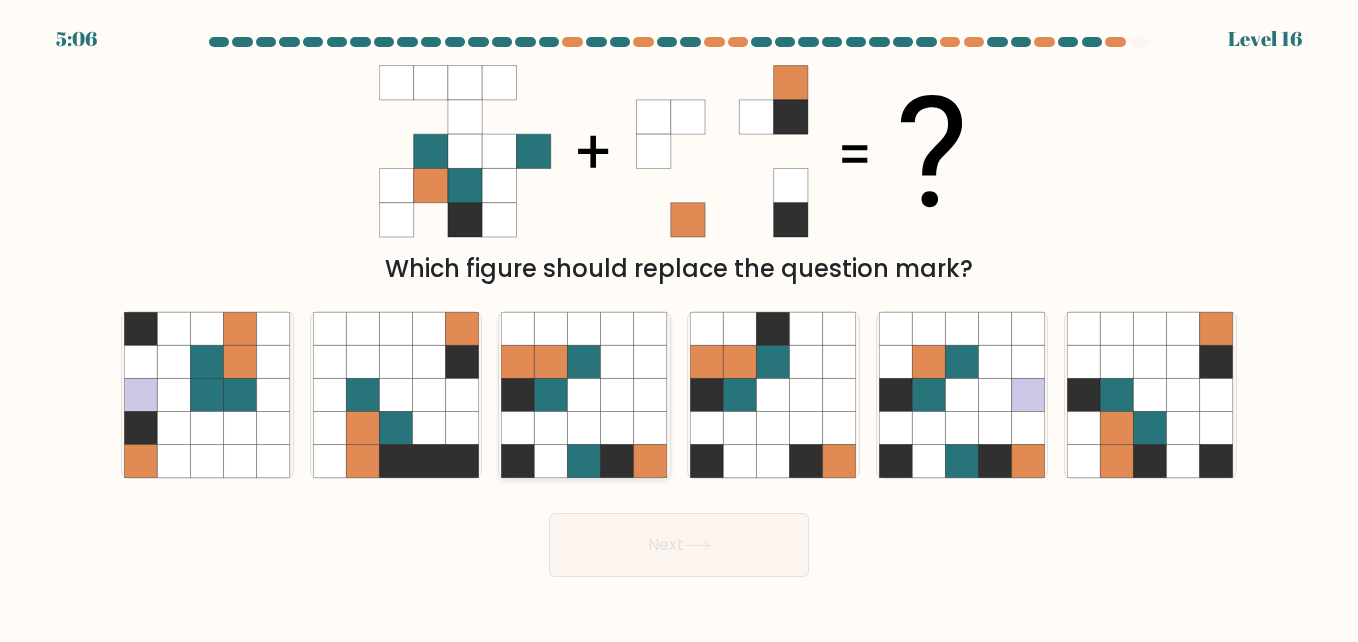 click 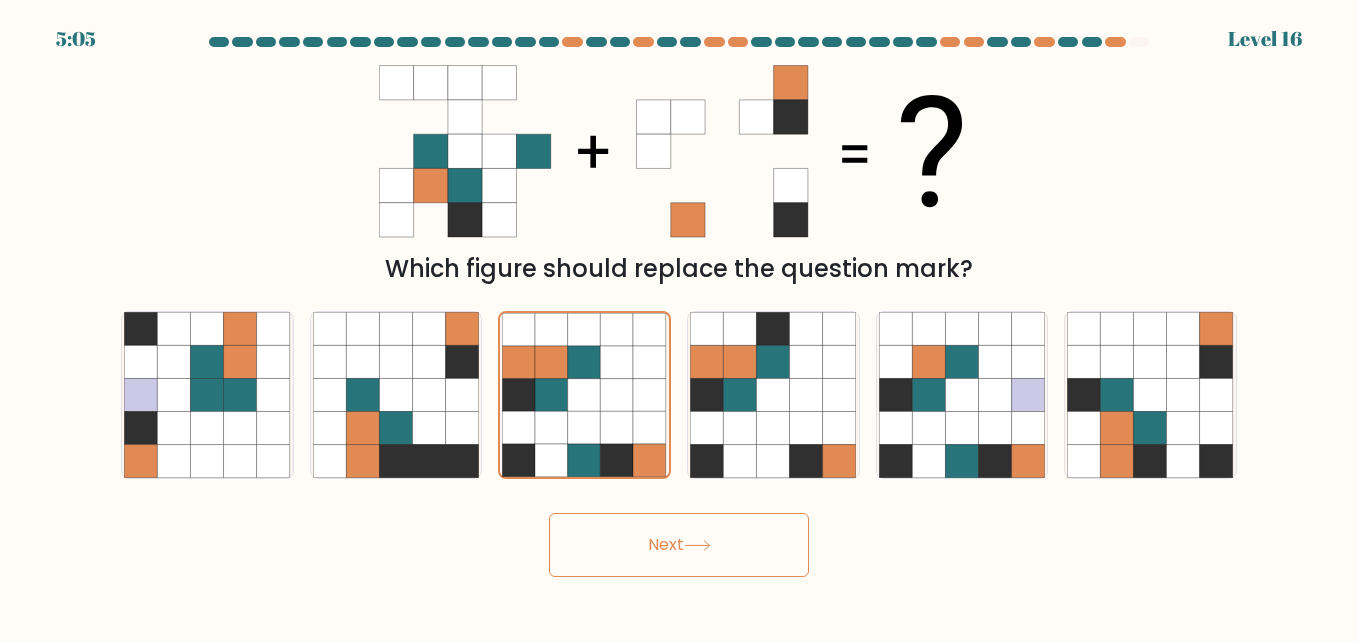 click on "Next" at bounding box center (679, 545) 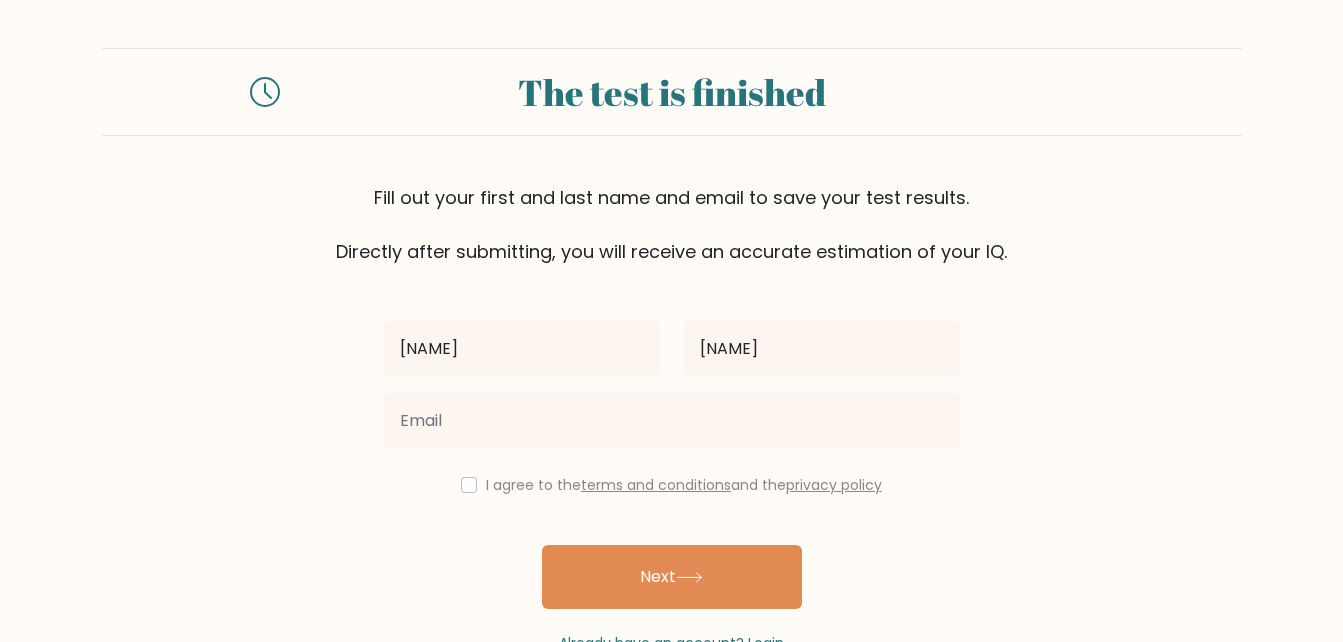 scroll, scrollTop: 0, scrollLeft: 0, axis: both 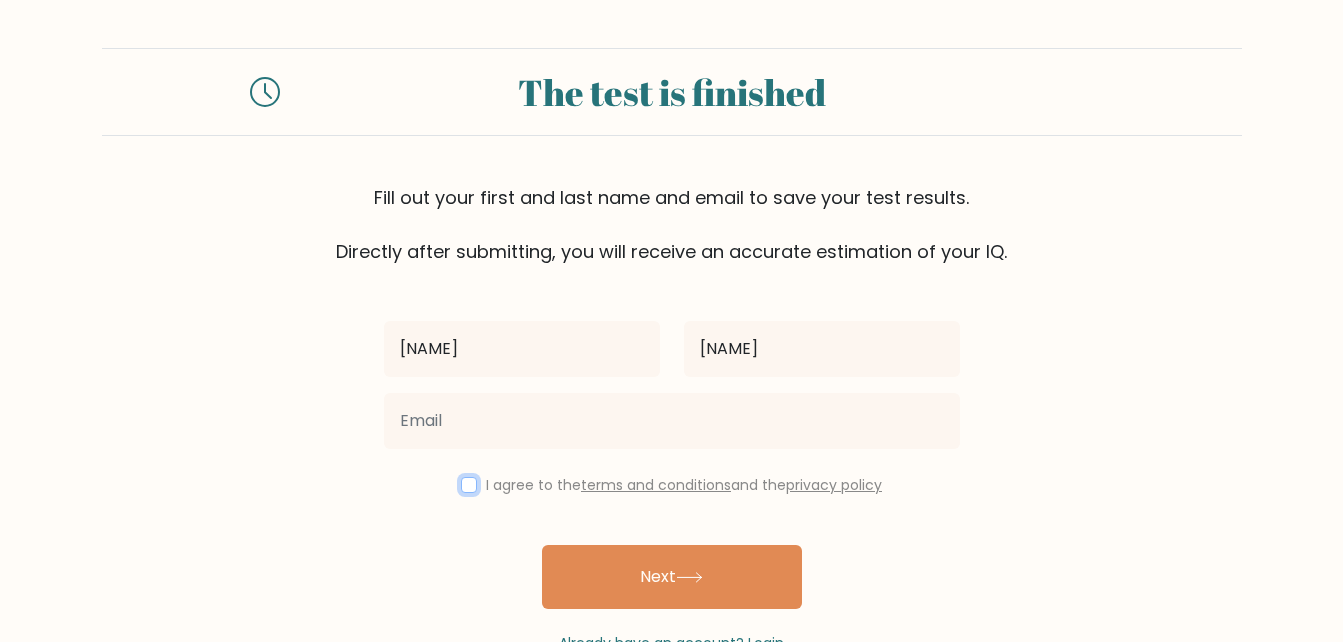 click at bounding box center (469, 485) 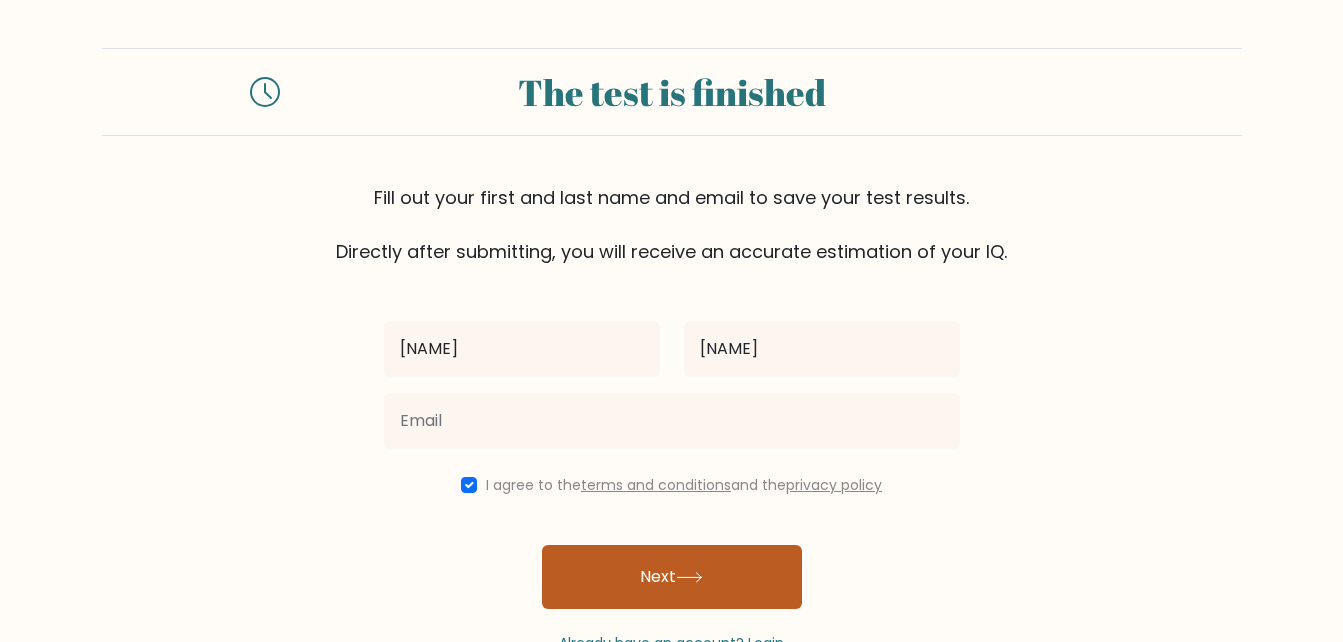 click on "Next" at bounding box center (672, 577) 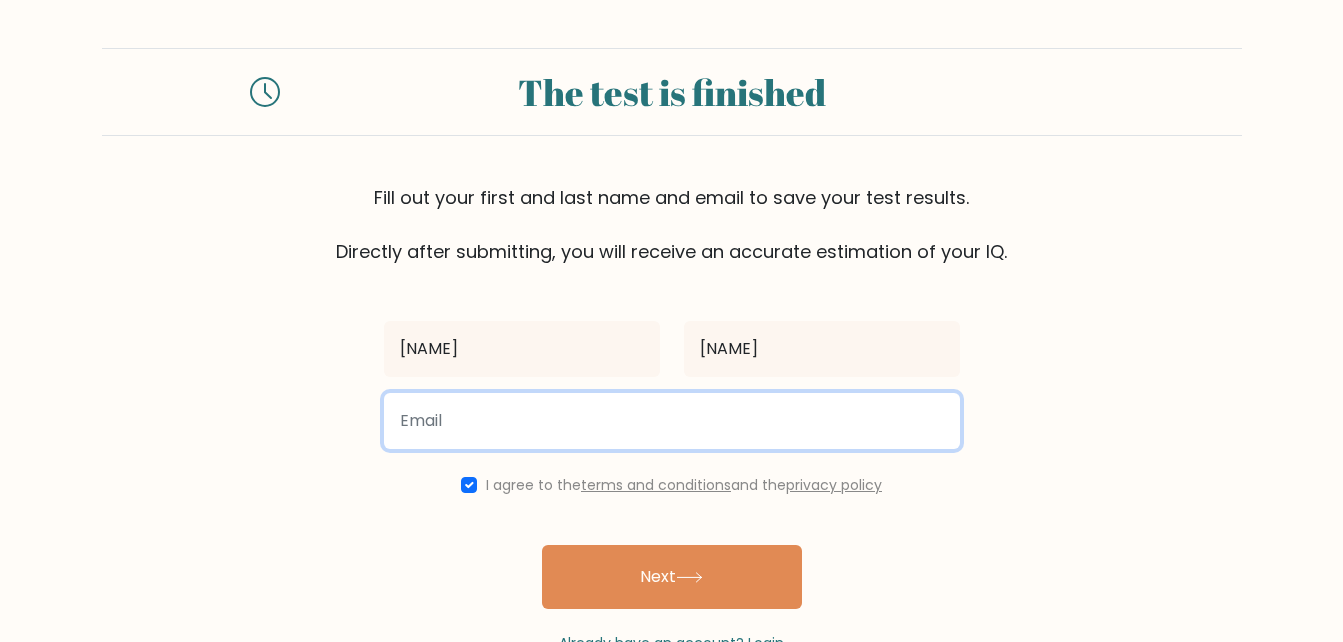 click at bounding box center (672, 421) 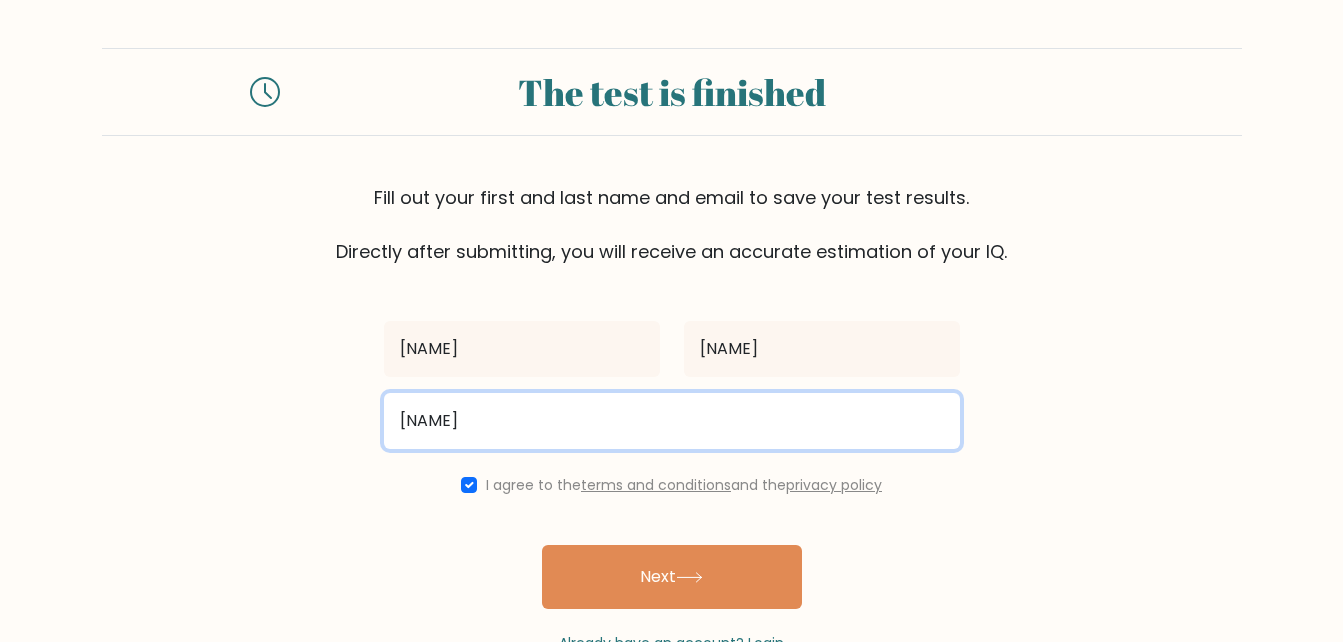 click on "topazmurtadha2" at bounding box center [672, 421] 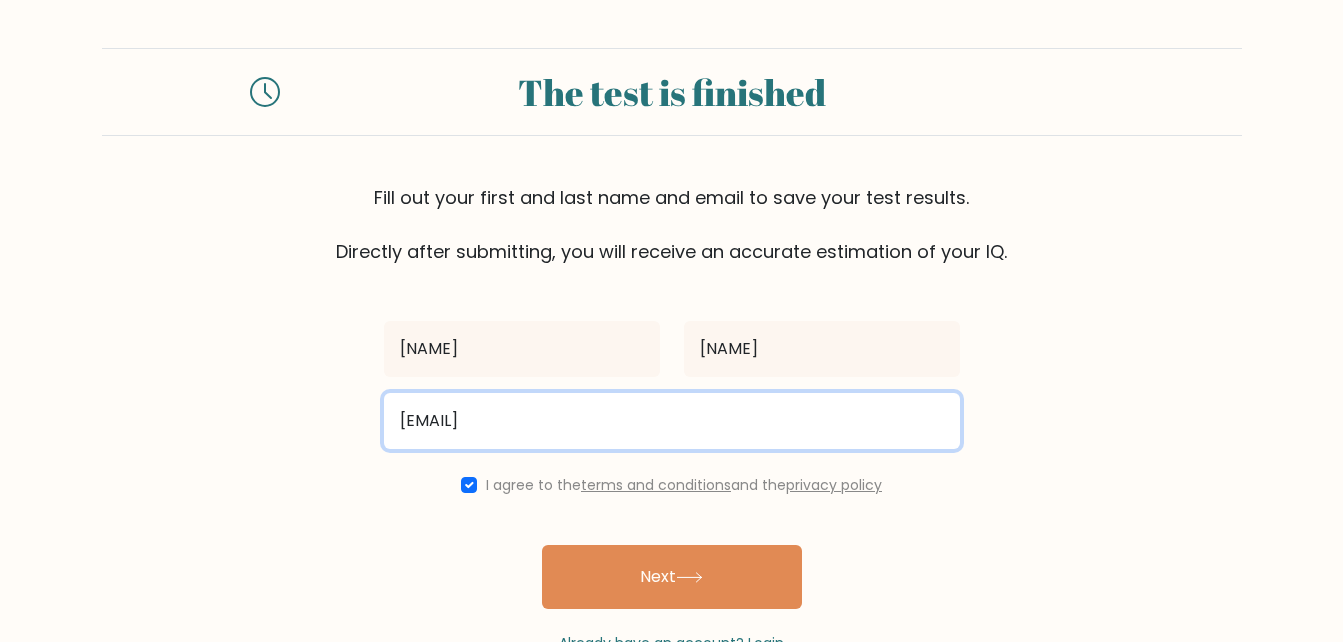 type on "topazmurtadha2@gmail.com" 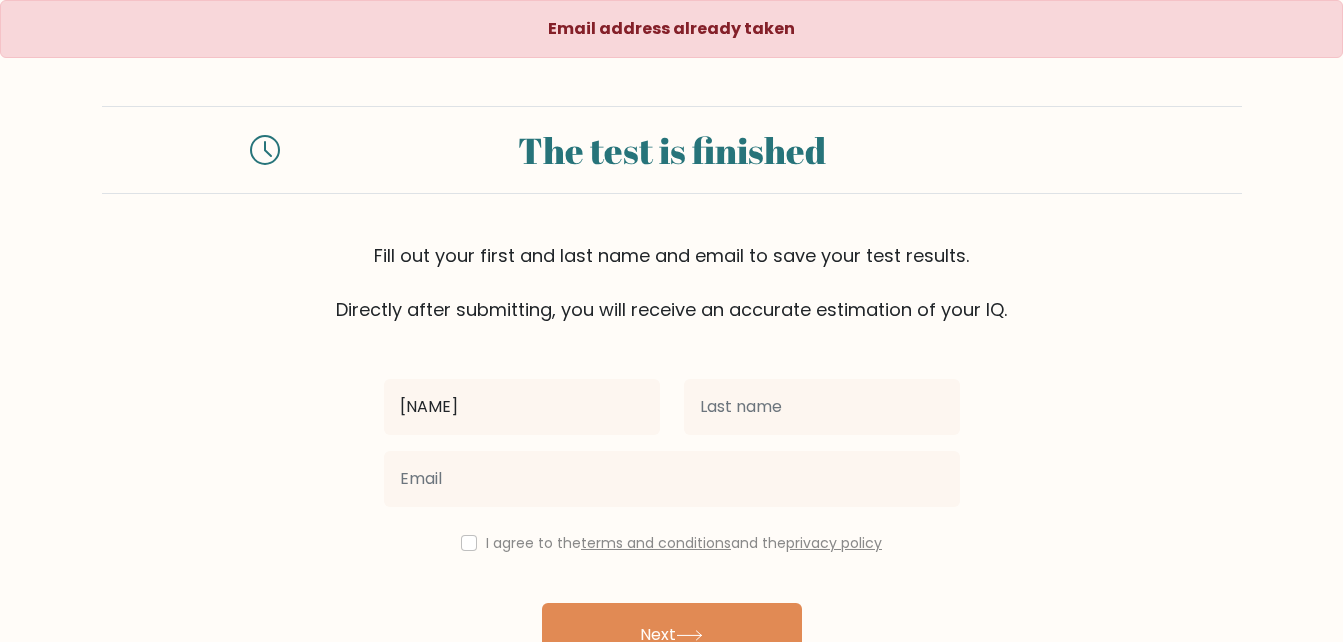 scroll, scrollTop: 0, scrollLeft: 0, axis: both 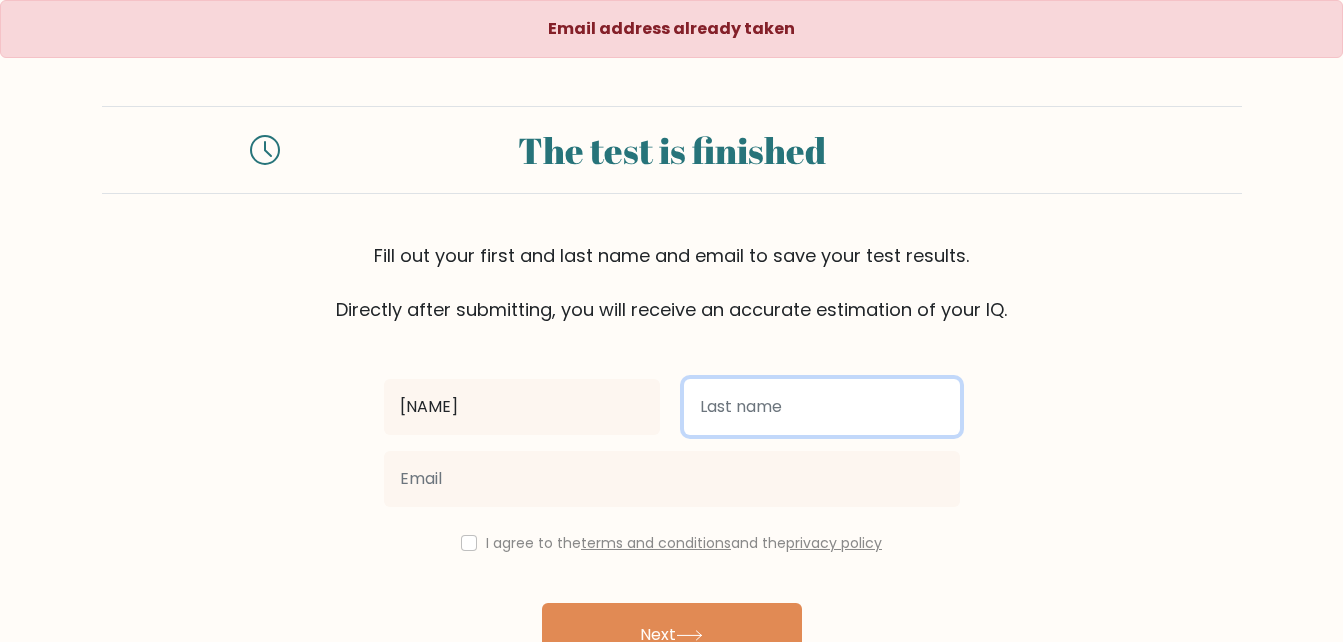 click at bounding box center [822, 407] 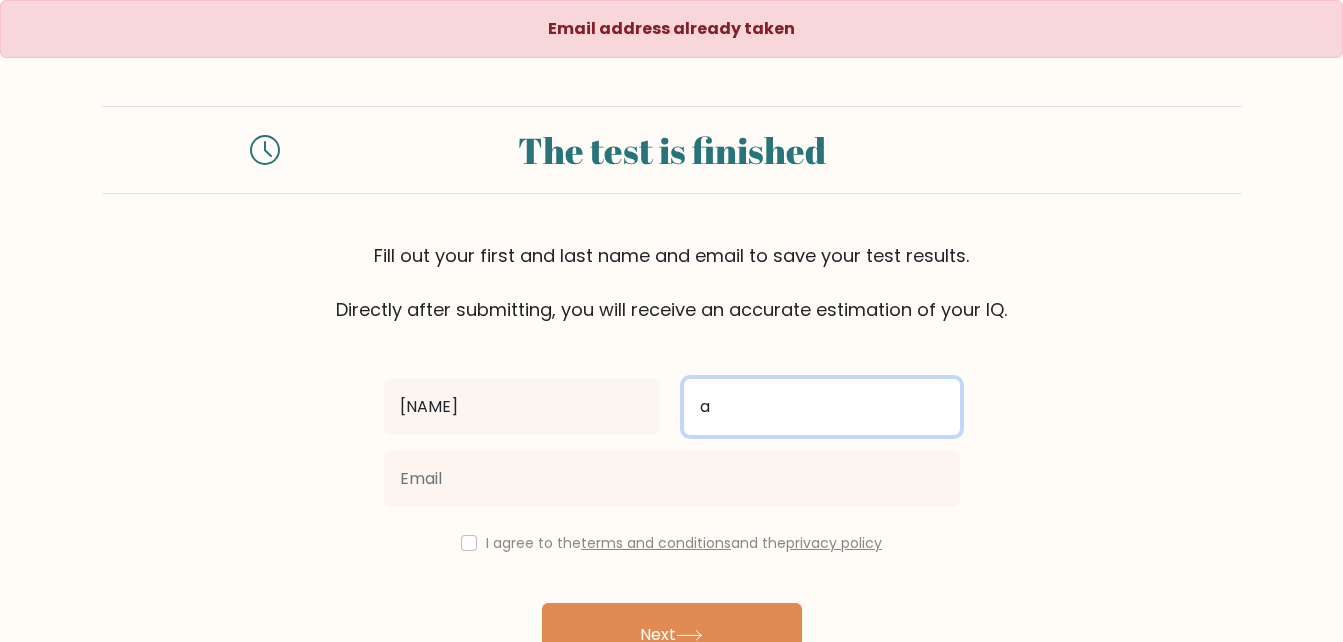 type on "a" 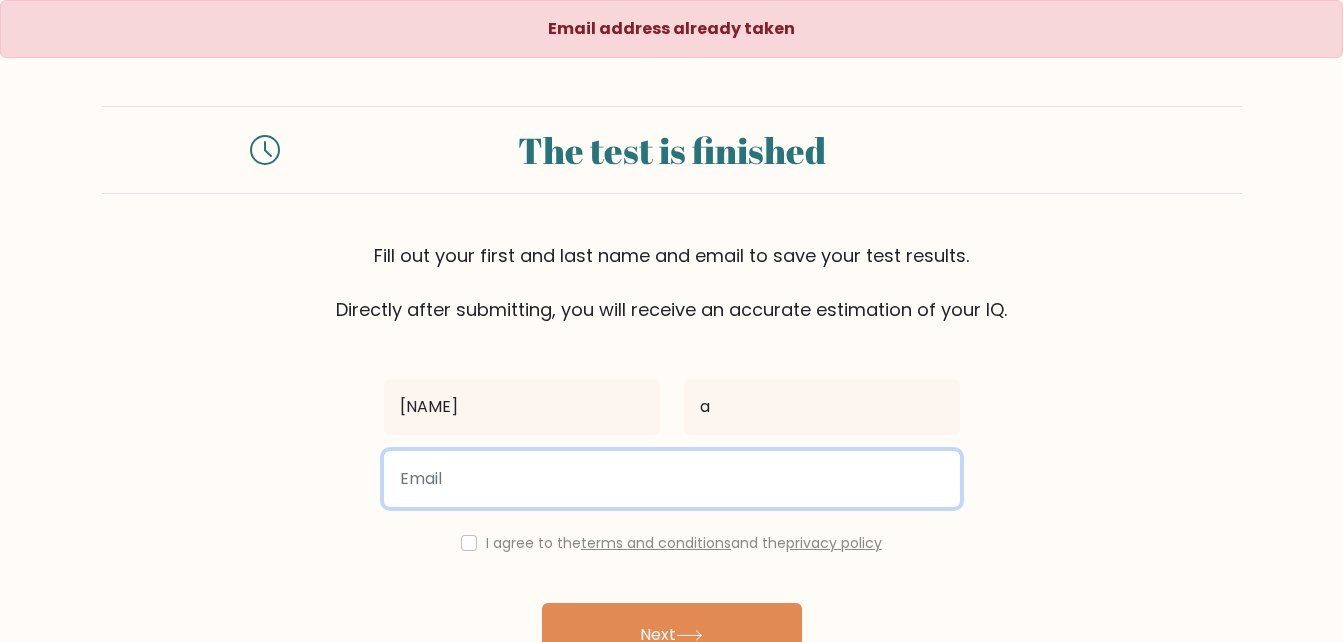 click at bounding box center [672, 479] 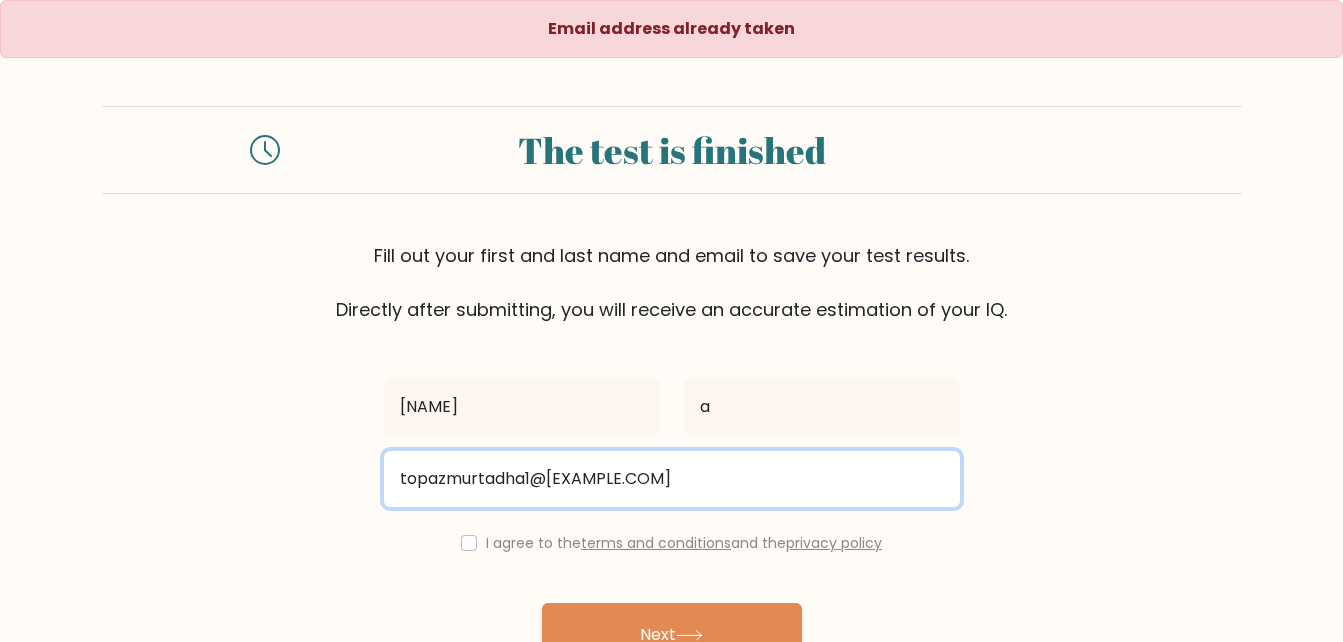 type on "topazmurtadha1@[EXAMPLE.COM]" 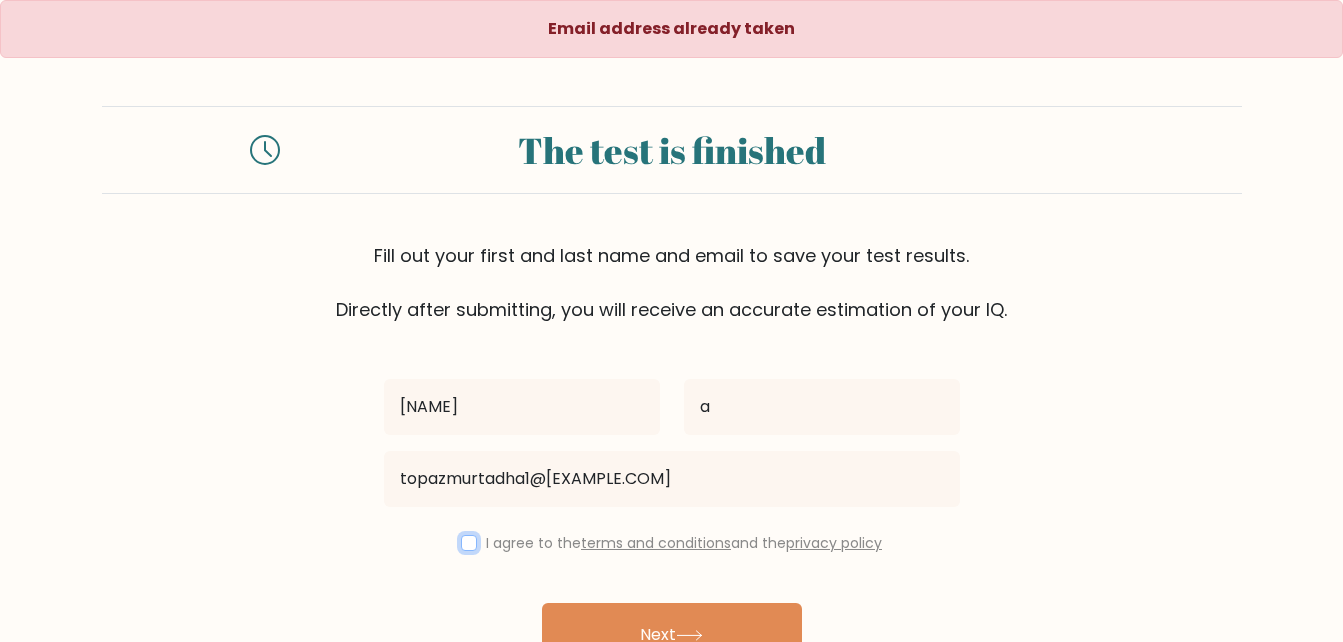 click at bounding box center (469, 543) 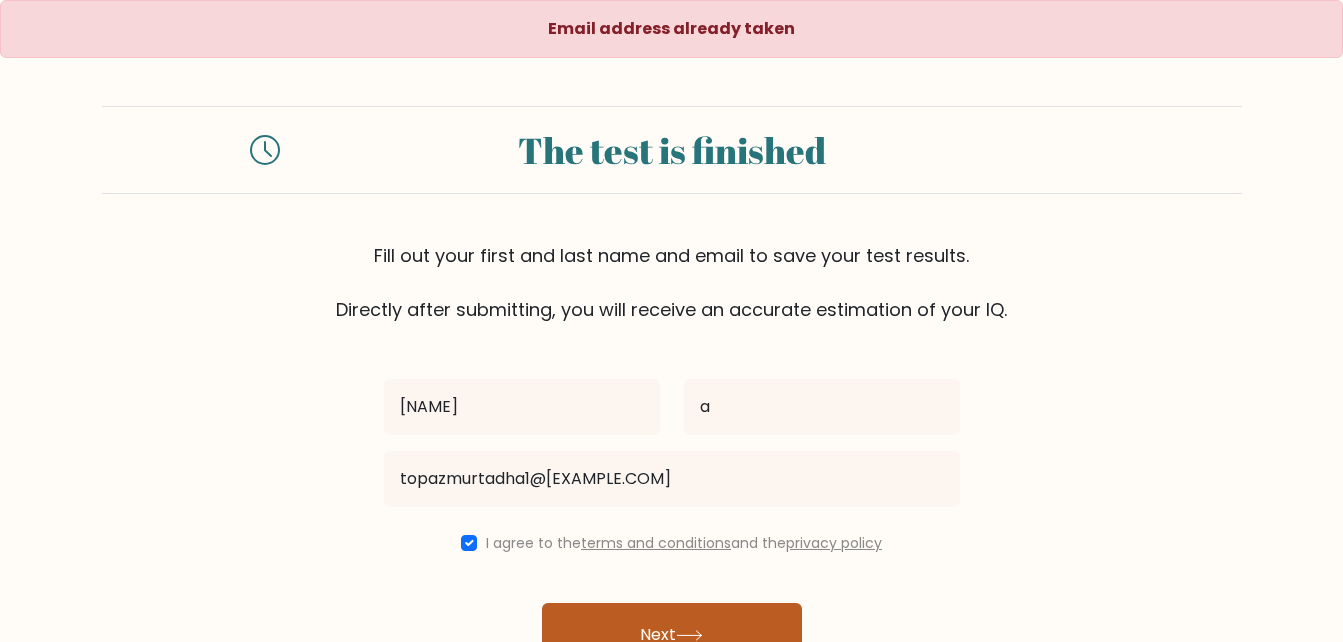 click on "[NAME]
[NAME]
topazmurtadha1@[EXAMPLE.COM]
I agree to the  terms and conditions  and the  privacy policy
Next
Already have an account? Login" at bounding box center (672, 517) 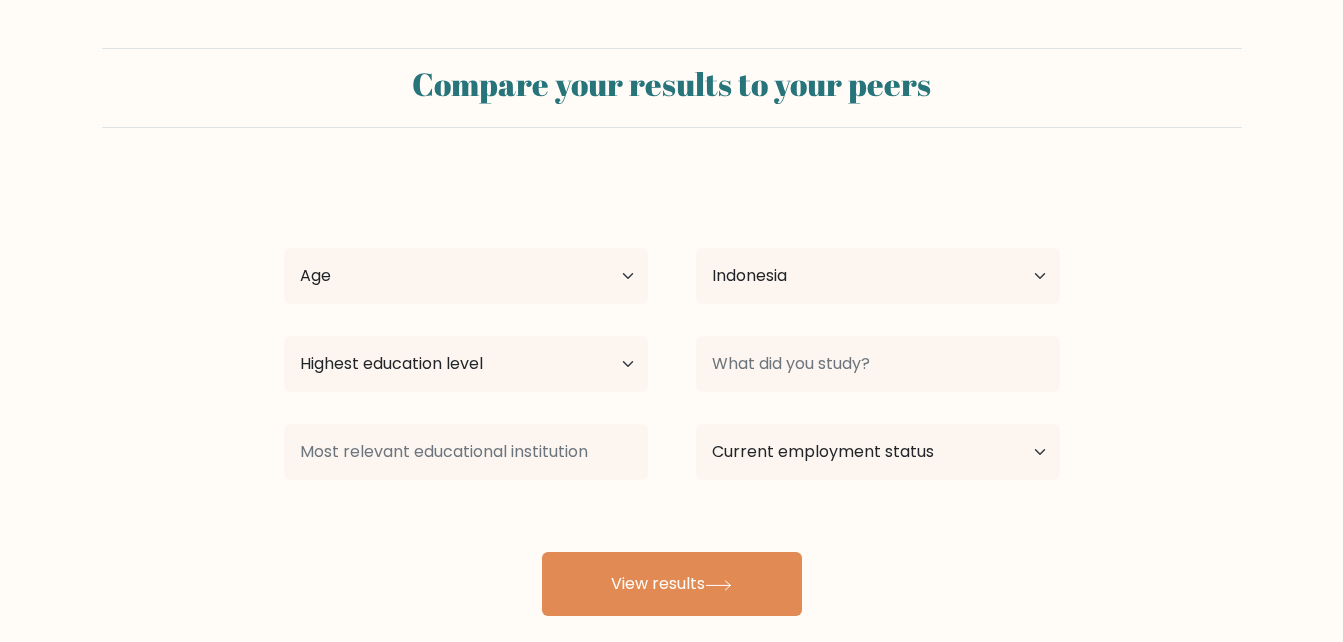 select on "ID" 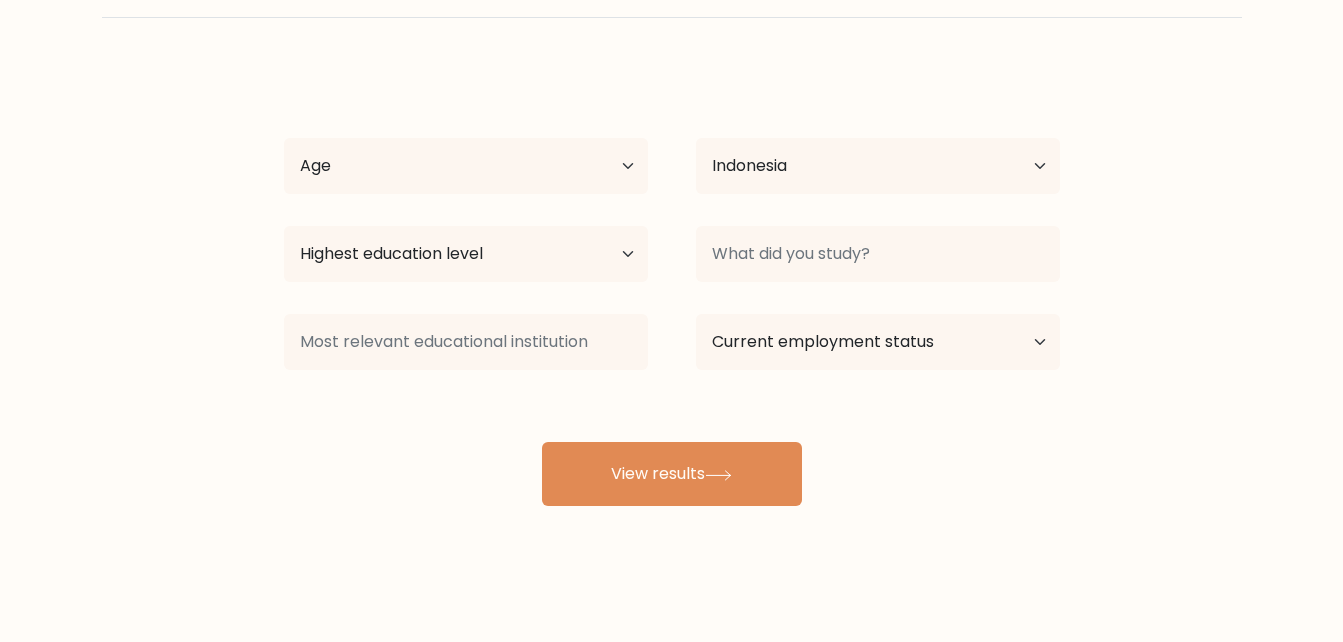 scroll, scrollTop: 116, scrollLeft: 0, axis: vertical 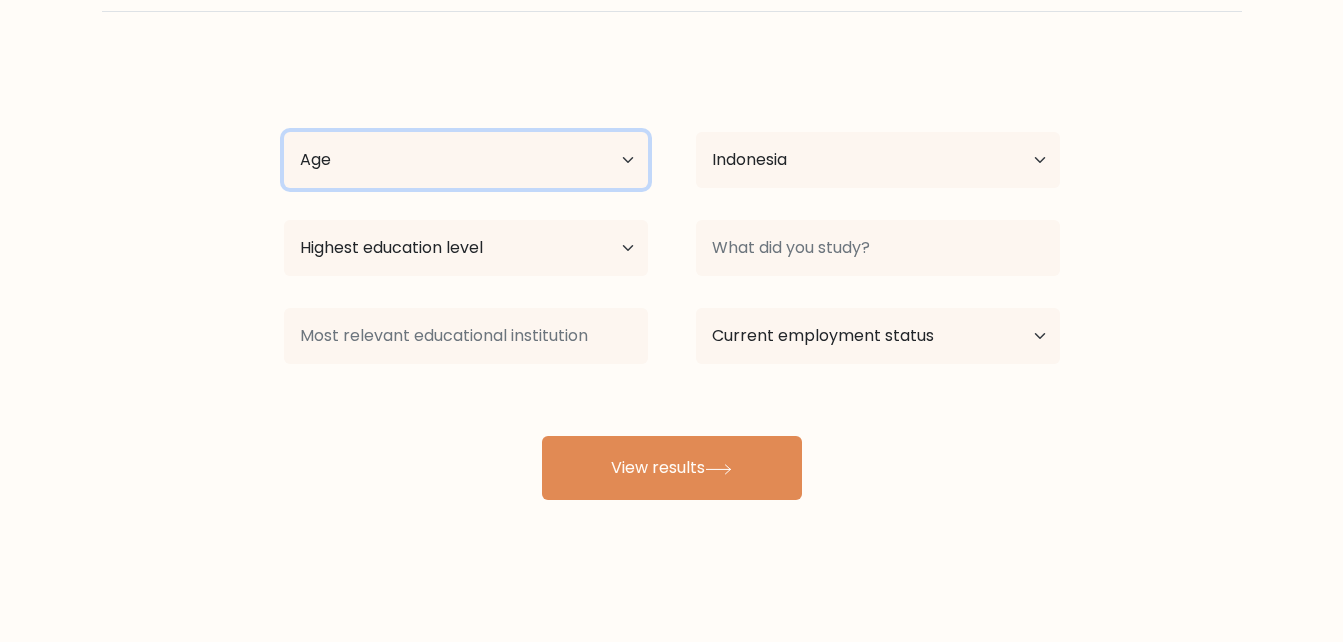 click on "Age
Under 18 years old
18-24 years old
25-34 years old
35-44 years old
45-54 years old
55-64 years old
65 years old and above" at bounding box center (466, 160) 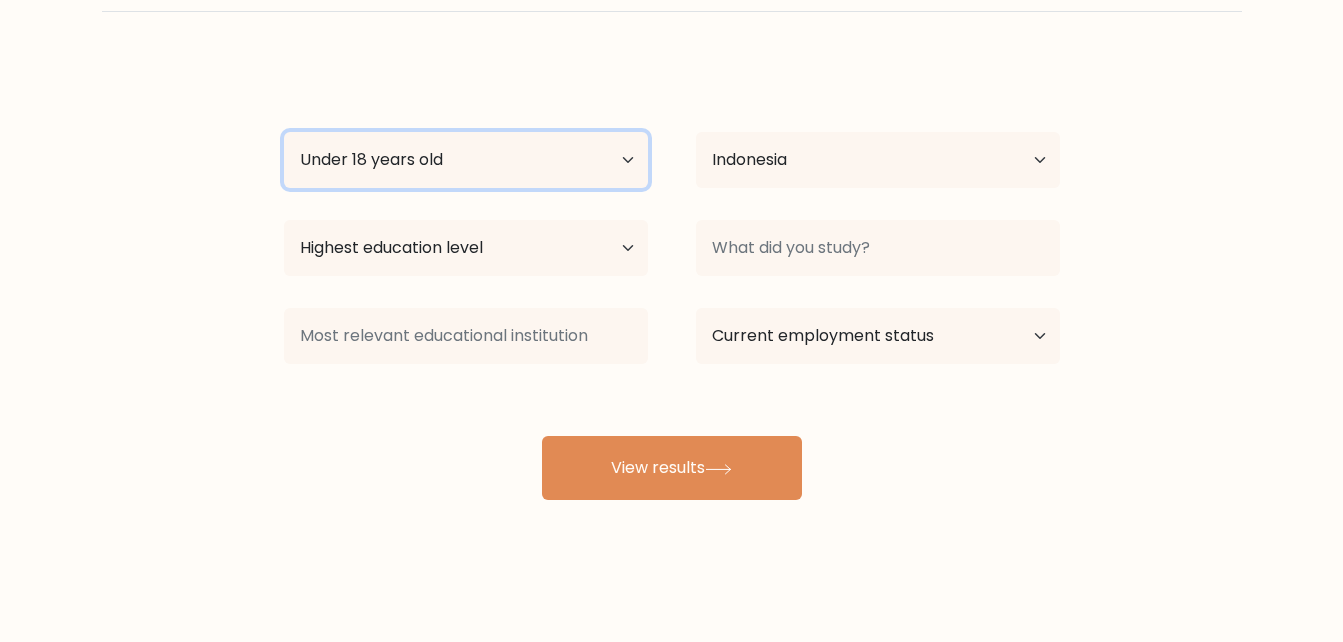click on "Age
Under 18 years old
18-24 years old
25-34 years old
35-44 years old
45-54 years old
55-64 years old
65 years old and above" at bounding box center (466, 160) 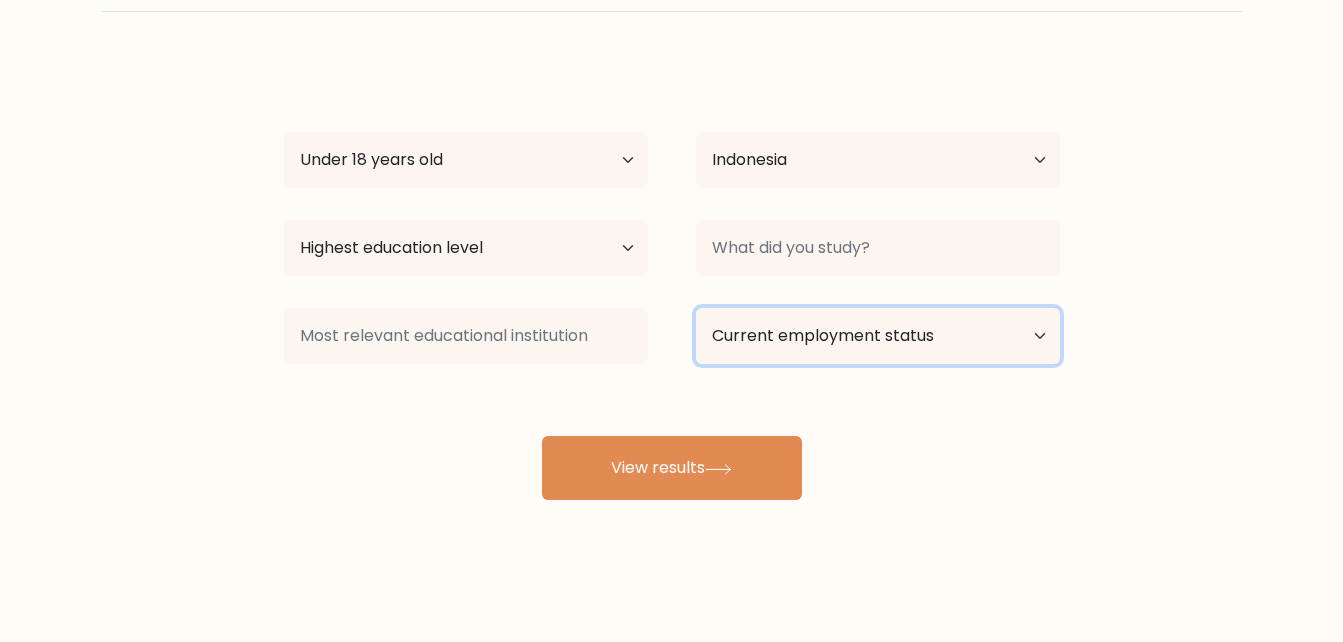 click on "Current employment status
Employed
Student
Retired
Other / prefer not to answer" at bounding box center (878, 336) 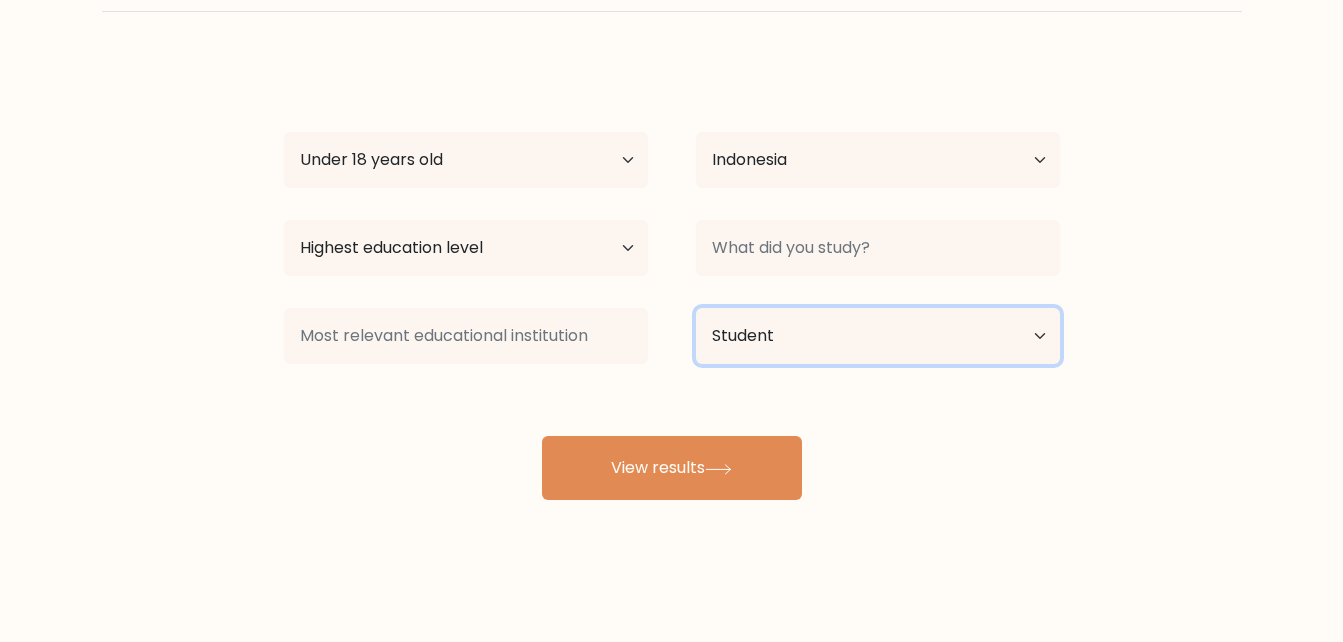 click on "Current employment status
Employed
Student
Retired
Other / prefer not to answer" at bounding box center (878, 336) 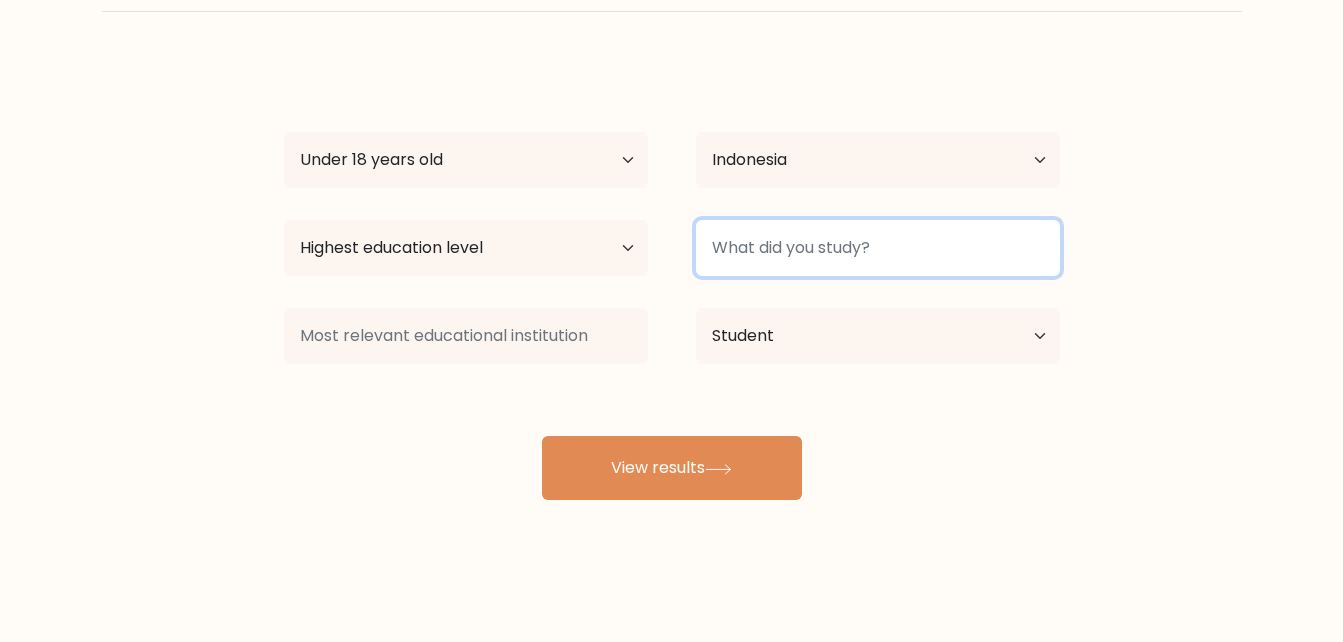 click at bounding box center (878, 248) 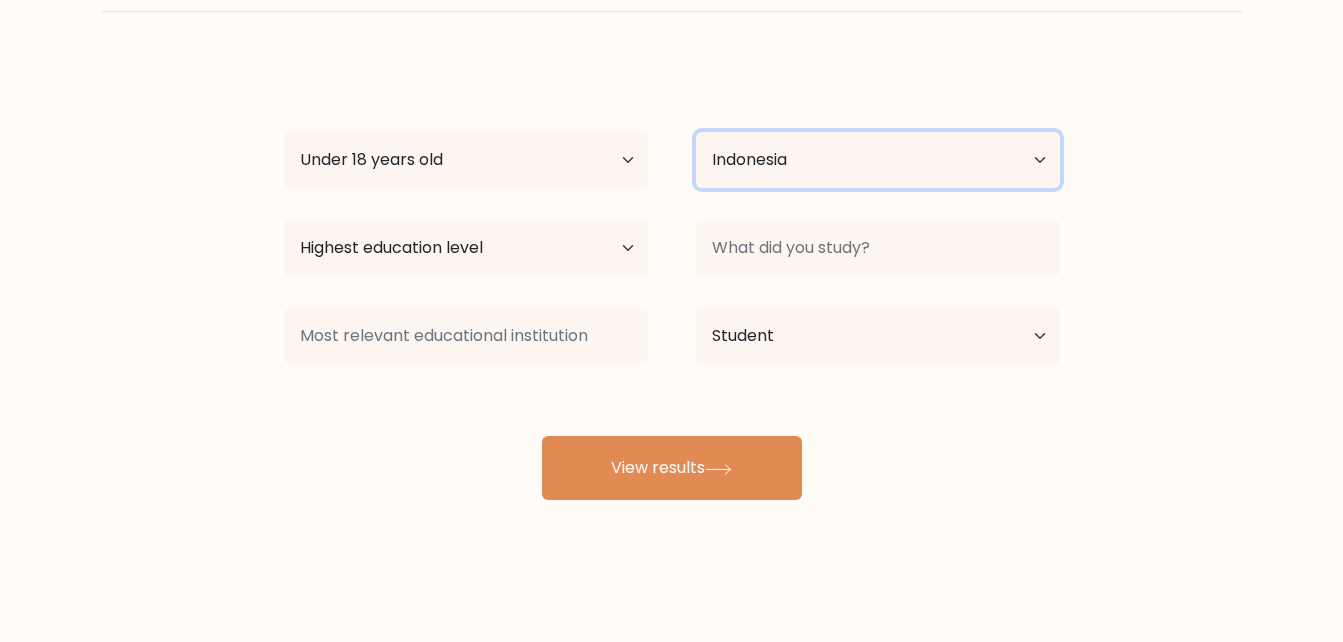 click on "Country
Afghanistan
Albania
Algeria
American Samoa
Andorra
Angola
Anguilla
Antarctica
Antigua and Barbuda
Argentina
Armenia
Aruba
Australia
Austria
Azerbaijan
Bahamas
Bahrain
Bangladesh
Barbados
Belarus
Belgium
Belize
Benin
Bermuda
Bhutan
Bolivia
Bonaire, Sint Eustatius and Saba
Bosnia and Herzegovina
Botswana
Bouvet Island
Brazil
British Indian Ocean Territory
Brunei
Bulgaria
Burkina Faso
Burundi
Cabo Verde
Cambodia
Cameroon
Canada
Cayman Islands
Central African Republic
Chad
Chile
China
Christmas Island
Cocos (Keeling) Islands
Colombia
Comoros
Congo
Congo (the Democratic Republic of the)
Cook Islands
Costa Rica
Côte d'Ivoire
Croatia
Cuba" at bounding box center (878, 160) 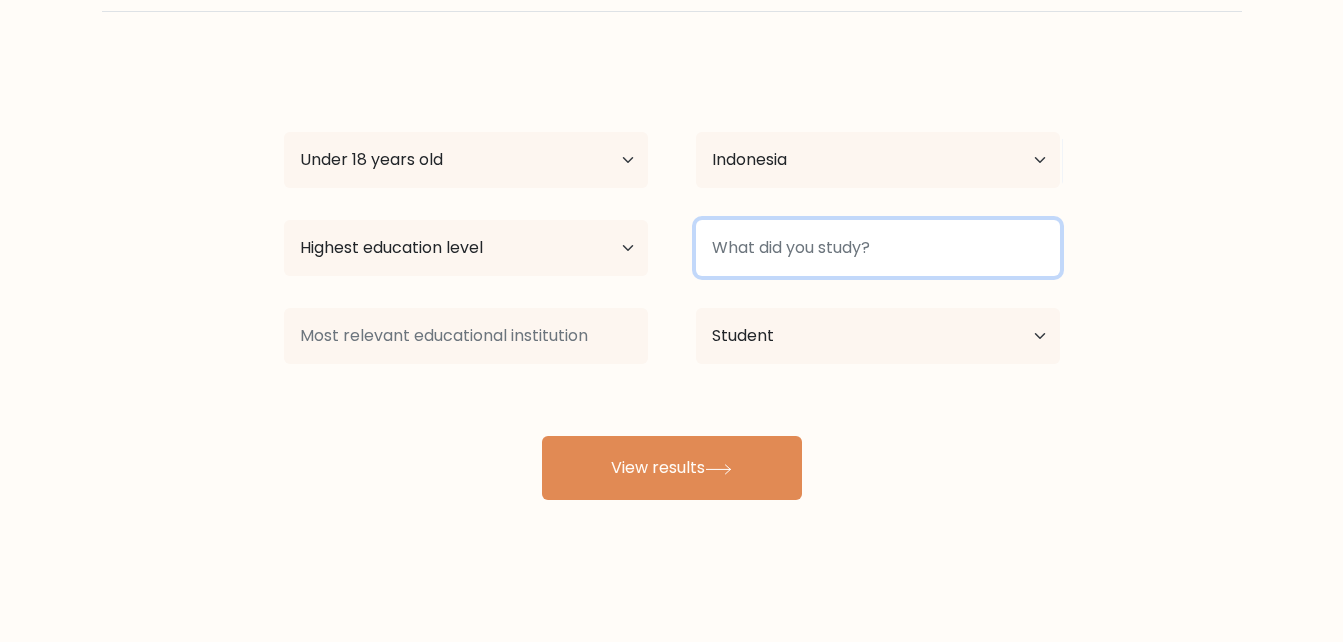 click at bounding box center [878, 248] 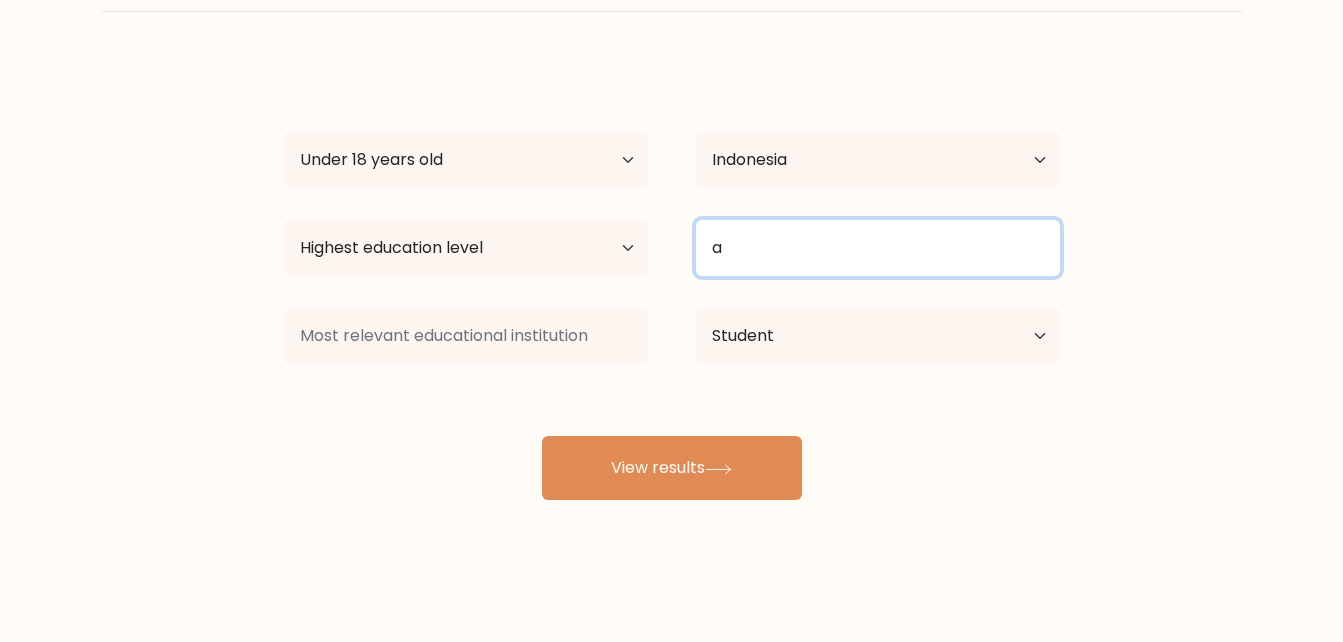 type on "a" 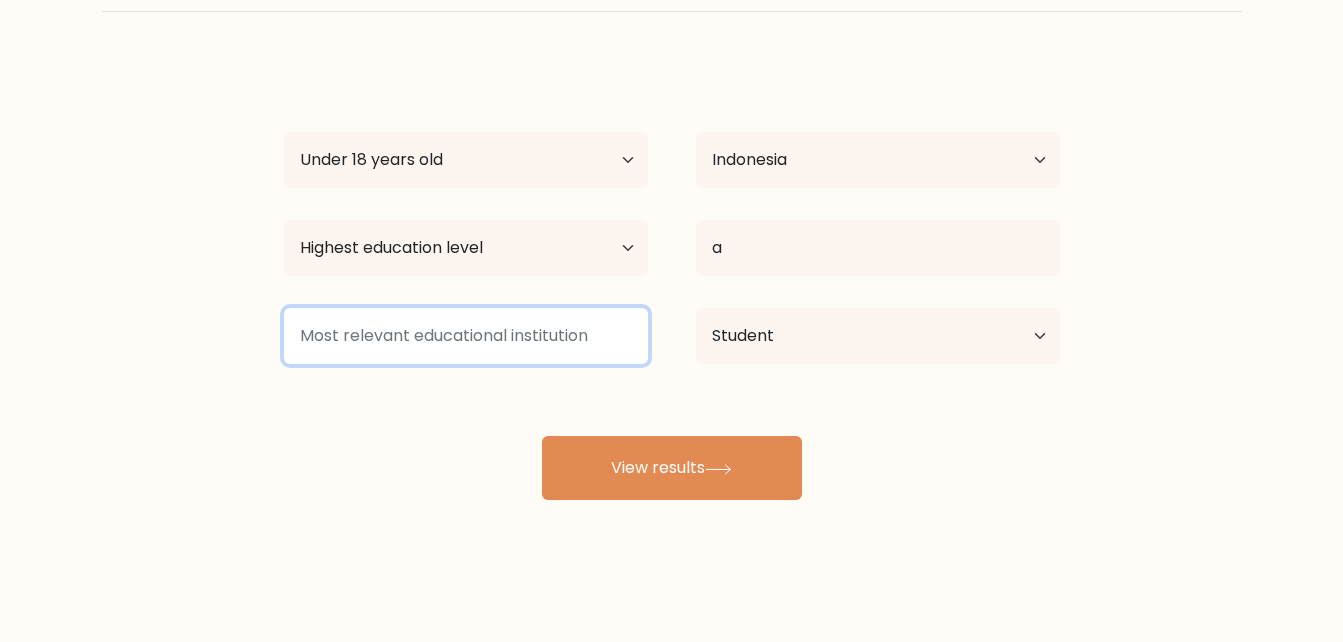 click at bounding box center (466, 336) 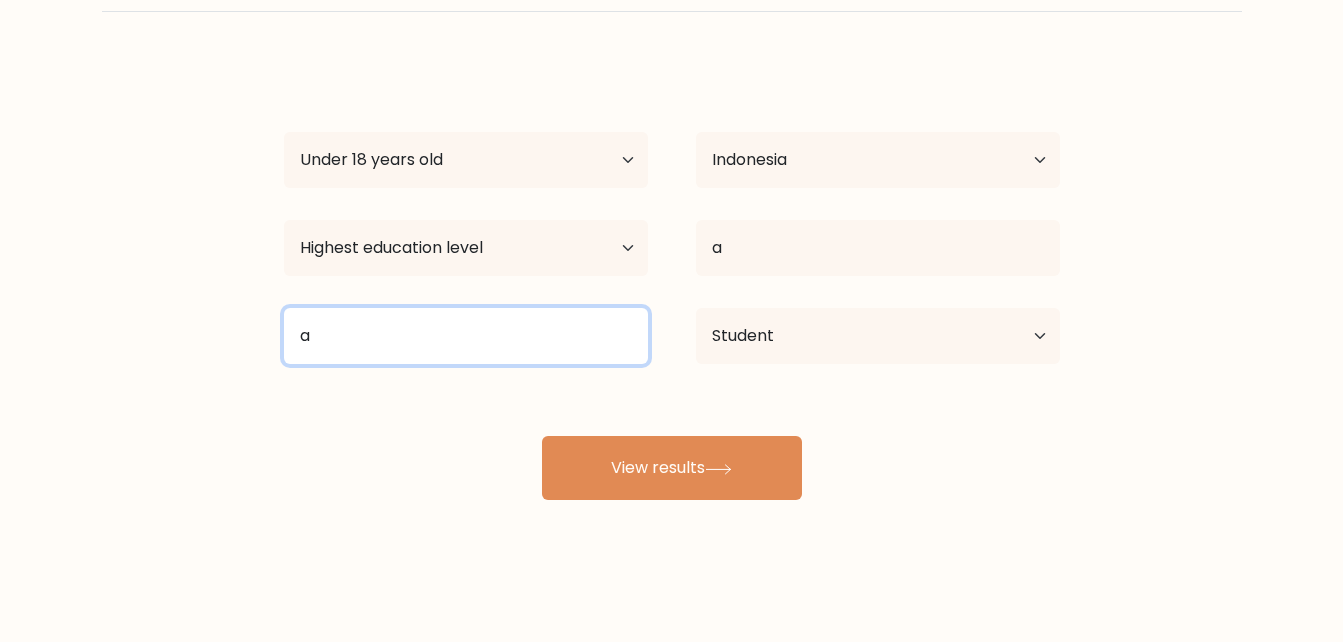 type on "a" 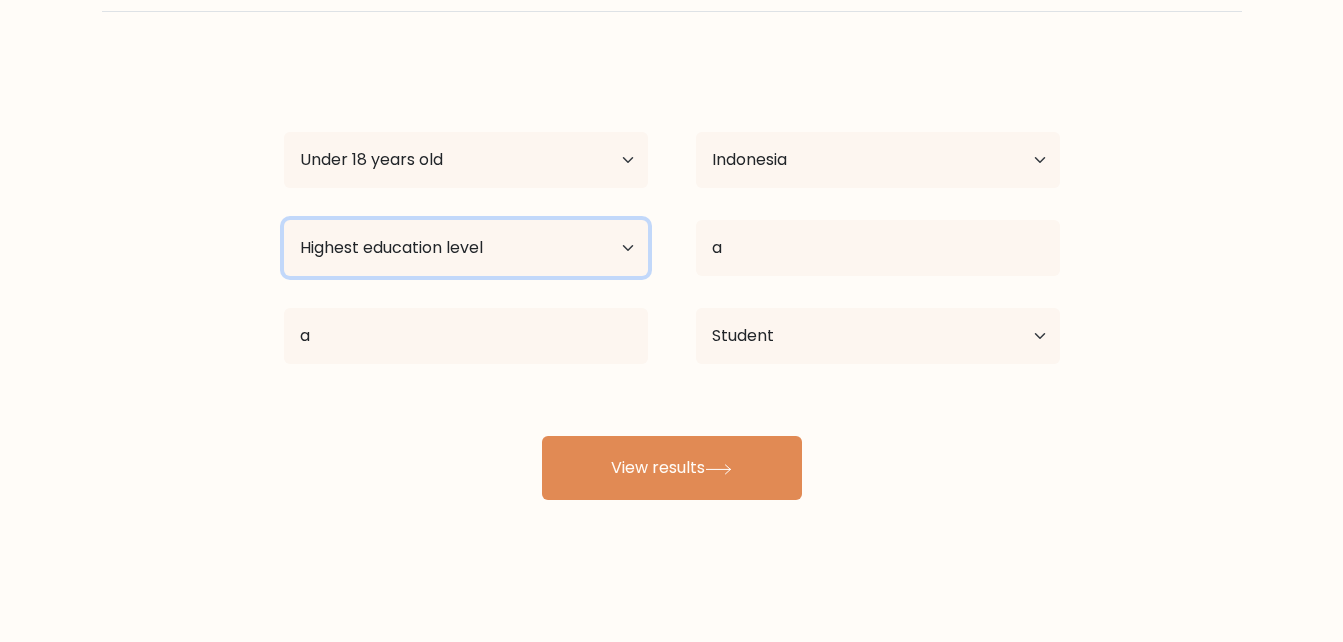 click on "Highest education level
No schooling
Primary
Lower Secondary
Upper Secondary
Occupation Specific
Bachelor's degree
Master's degree
Doctoral degree" at bounding box center [466, 248] 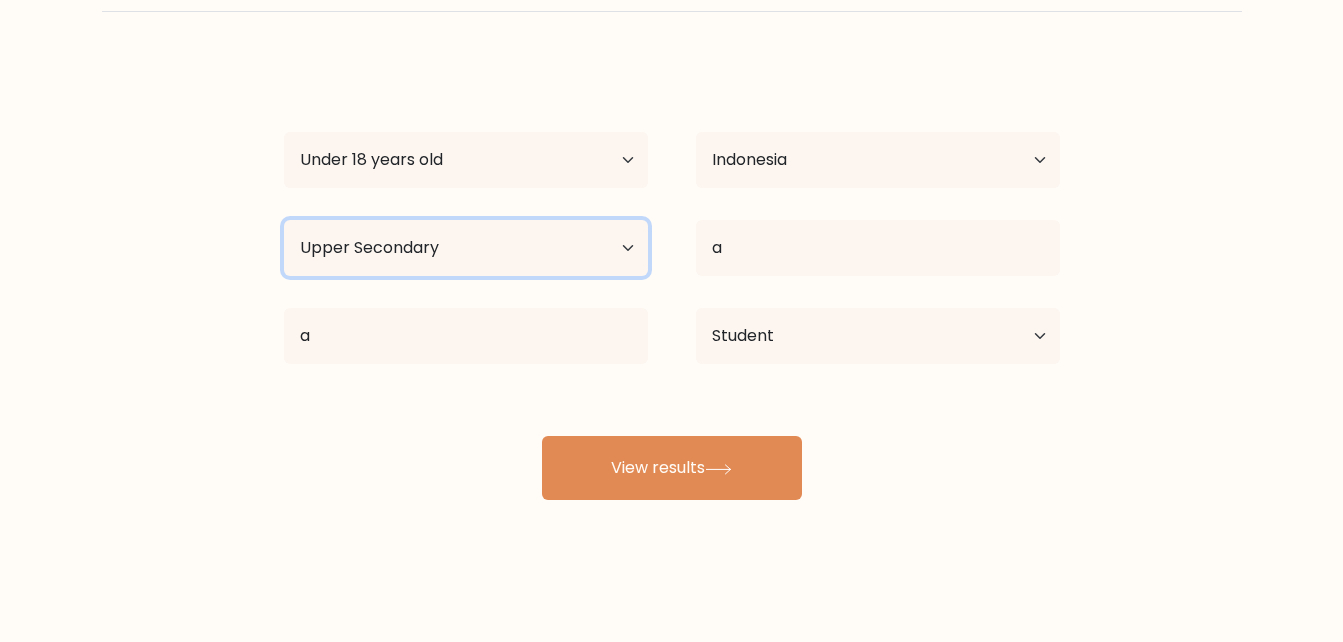 click on "Highest education level
No schooling
Primary
Lower Secondary
Upper Secondary
Occupation Specific
Bachelor's degree
Master's degree
Doctoral degree" at bounding box center [466, 248] 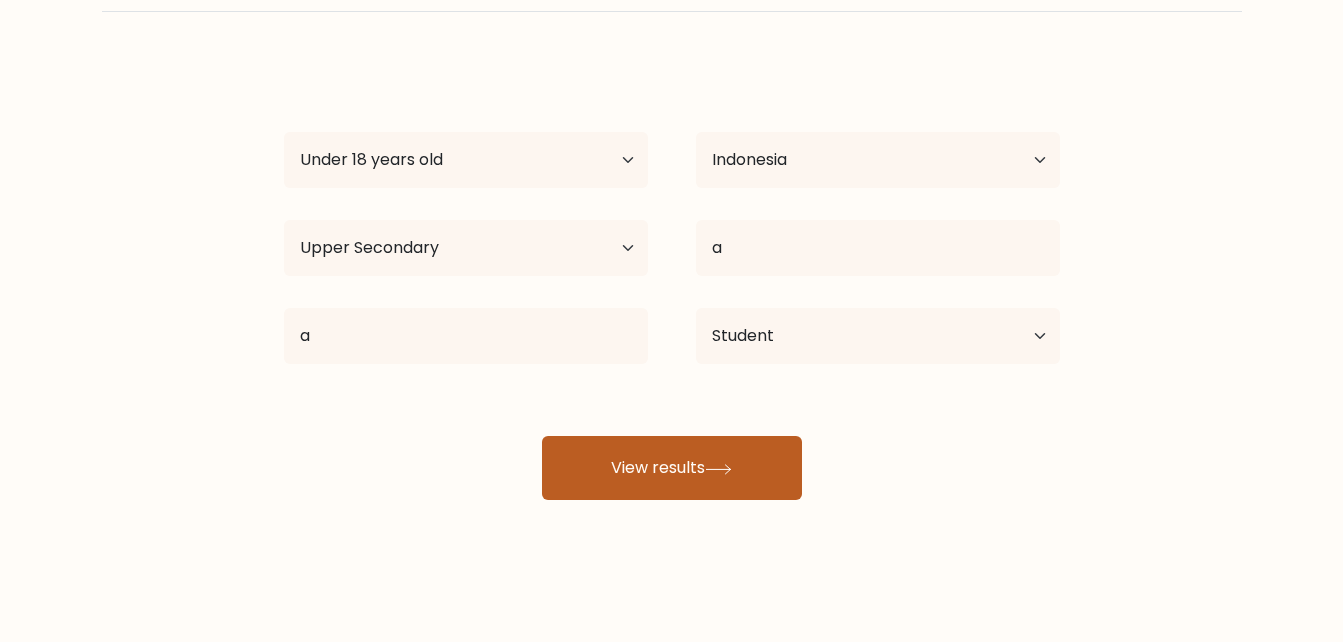 click on "View results" at bounding box center [672, 468] 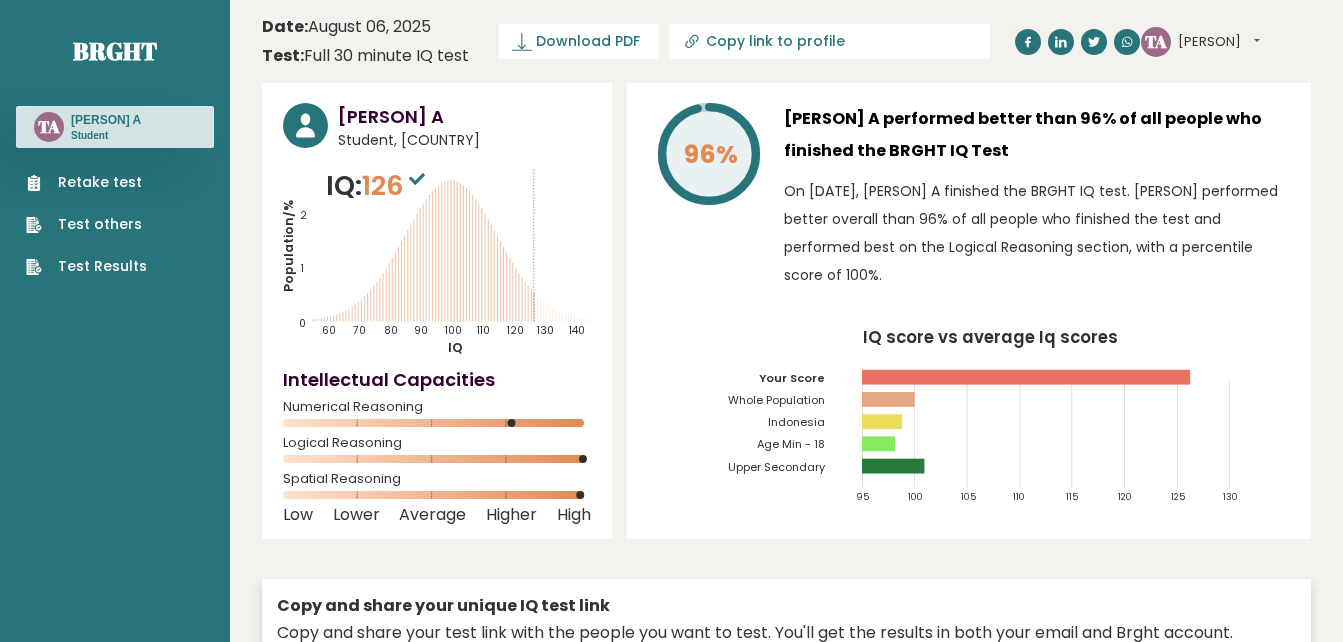 scroll, scrollTop: 0, scrollLeft: 0, axis: both 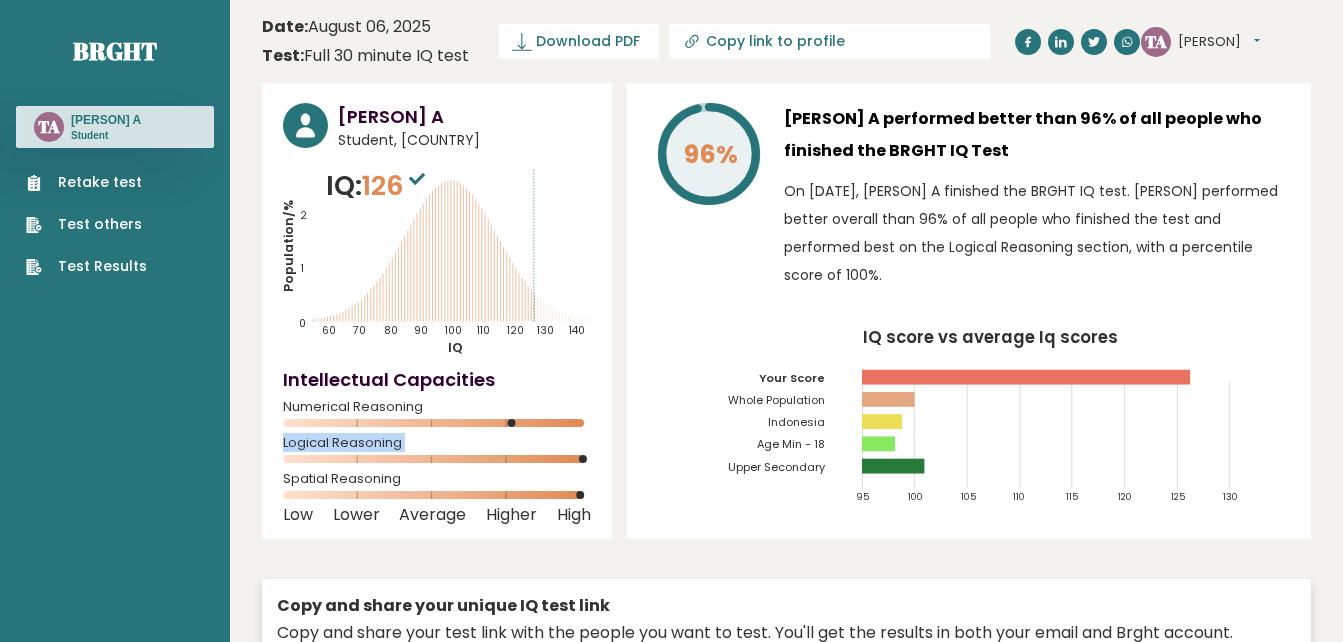 drag, startPoint x: 495, startPoint y: 420, endPoint x: 445, endPoint y: 409, distance: 51.1957 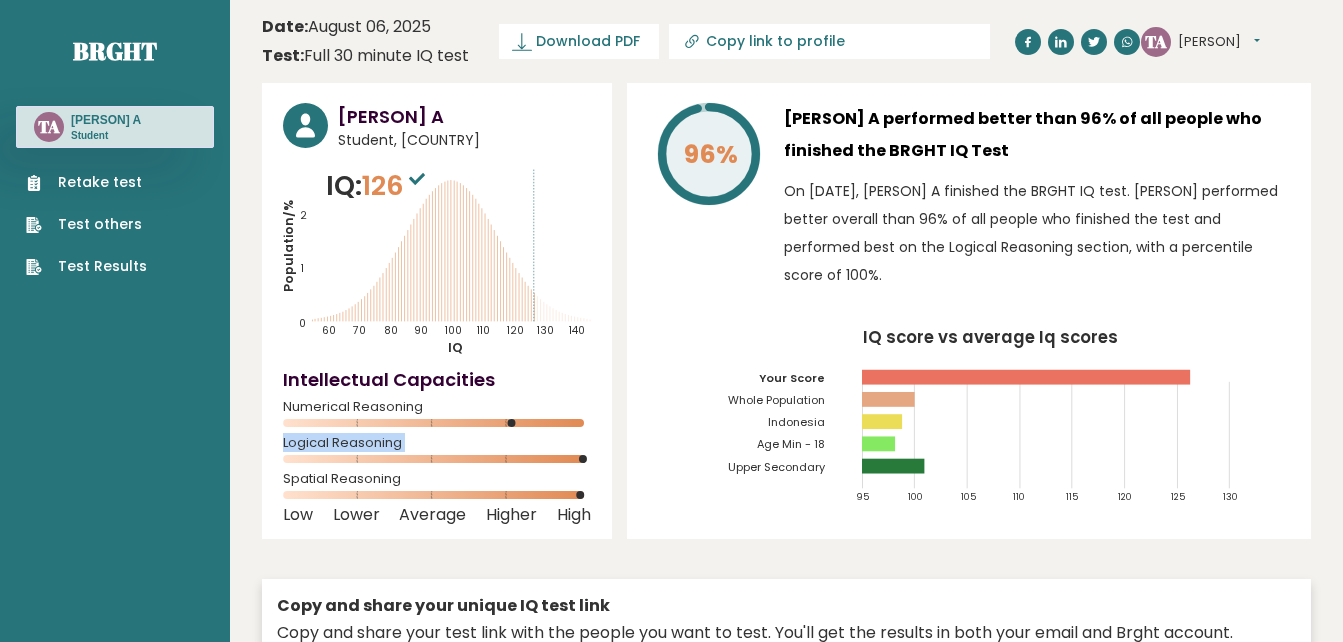 drag, startPoint x: 445, startPoint y: 409, endPoint x: 676, endPoint y: 316, distance: 249.01807 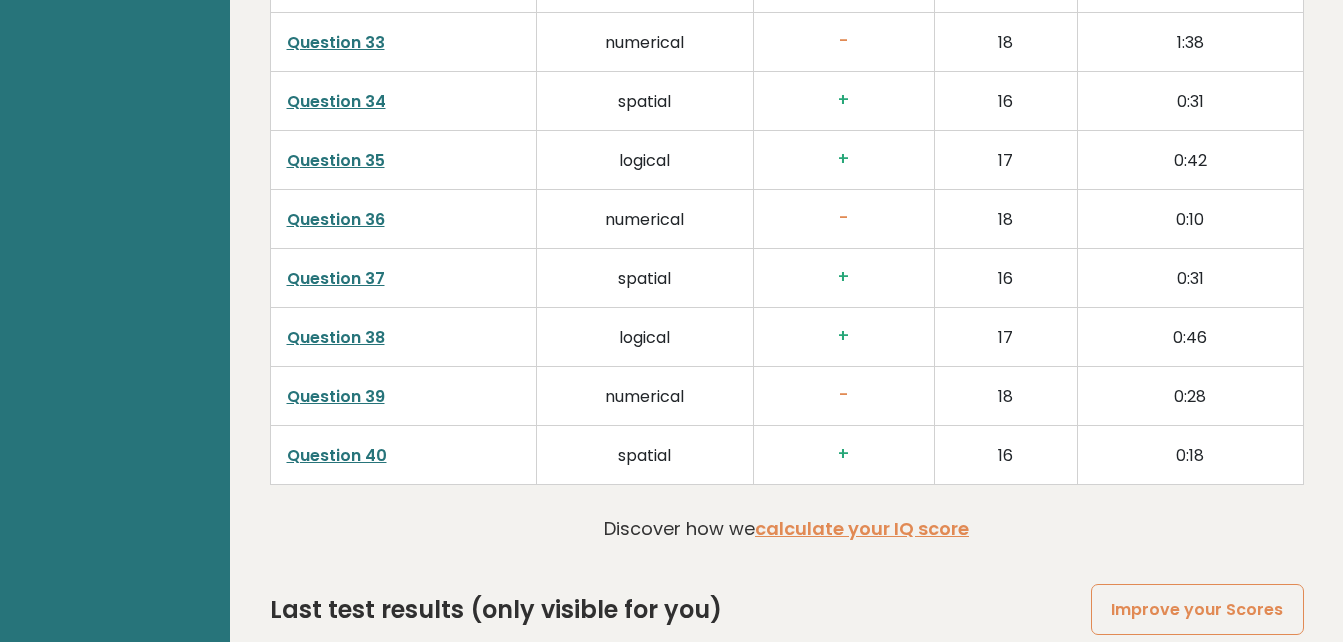 scroll, scrollTop: 5141, scrollLeft: 0, axis: vertical 